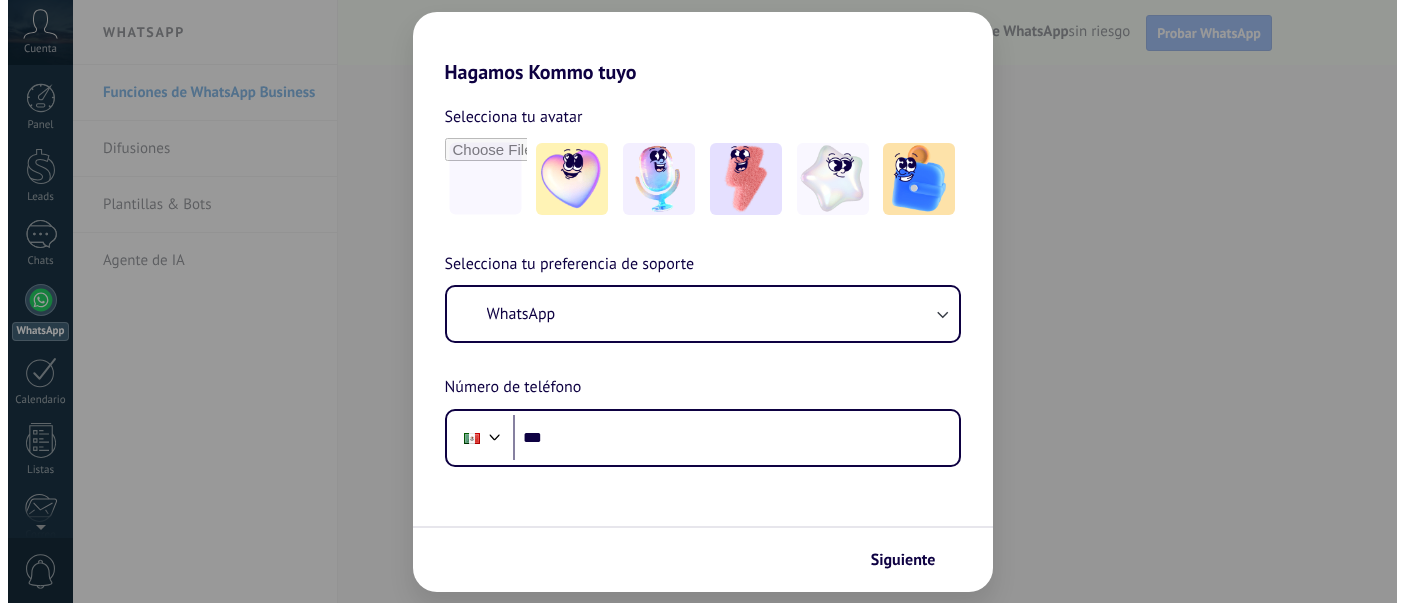 scroll, scrollTop: 0, scrollLeft: 0, axis: both 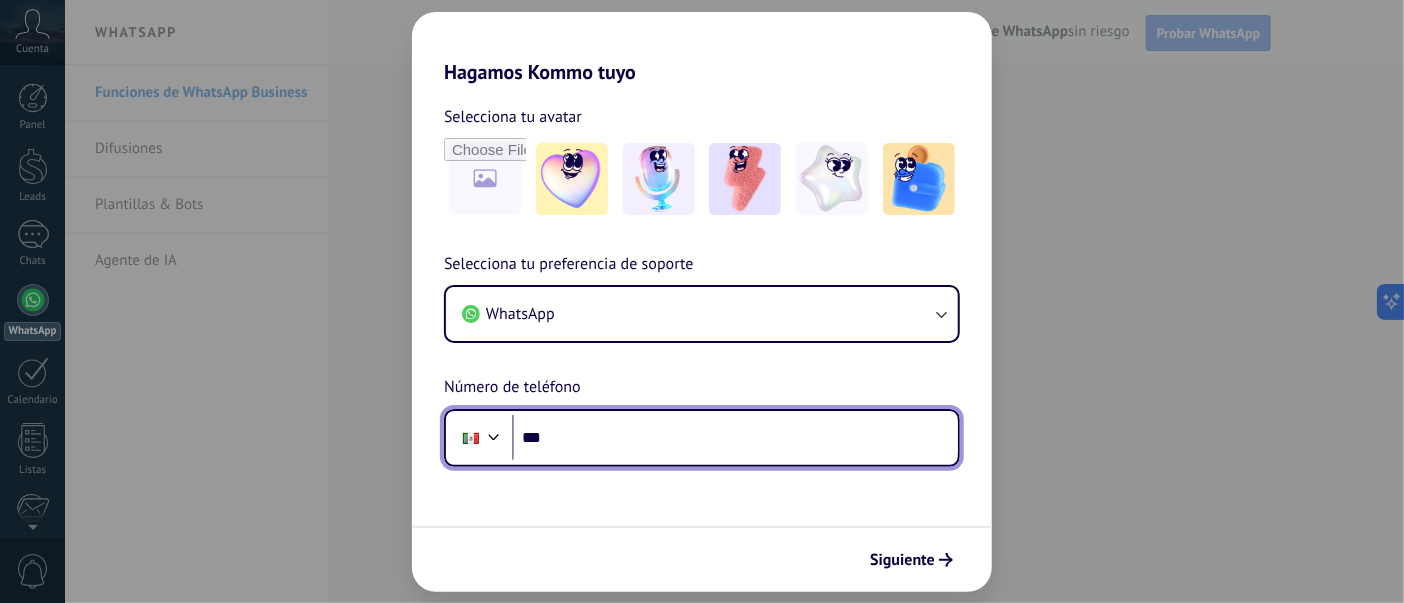 click on "***" at bounding box center (735, 438) 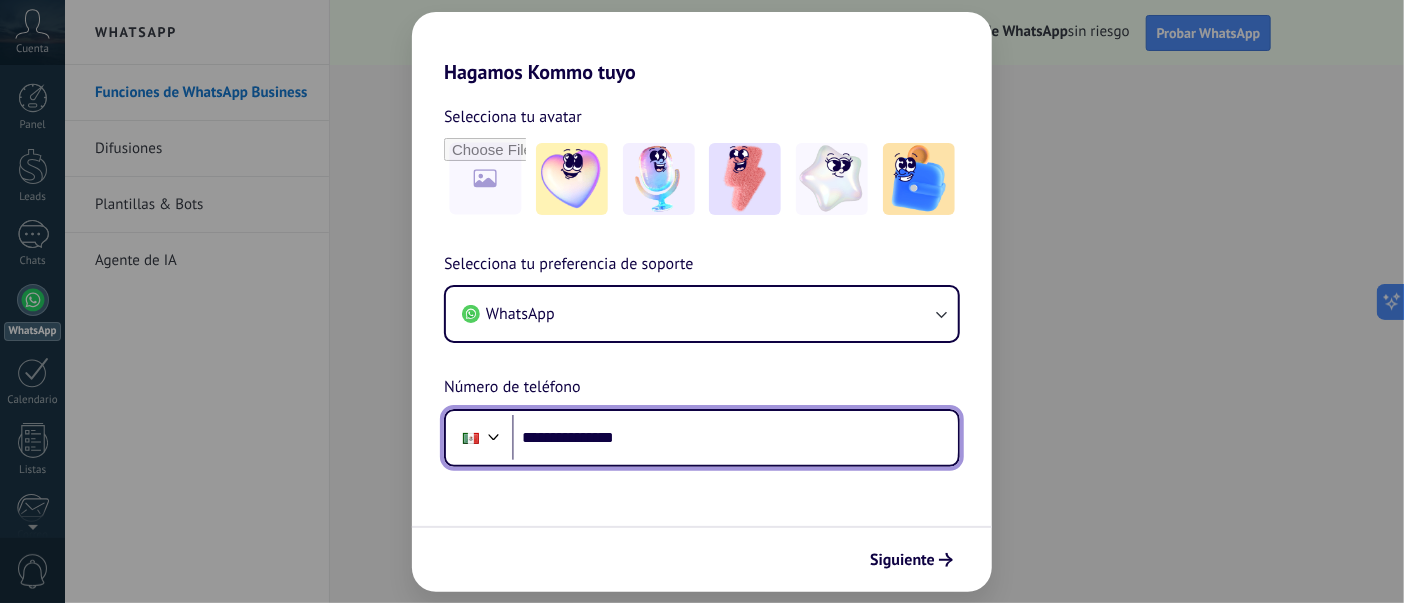 type on "**********" 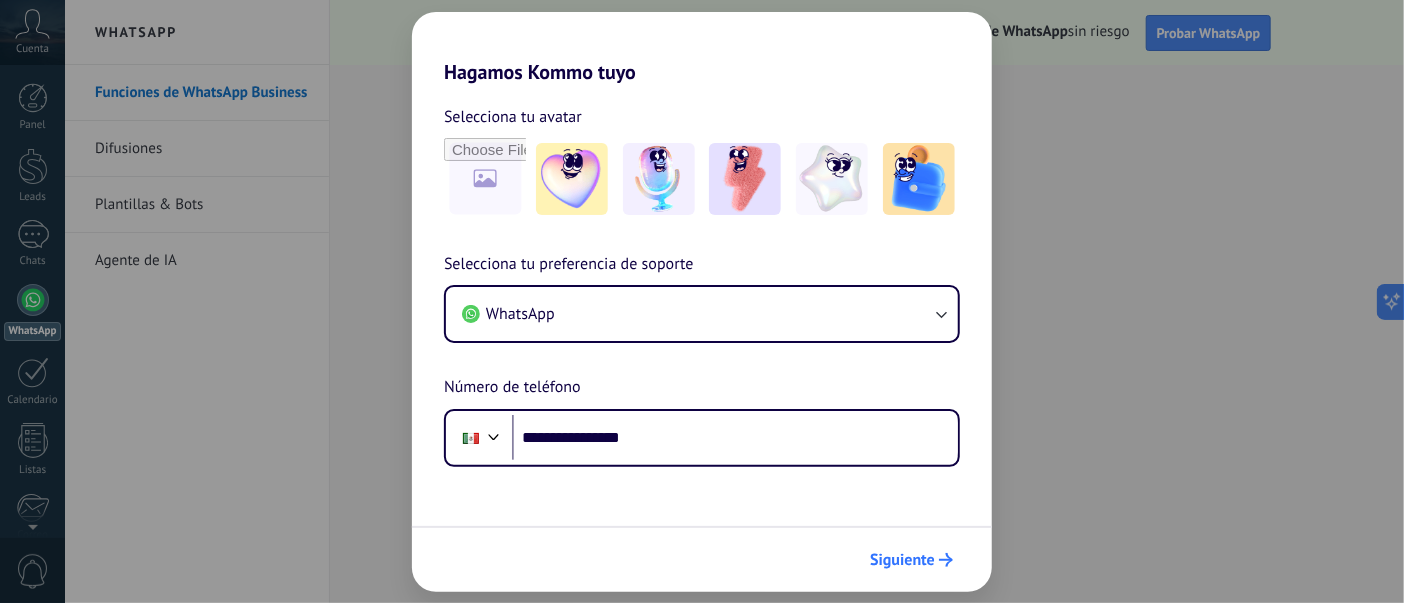 click on "Siguiente" at bounding box center (902, 560) 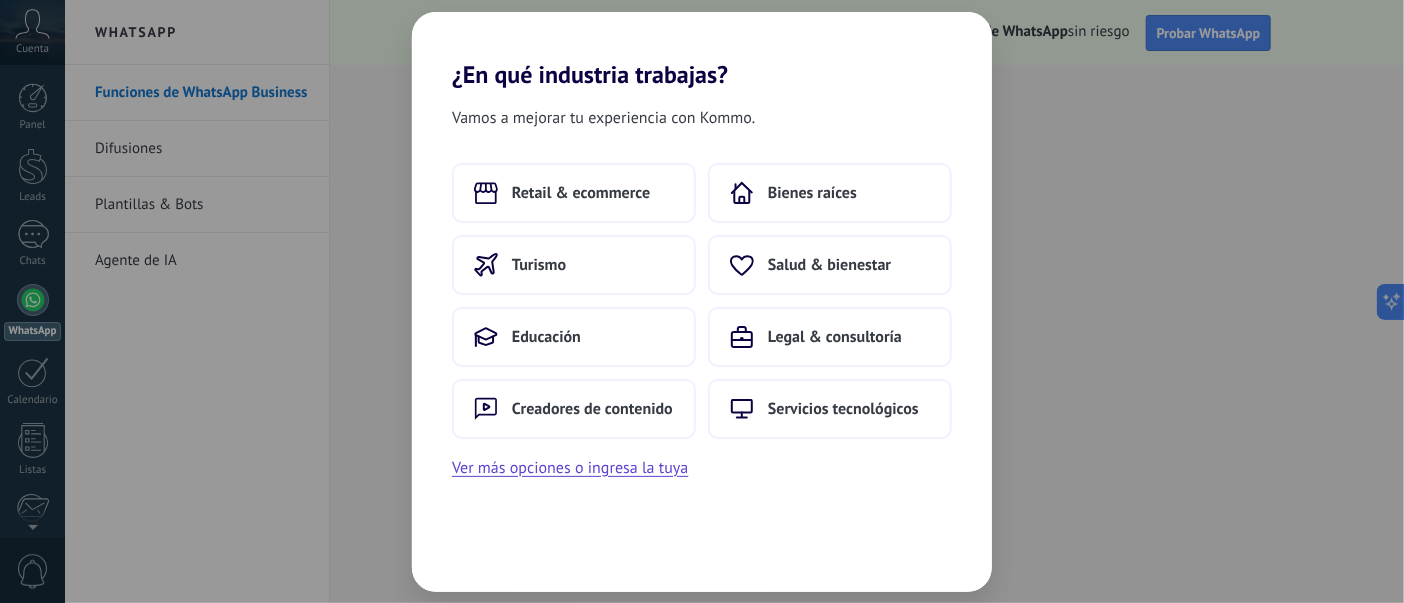 scroll, scrollTop: 0, scrollLeft: 0, axis: both 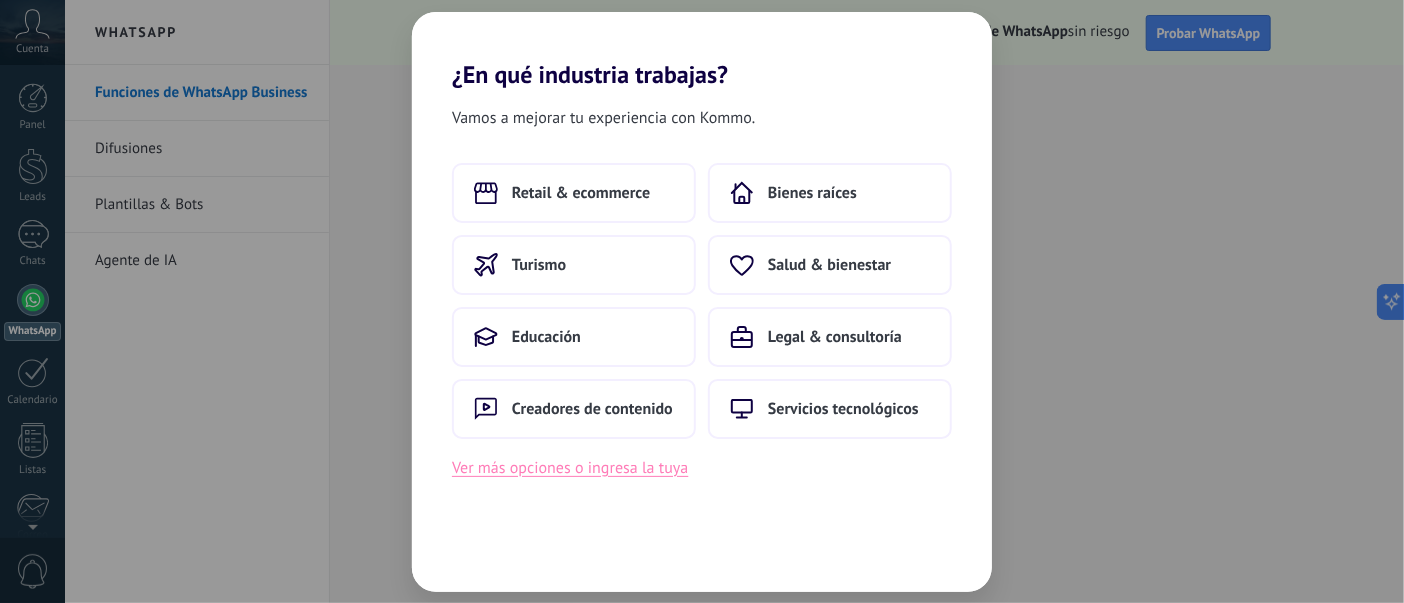 click on "Ver más opciones o ingresa la tuya" at bounding box center (570, 468) 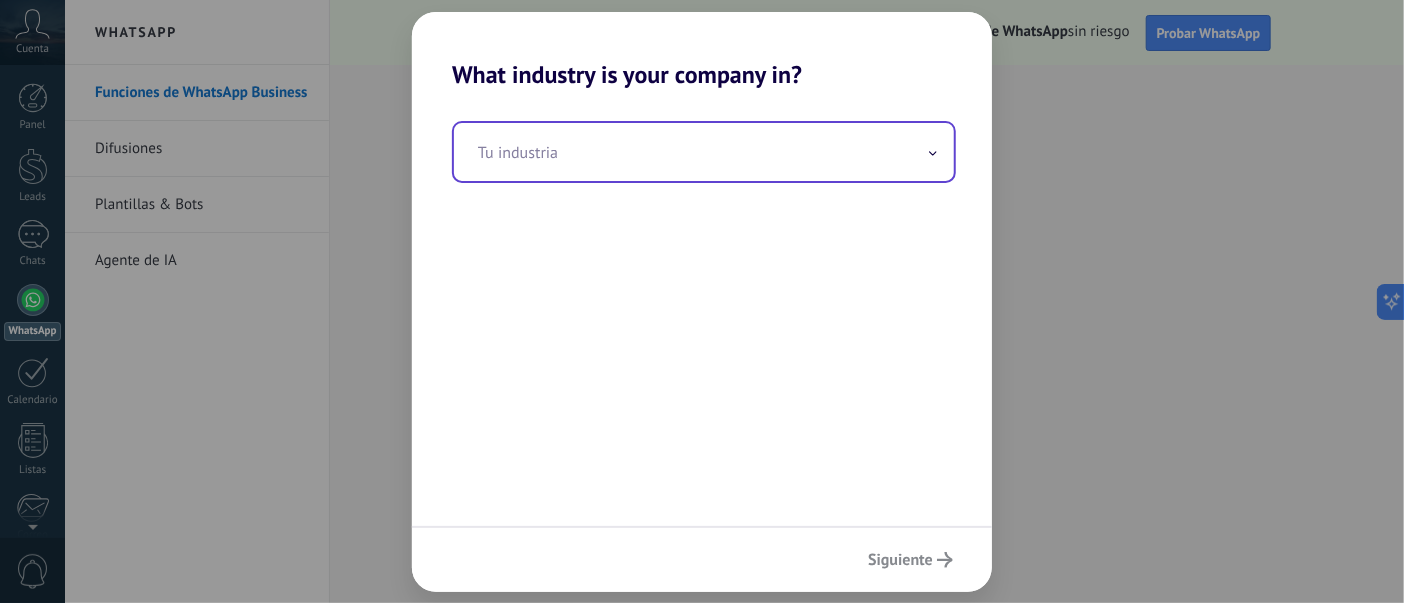 click at bounding box center (704, 152) 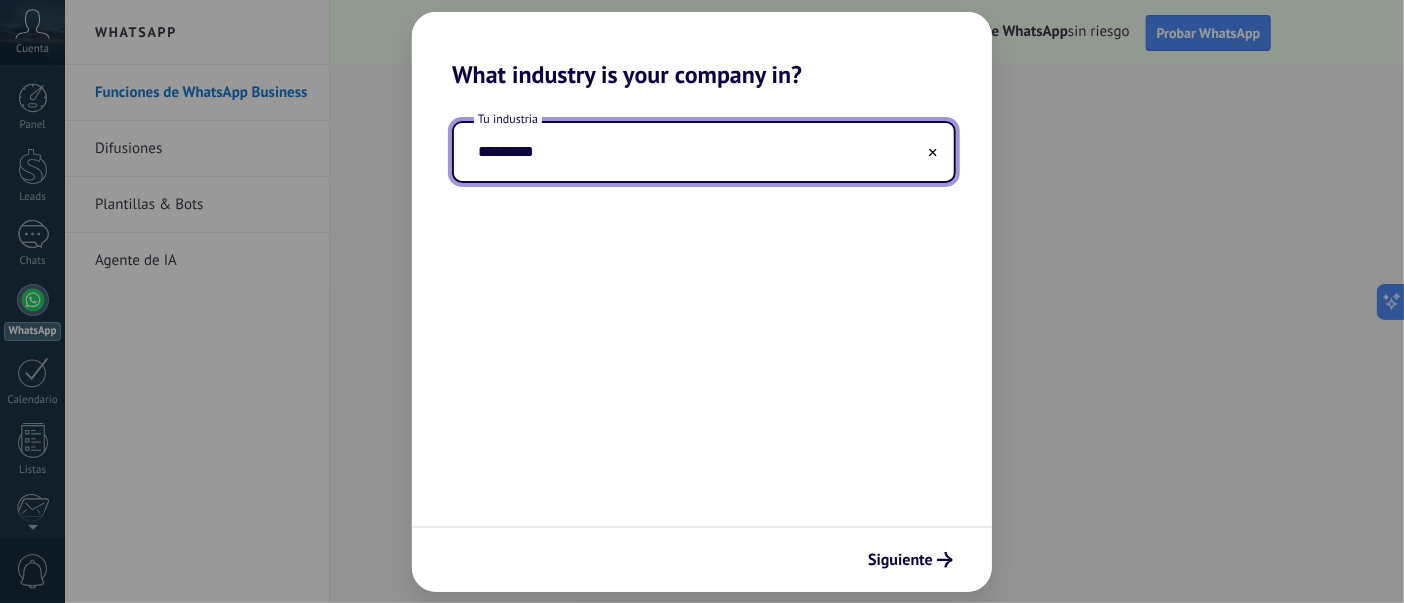 drag, startPoint x: 593, startPoint y: 163, endPoint x: 355, endPoint y: 140, distance: 239.10876 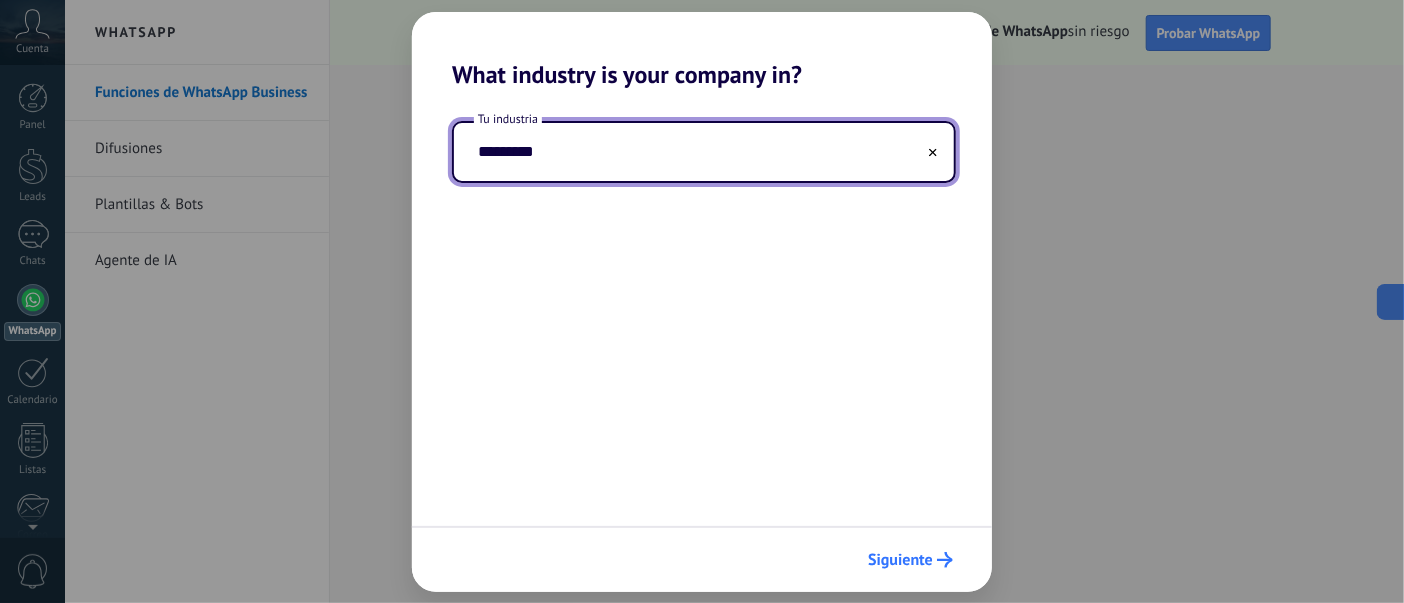type on "*********" 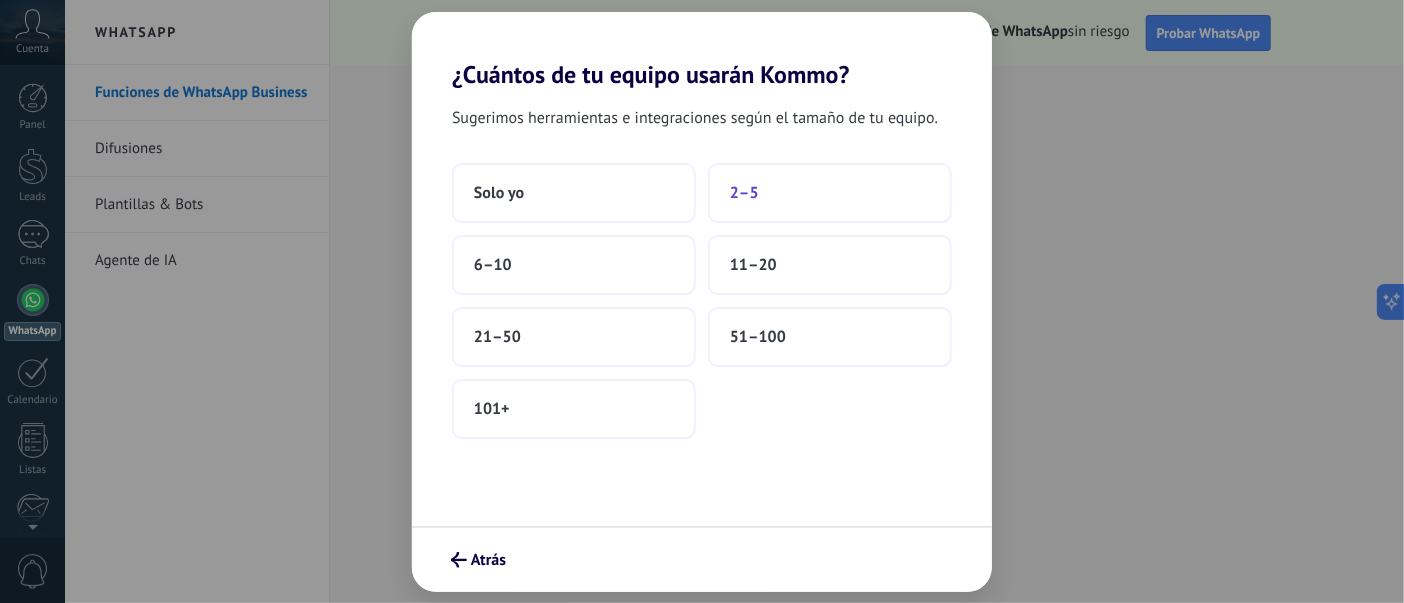 click on "2–5" at bounding box center (744, 193) 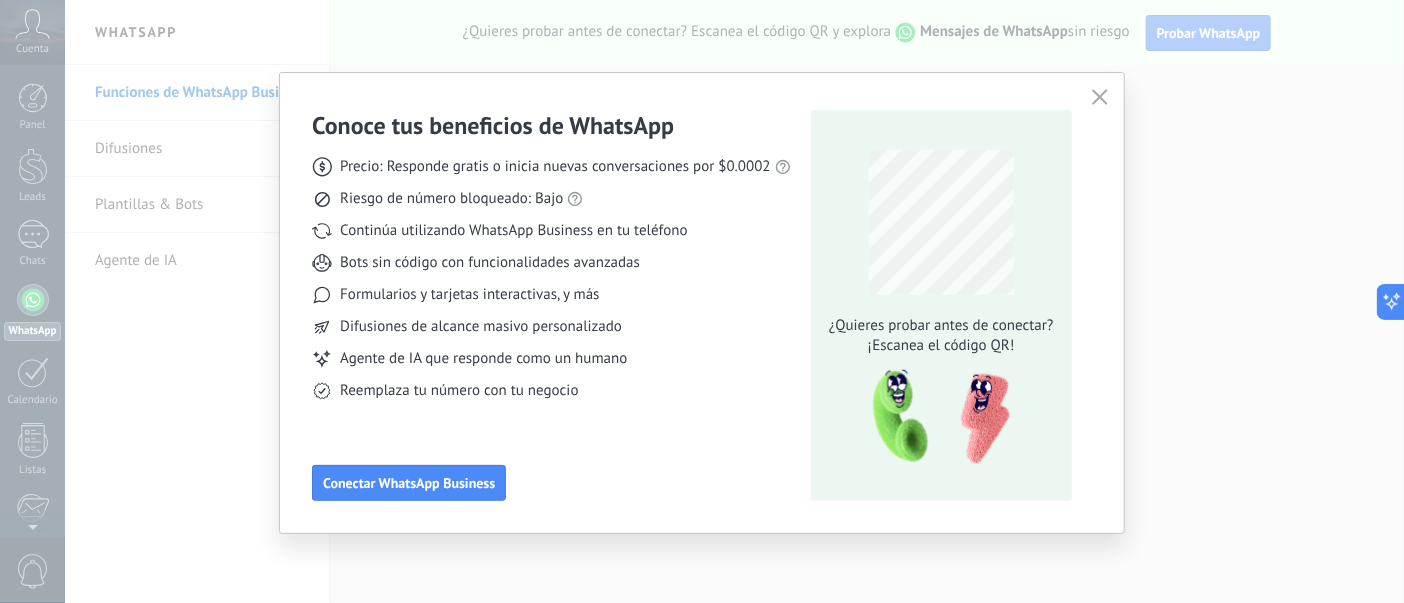 click 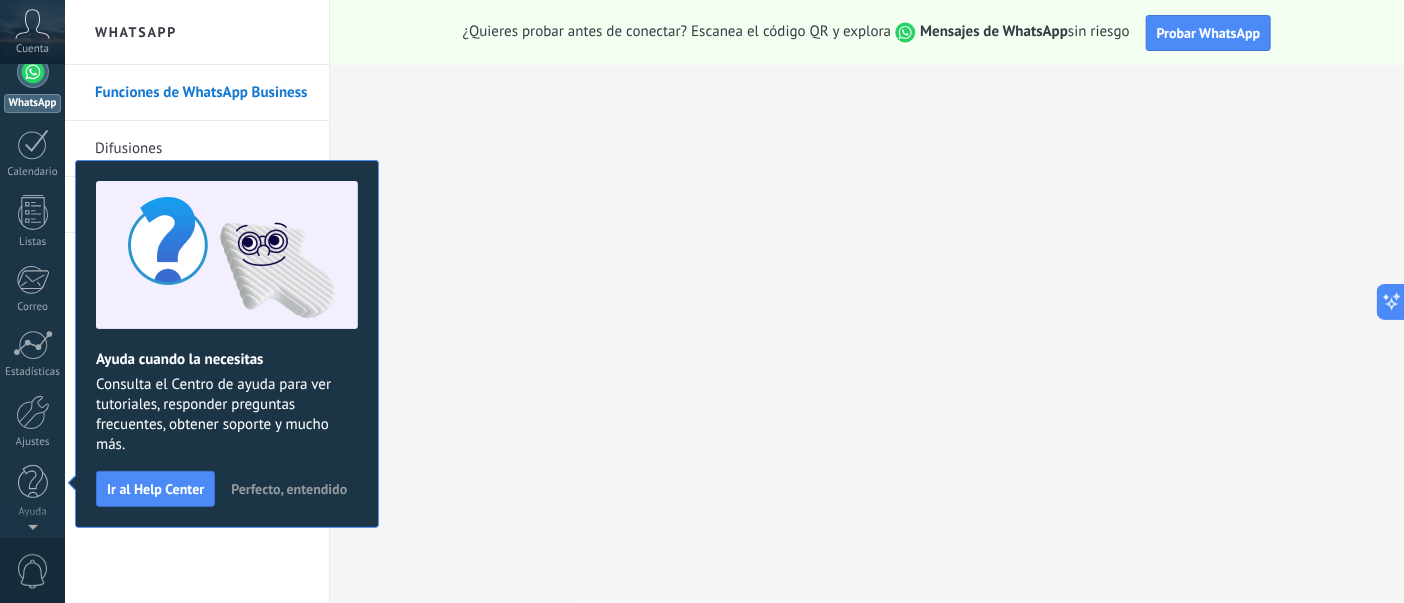 scroll, scrollTop: 0, scrollLeft: 0, axis: both 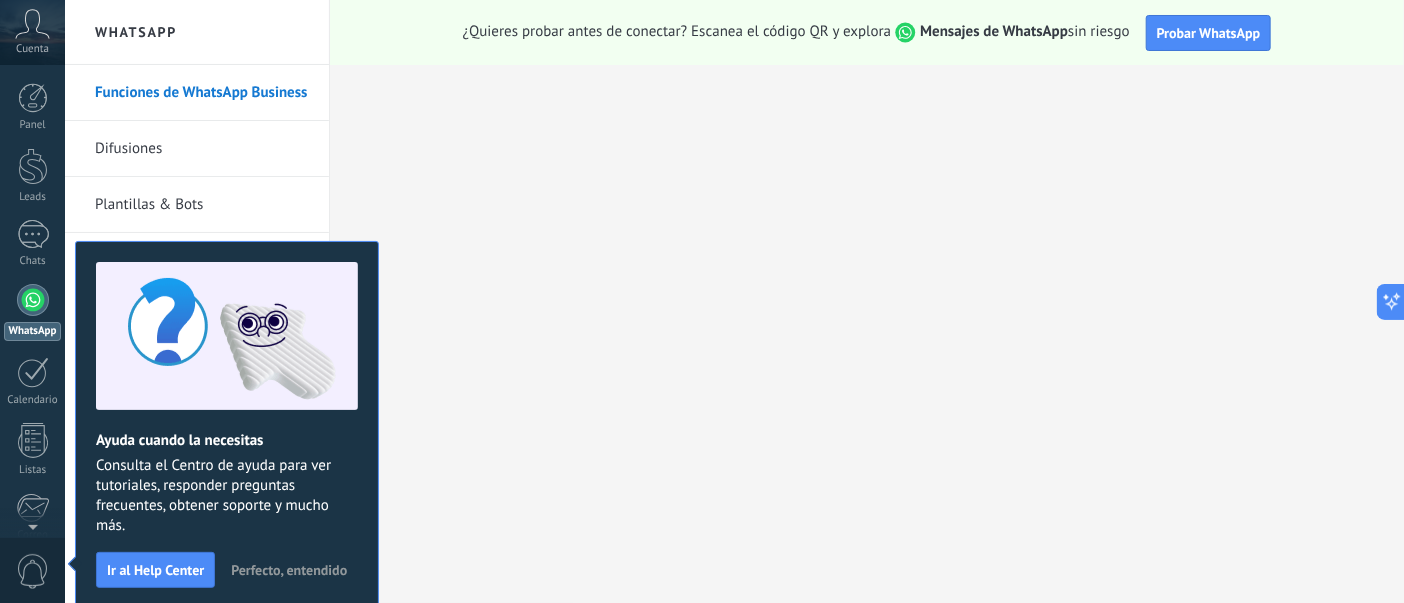 click on "Perfecto, entendido" at bounding box center (289, 570) 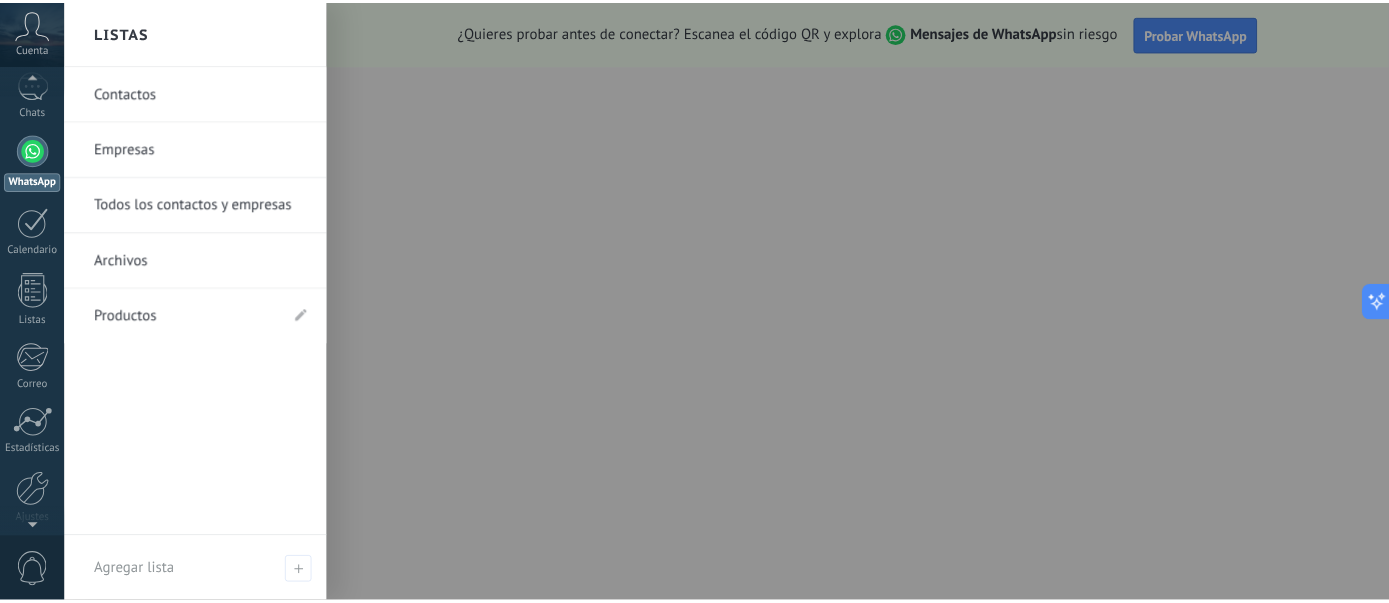 scroll, scrollTop: 228, scrollLeft: 0, axis: vertical 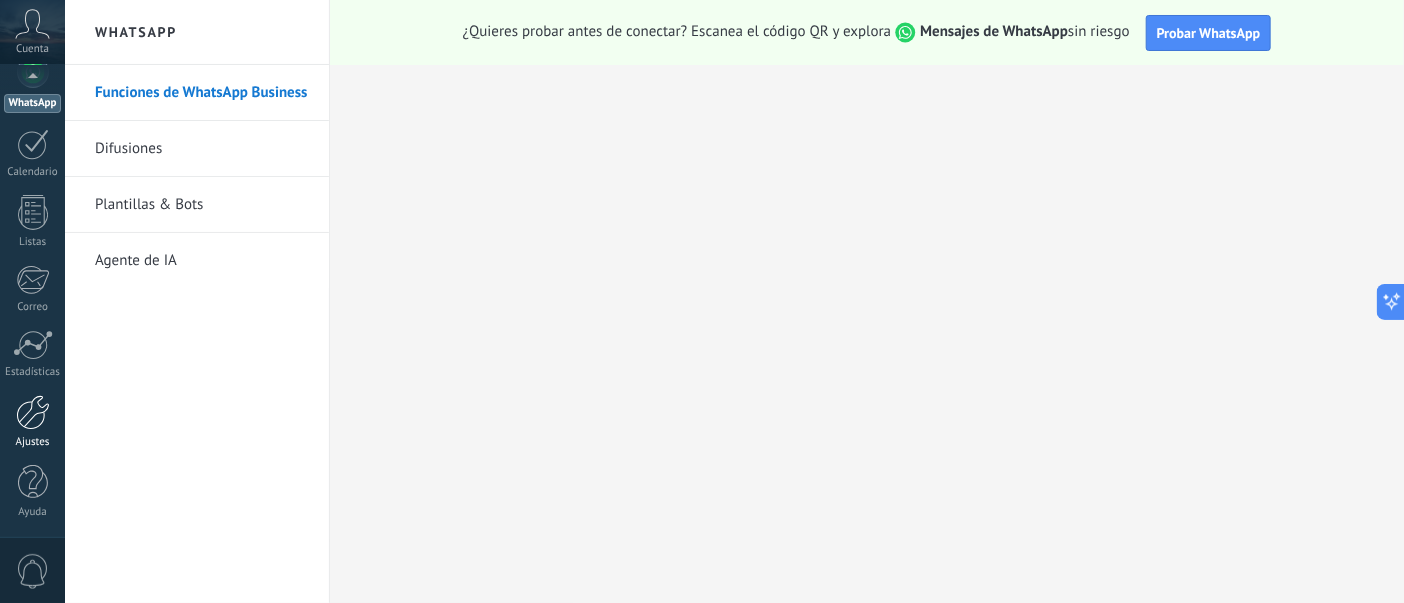 click at bounding box center [33, 412] 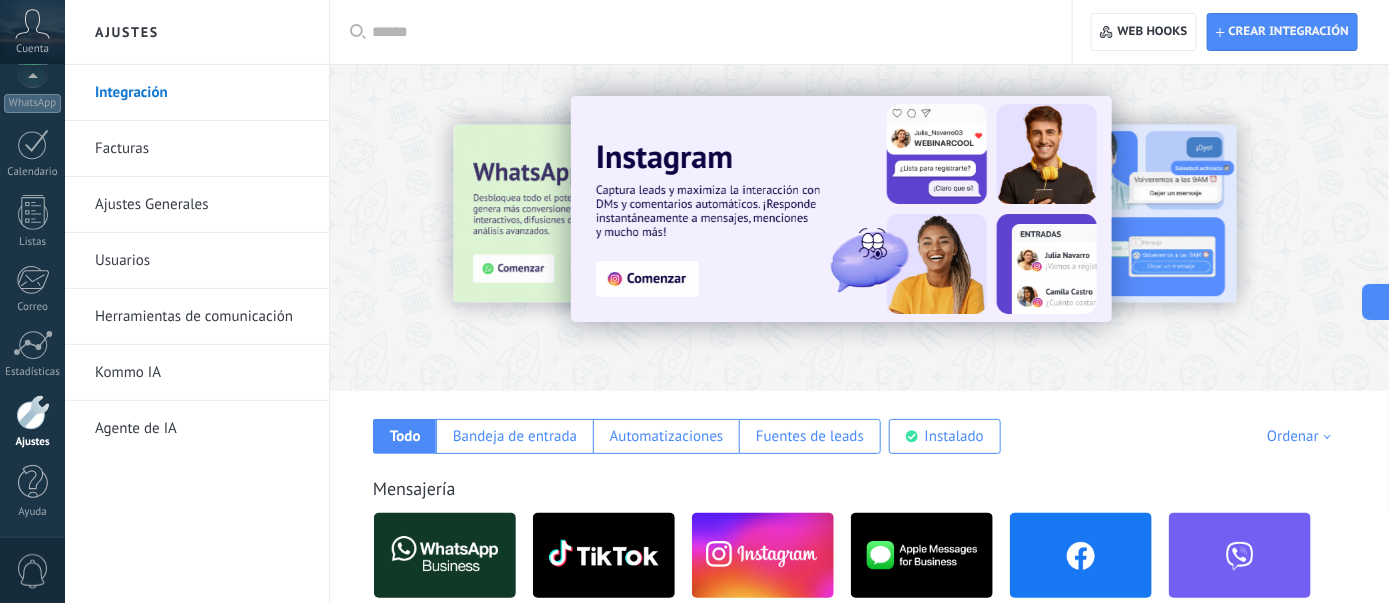 click at bounding box center (708, 32) 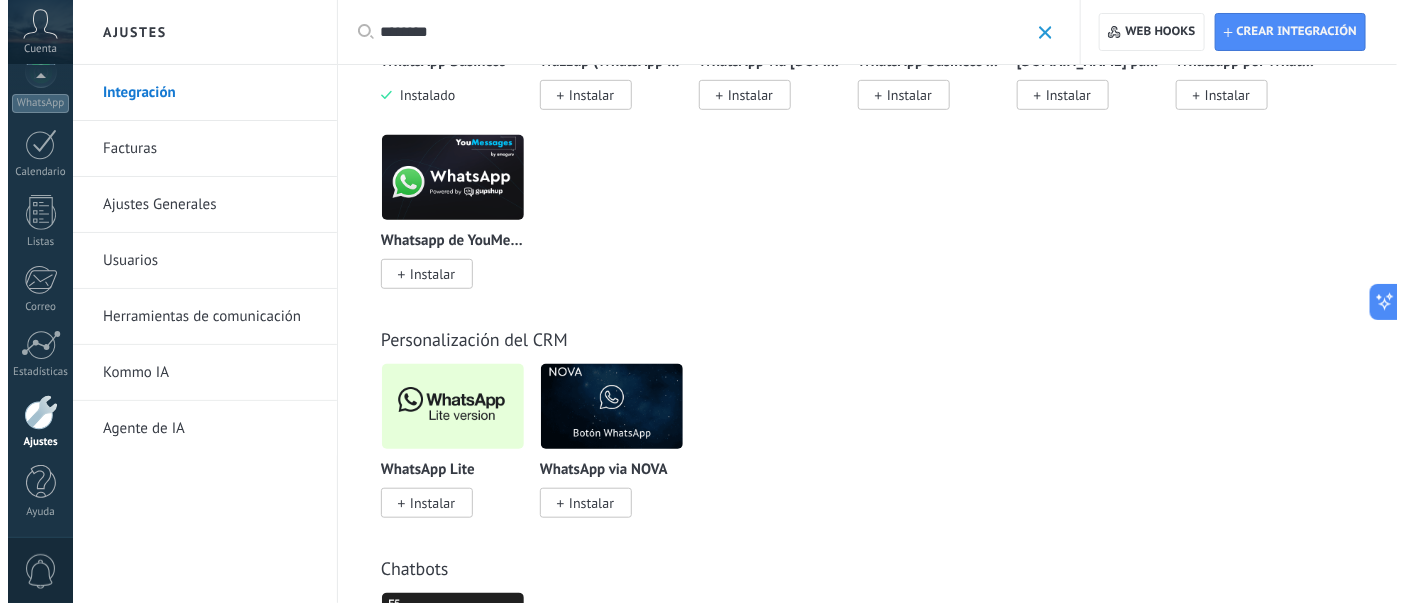 scroll, scrollTop: 500, scrollLeft: 0, axis: vertical 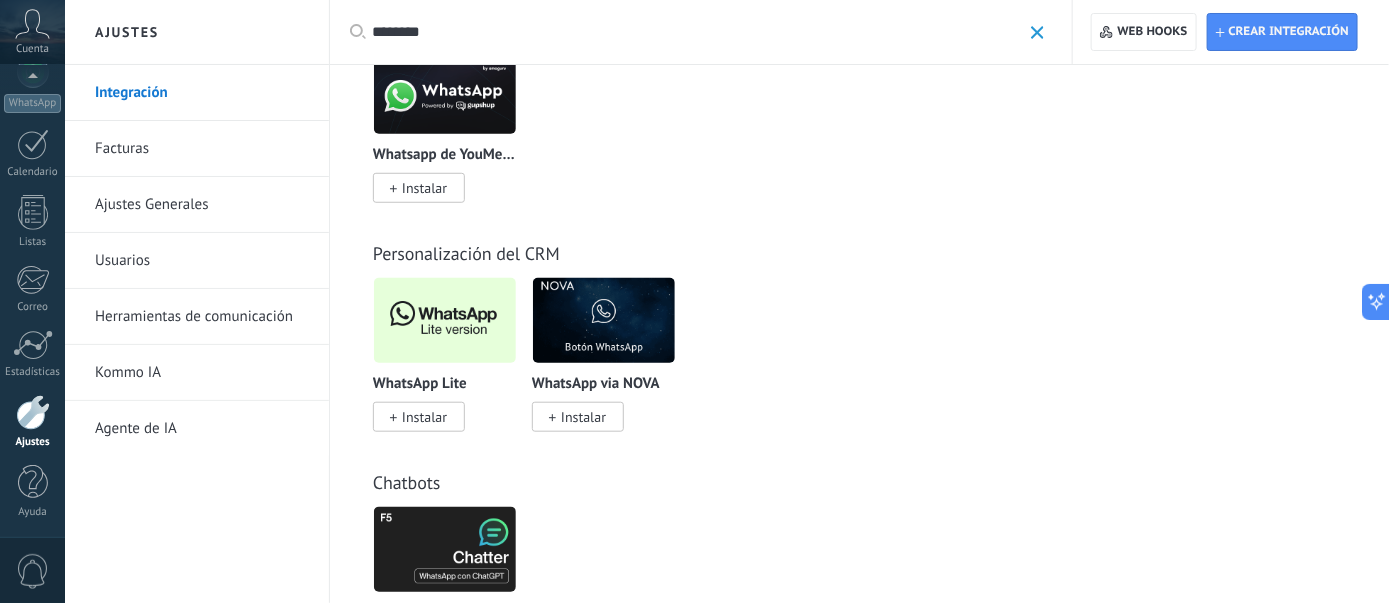type on "********" 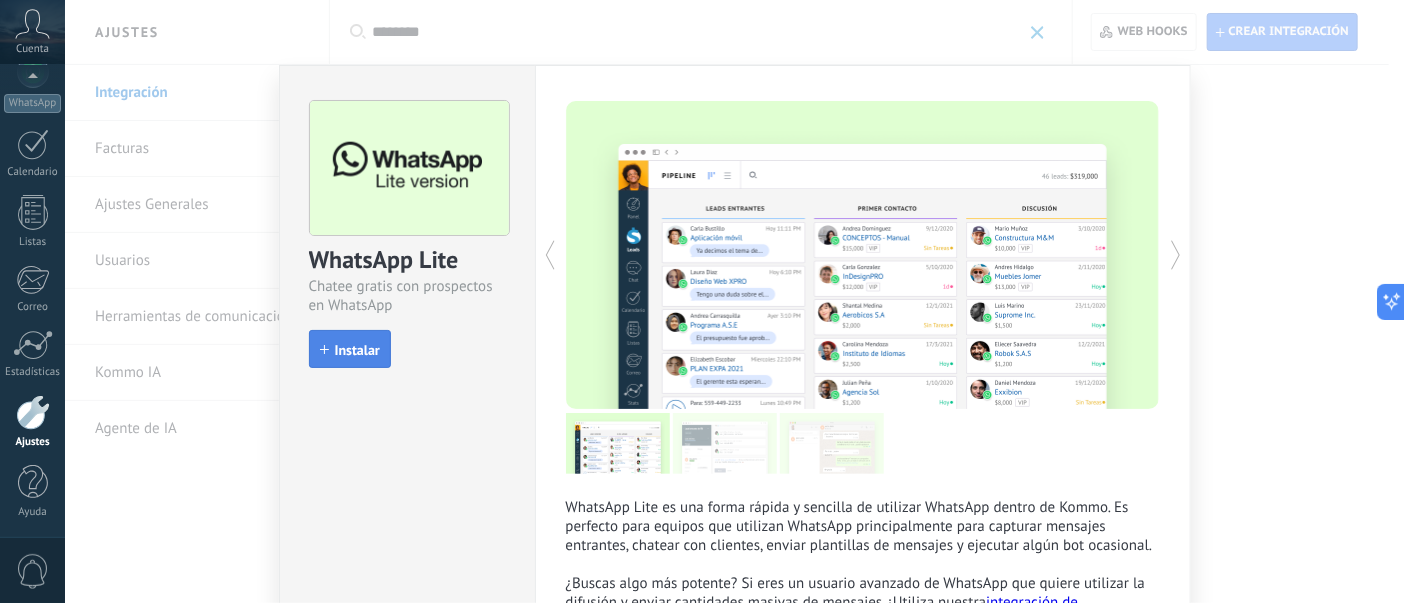 click on "Instalar" at bounding box center [357, 350] 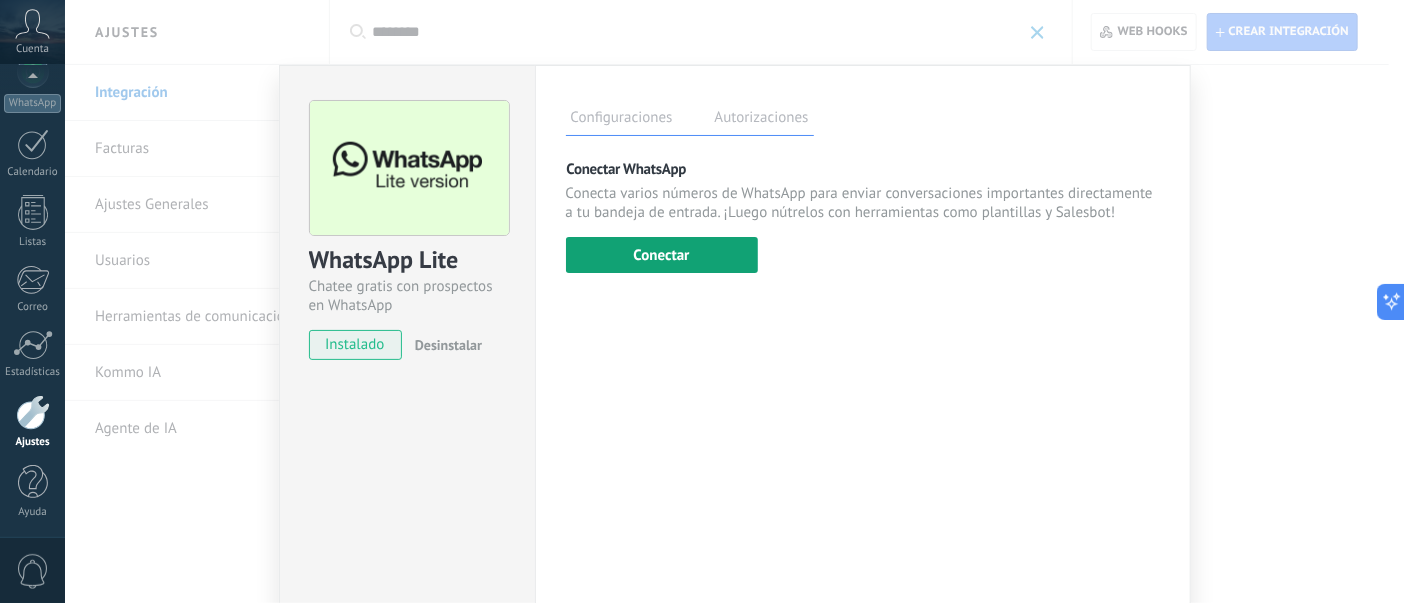 click on "Conectar" at bounding box center (662, 255) 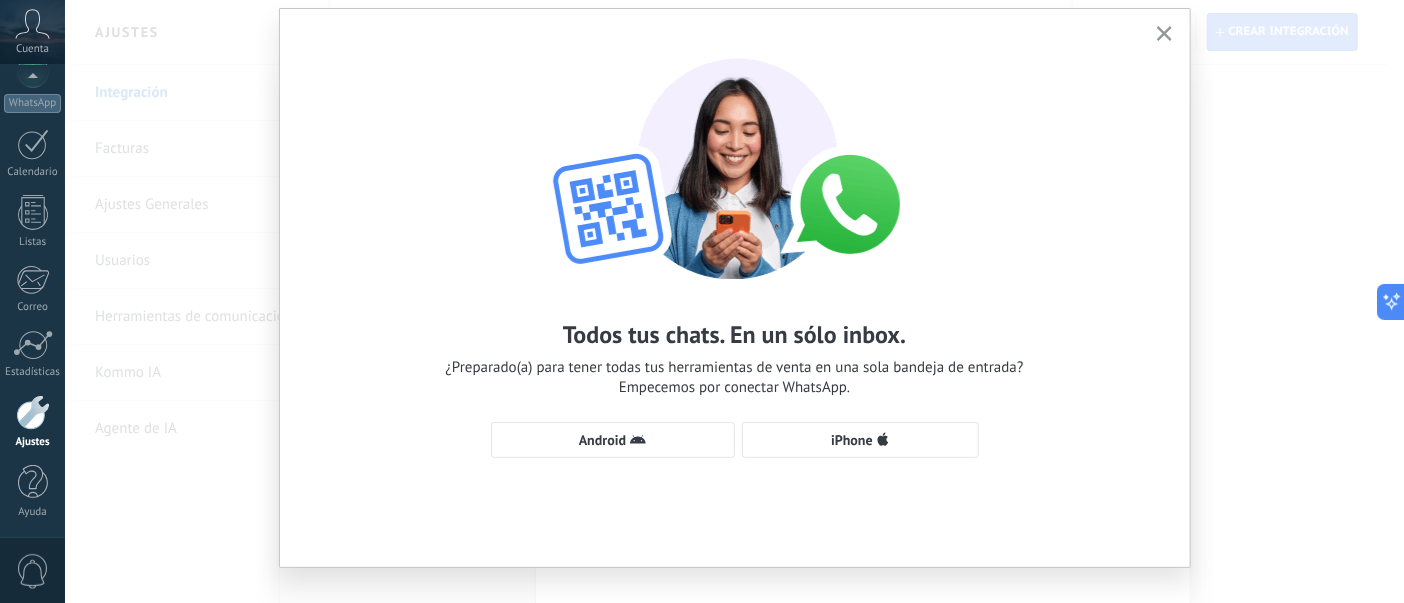 scroll, scrollTop: 87, scrollLeft: 0, axis: vertical 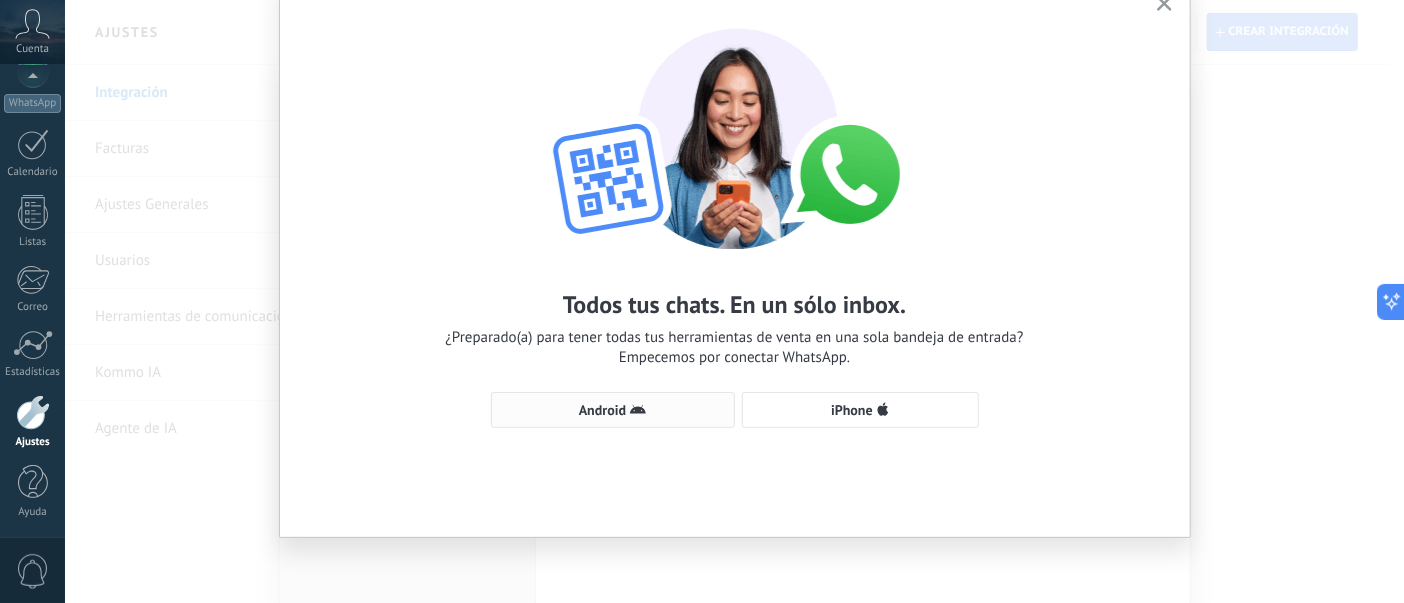 click on "Android" at bounding box center (602, 410) 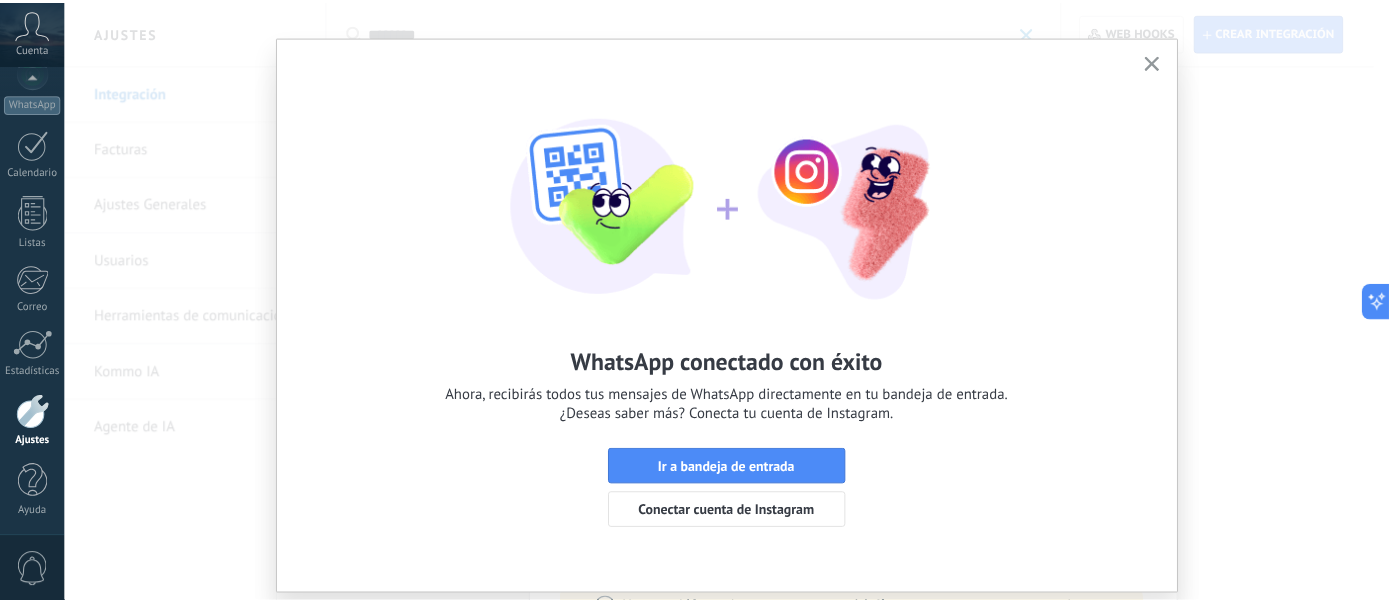 scroll, scrollTop: 0, scrollLeft: 0, axis: both 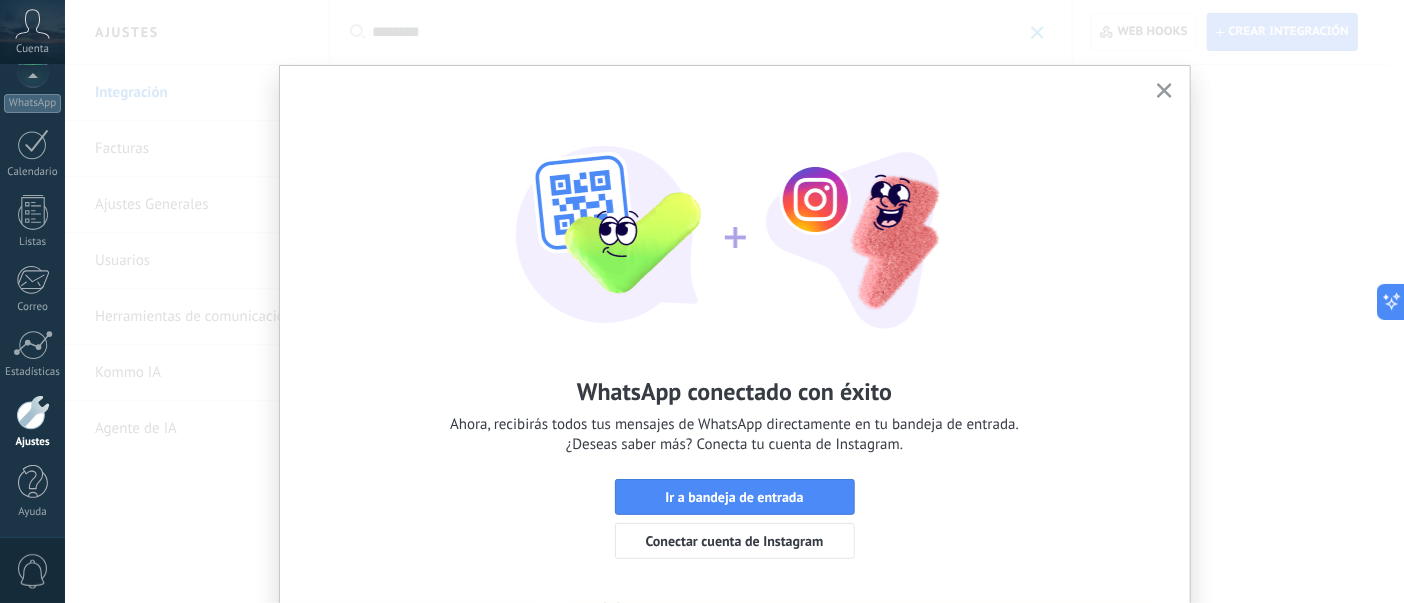 click 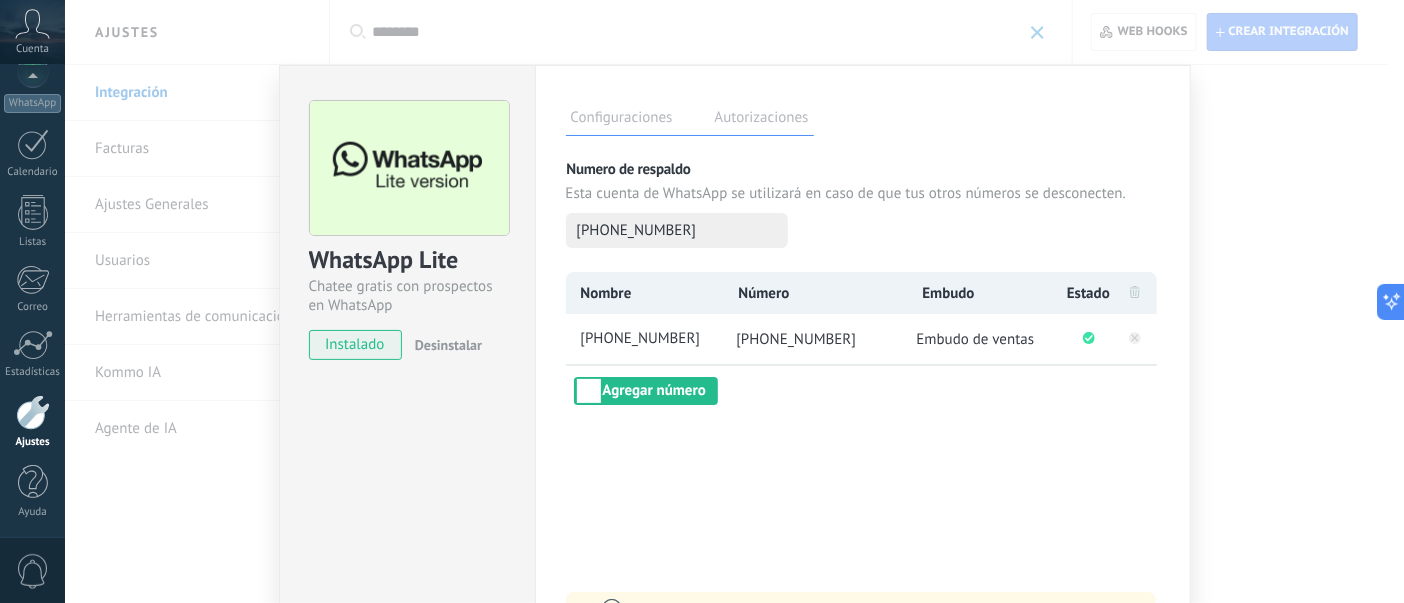 click on "WhatsApp Lite Chatee gratis con prospectos en WhatsApp instalado Desinstalar Configuraciones Autorizaciones Esta pestaña registra a los usuarios que han concedido acceso a las integración a esta cuenta. Si deseas remover la posibilidad que un usuario pueda enviar solicitudes a la cuenta en nombre de esta integración, puedes revocar el acceso. Si el acceso a todos los usuarios es revocado, la integración dejará de funcionar. Esta aplicacion está instalada, pero nadie le ha dado acceso aun. Más de 2 mil millones de personas utilizan activamente WhatsApp para conectarse con amigos, familiares y empresas. Esta integración agrega el chat más popular a tu arsenal de comunicación: captura automáticamente leads desde los mensajes entrantes, comparte el acceso al chat con todo tu equipo y potencia todo con las herramientas integradas de Kommo, como el botón de compromiso y Salesbot. más _:  Guardar Numero de respaldo Esta cuenta de WhatsApp se utilizará en caso de que tus otros números se desconecten." at bounding box center [734, 301] 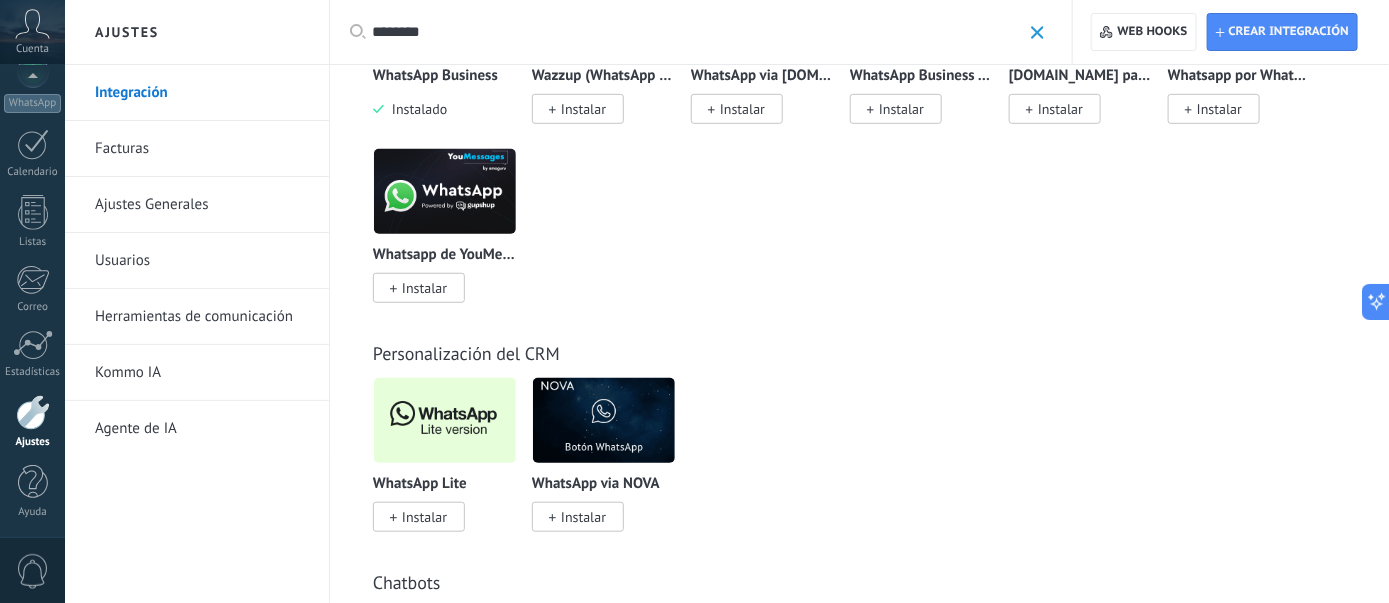 scroll, scrollTop: 300, scrollLeft: 0, axis: vertical 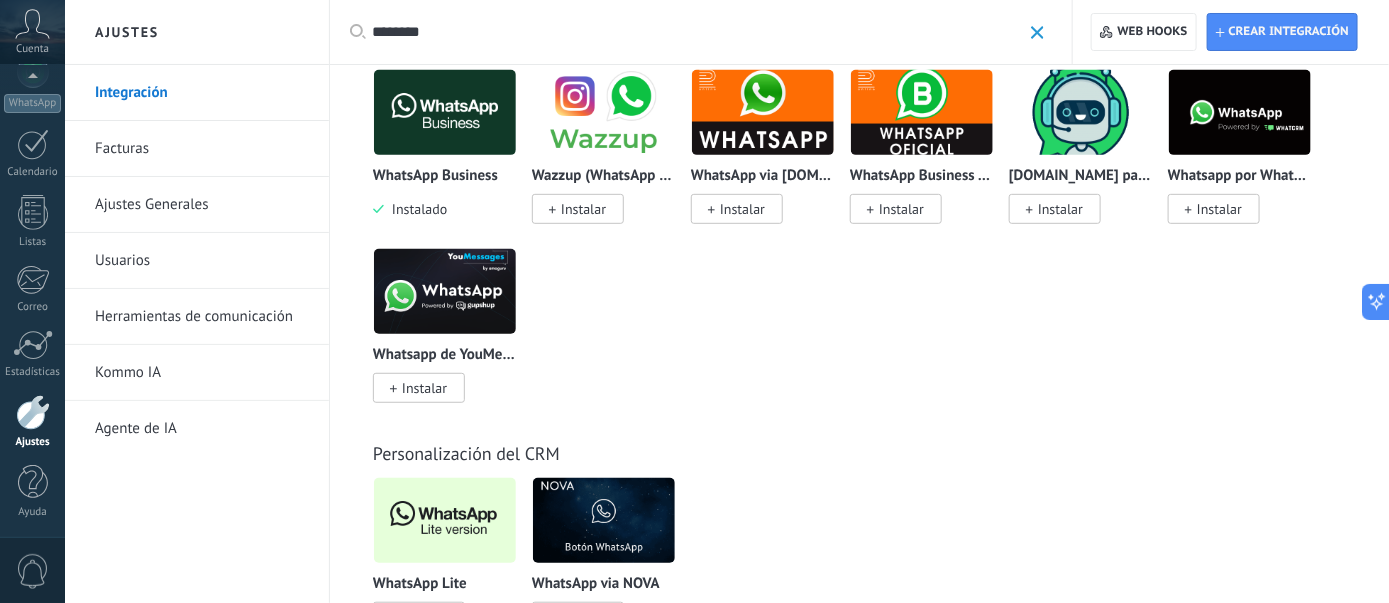 drag, startPoint x: 1039, startPoint y: 35, endPoint x: 1028, endPoint y: 57, distance: 24.596748 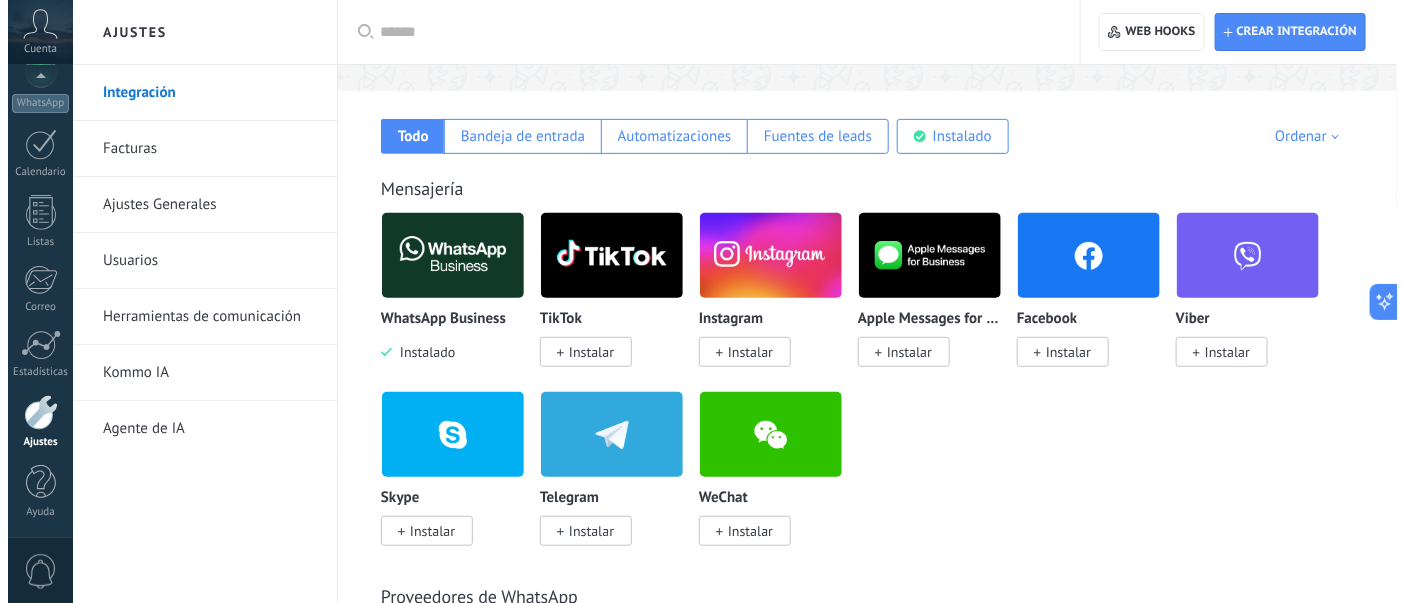 scroll, scrollTop: 200, scrollLeft: 0, axis: vertical 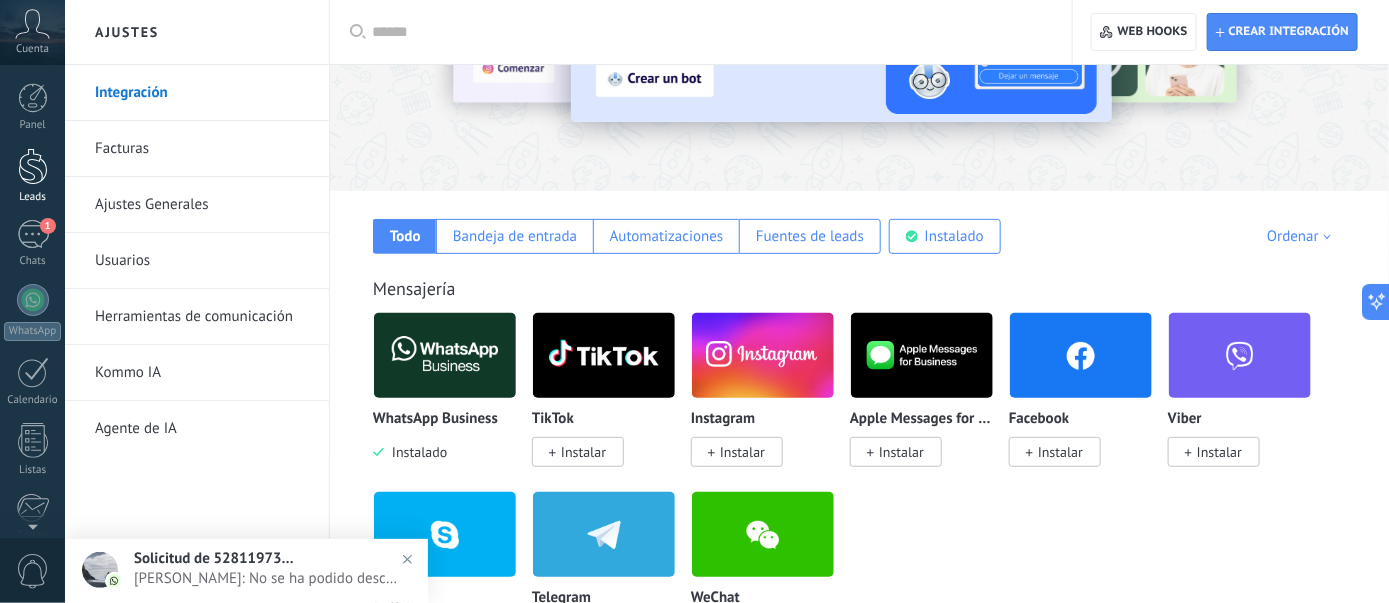 click at bounding box center (33, 166) 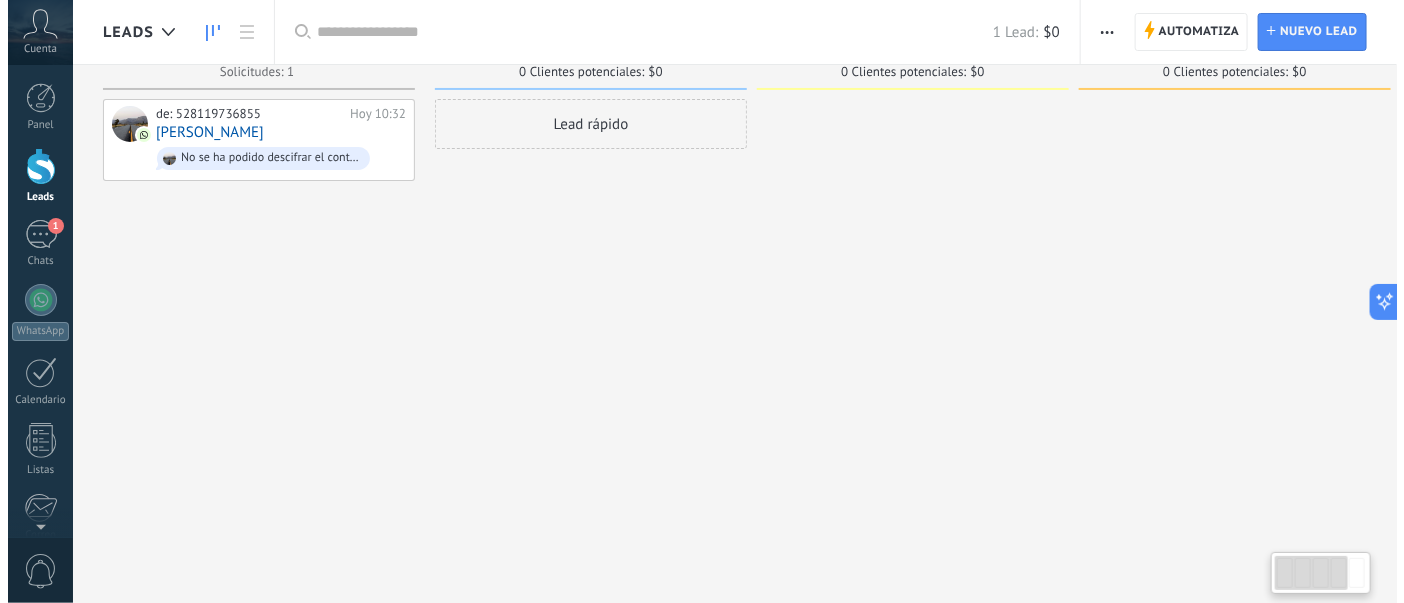 scroll, scrollTop: 0, scrollLeft: 0, axis: both 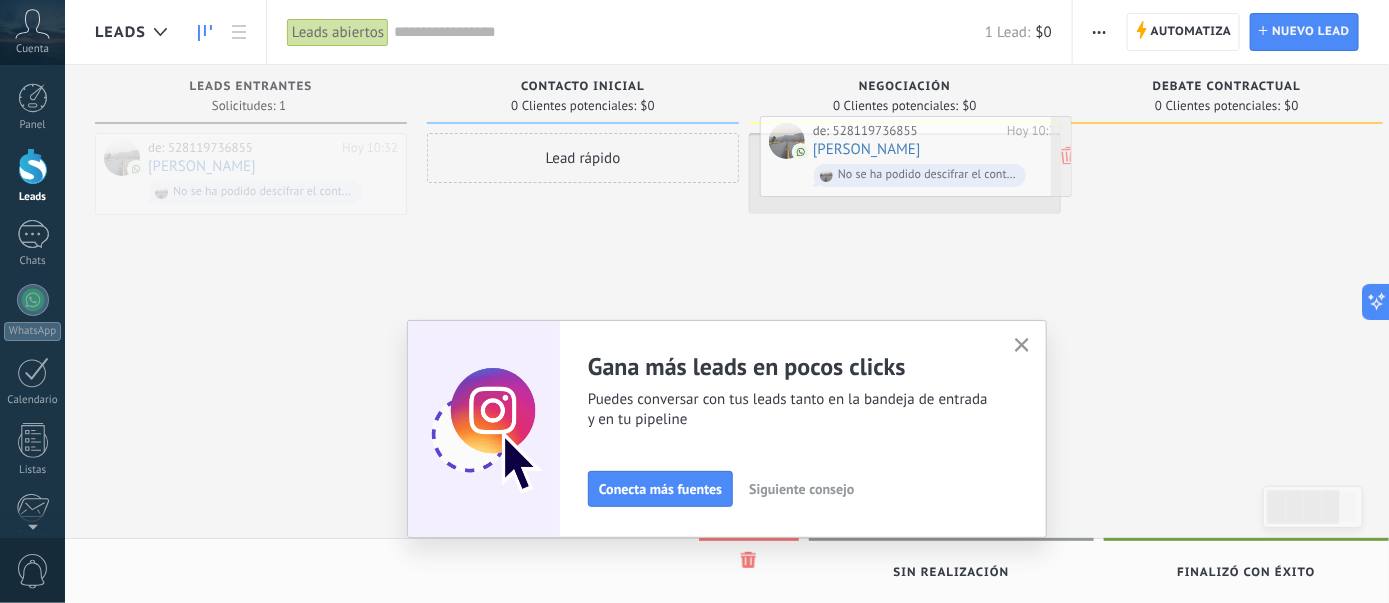 drag, startPoint x: 294, startPoint y: 168, endPoint x: 959, endPoint y: 151, distance: 665.2173 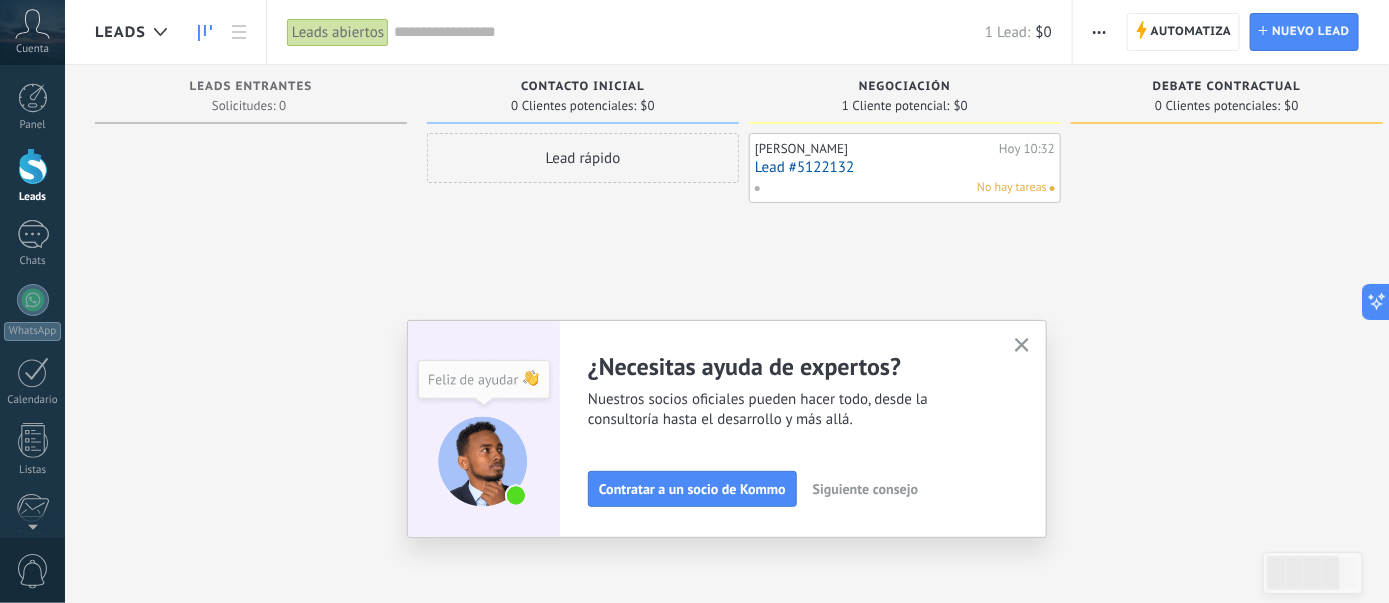 click 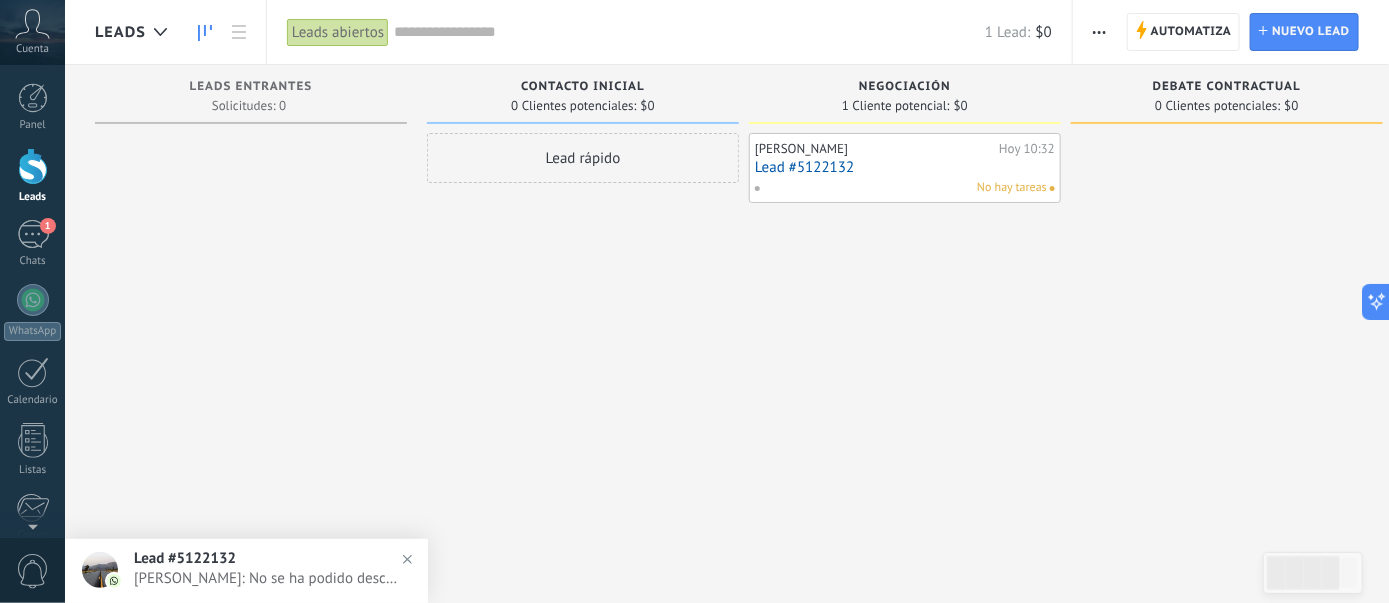 click on "Lead #5122132" at bounding box center [905, 167] 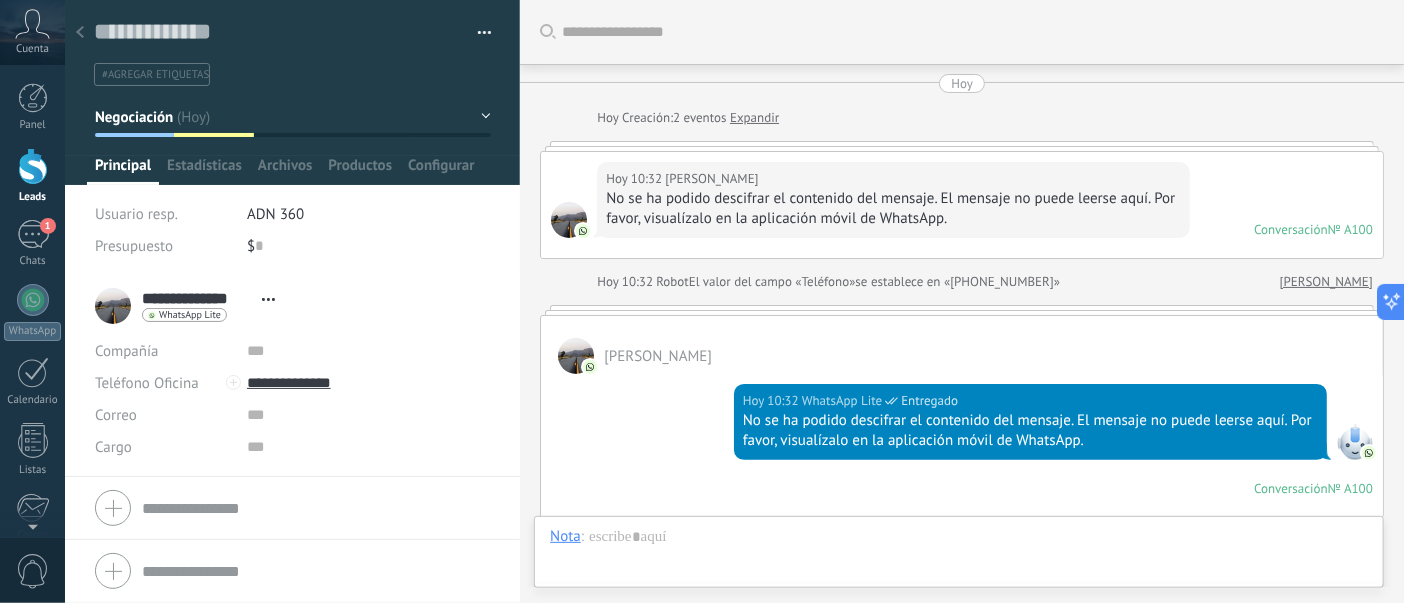 scroll, scrollTop: 29, scrollLeft: 0, axis: vertical 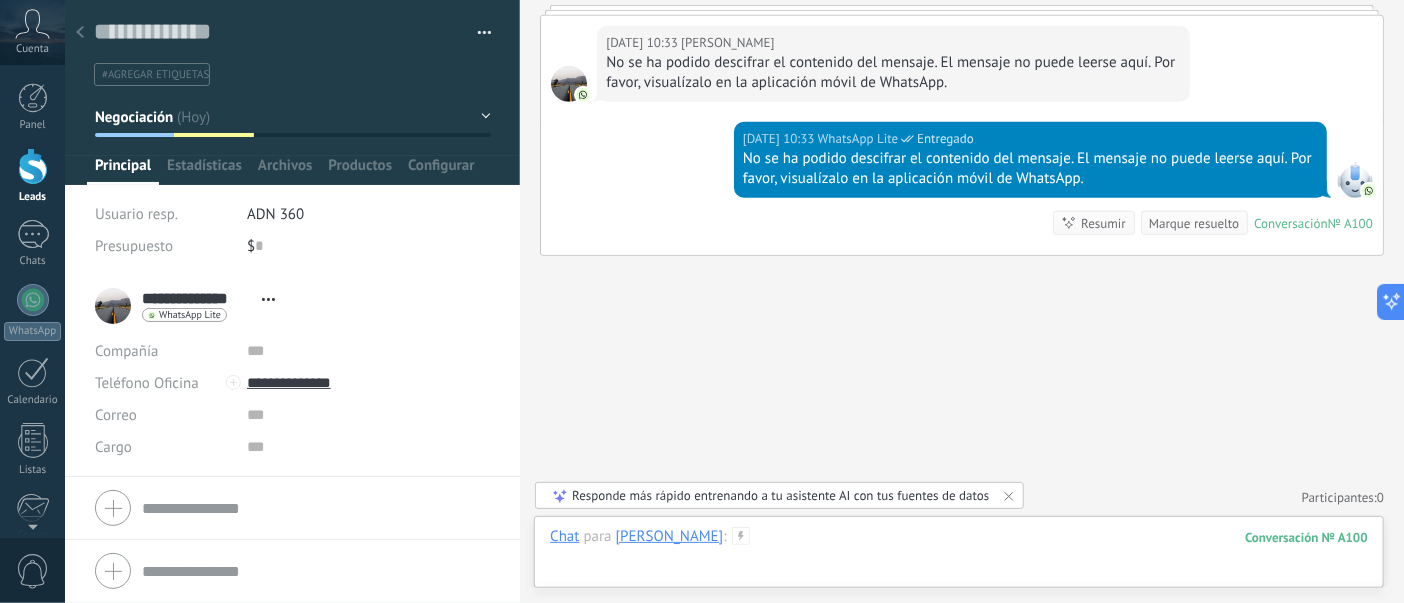 click at bounding box center (959, 557) 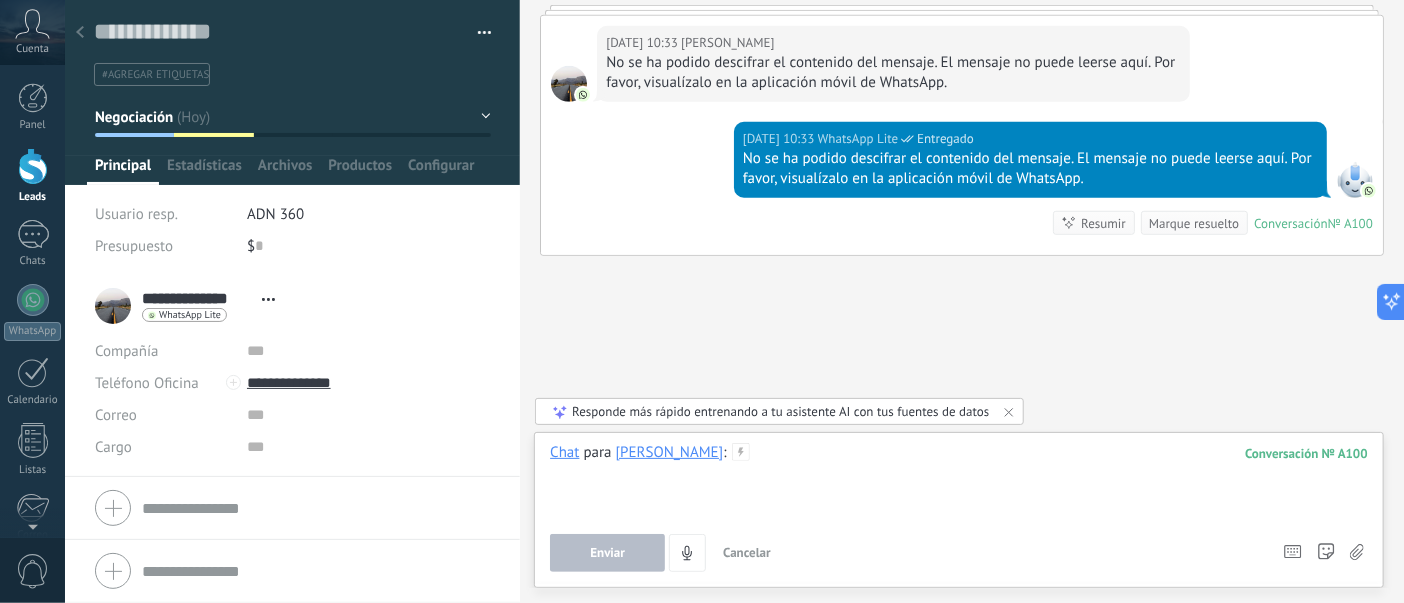 type 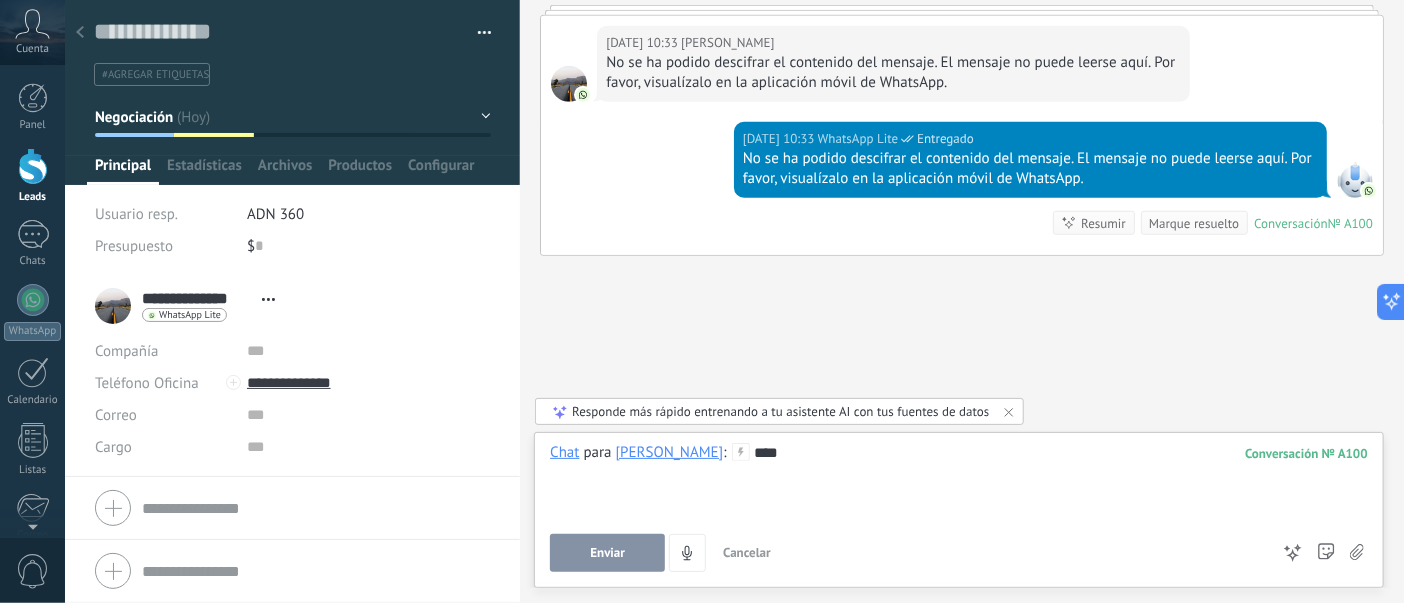 click on "Enviar" at bounding box center (607, 553) 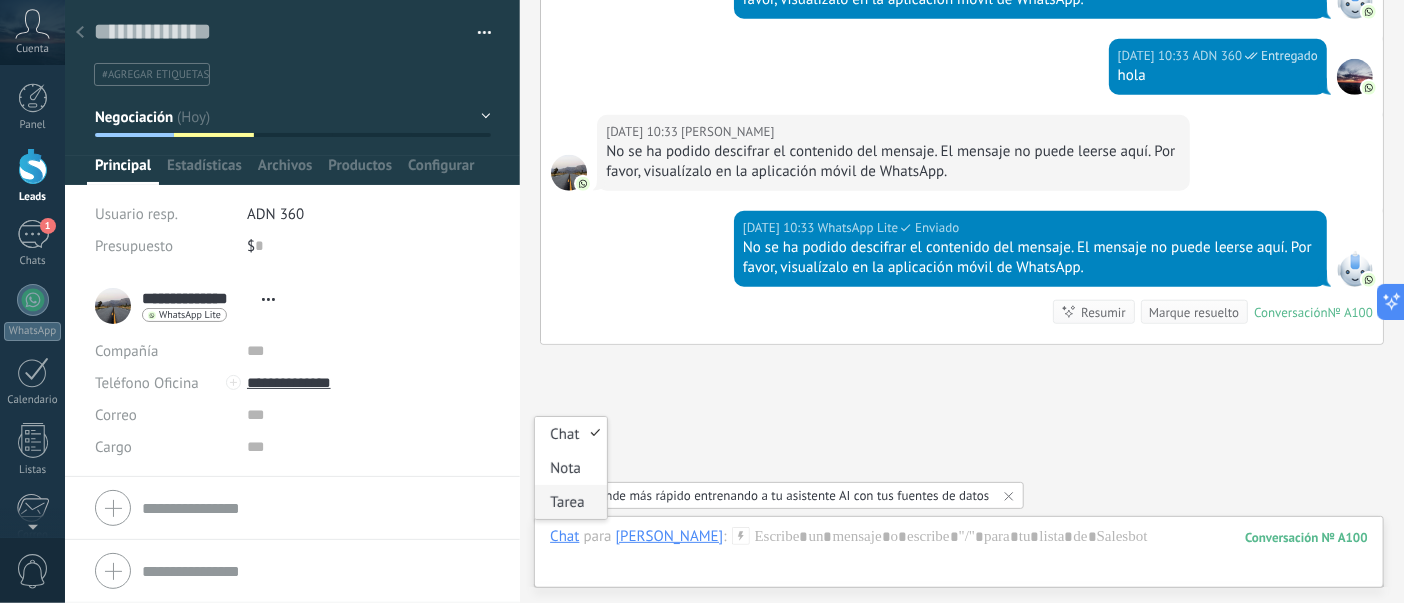 scroll, scrollTop: 880, scrollLeft: 0, axis: vertical 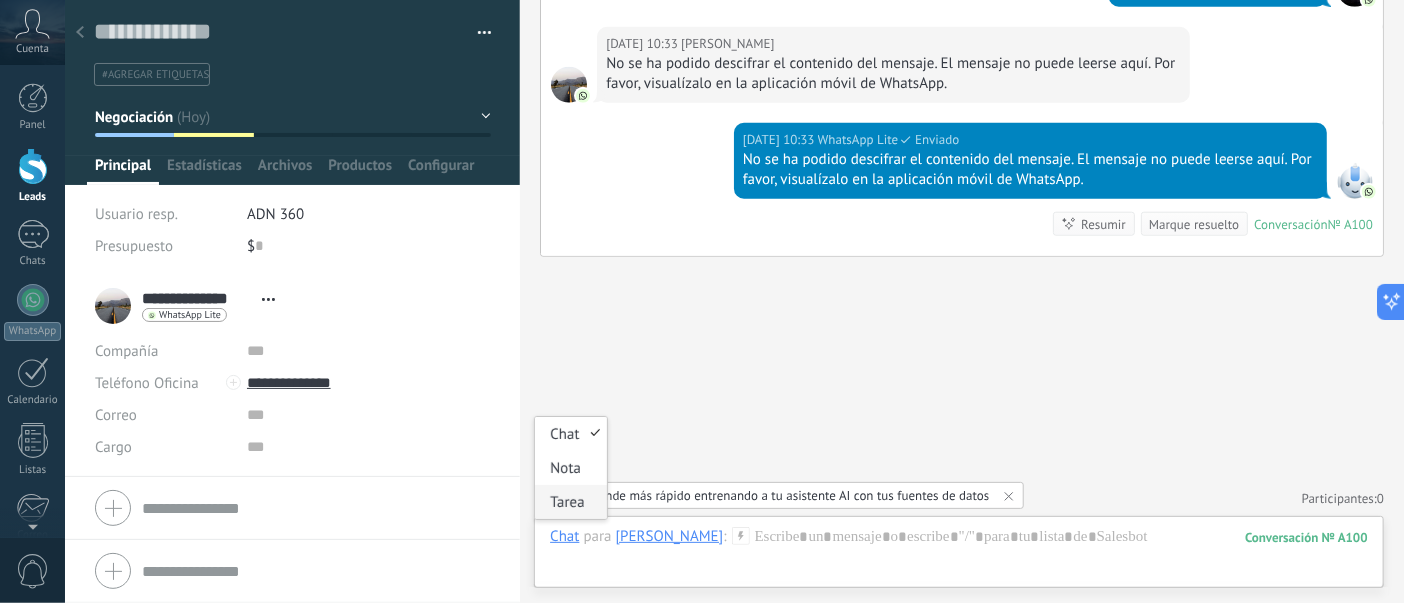 click on "Tarea" at bounding box center (570, 502) 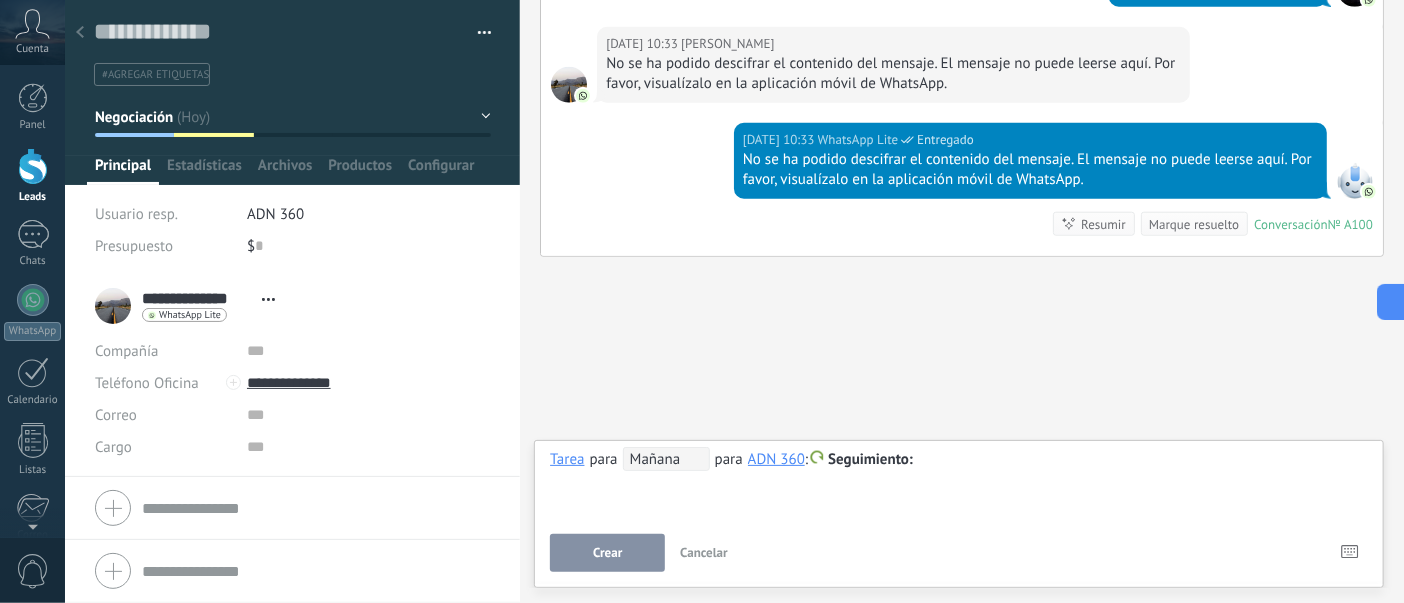 click on "Mañana" at bounding box center (666, 459) 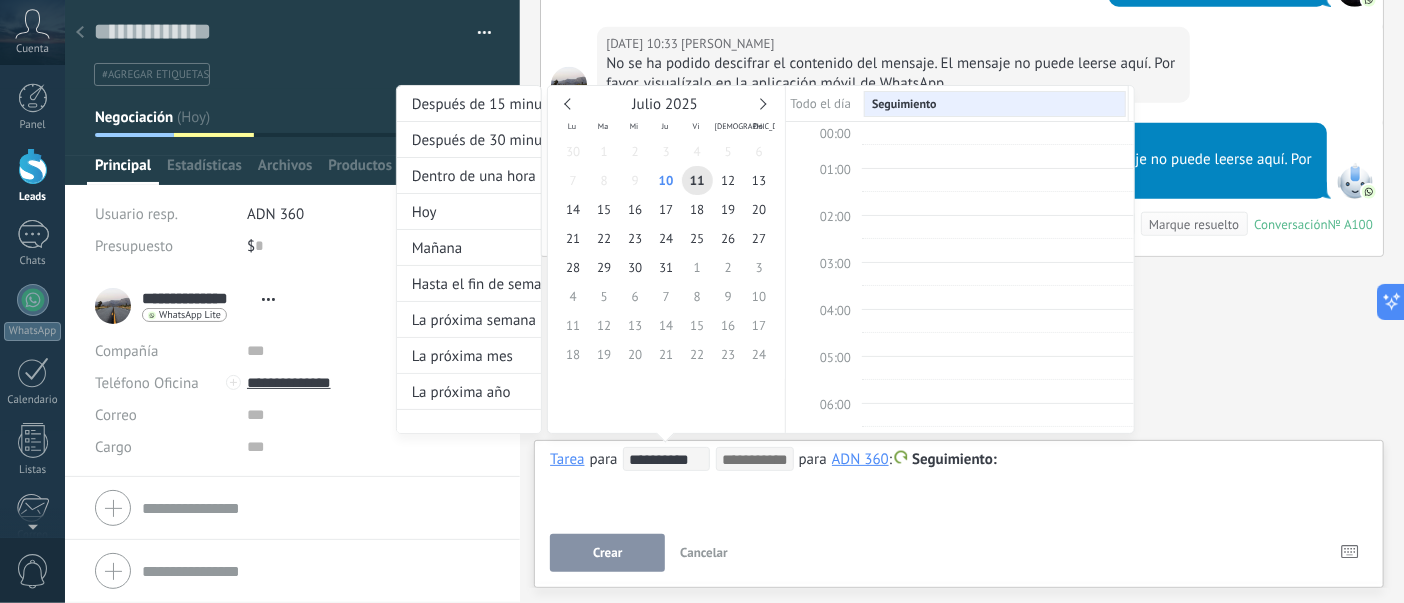 scroll, scrollTop: 375, scrollLeft: 0, axis: vertical 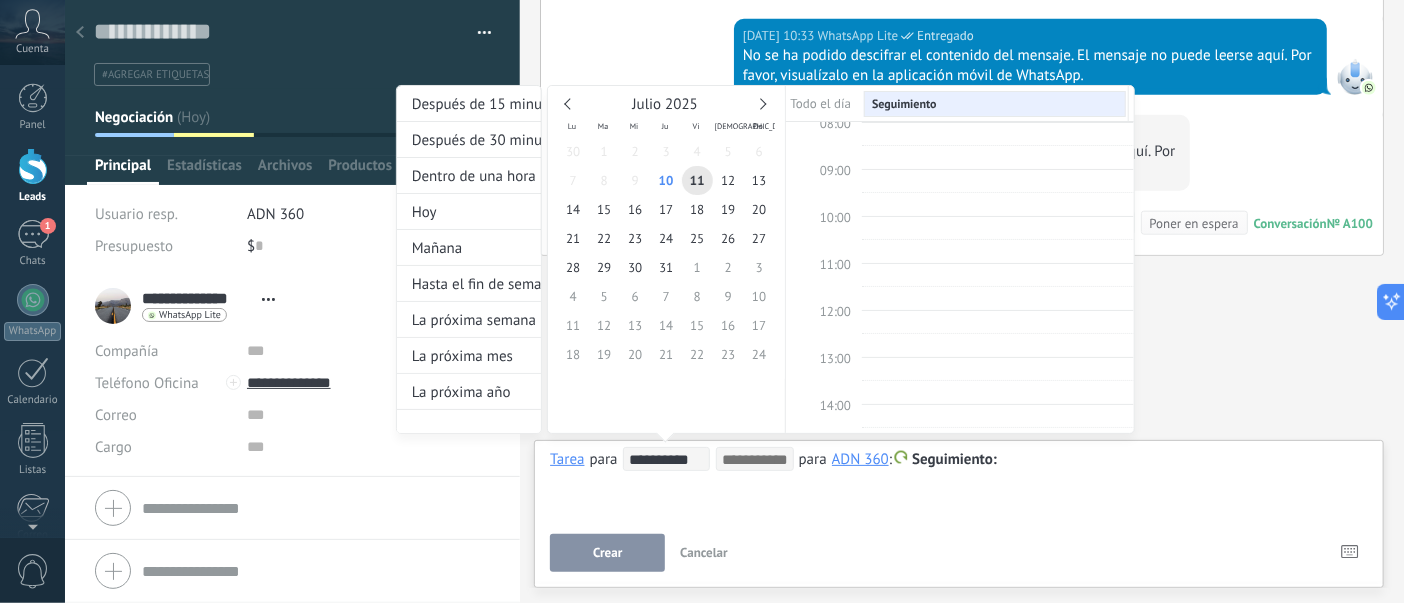 click on "**********" at bounding box center [765, 278] 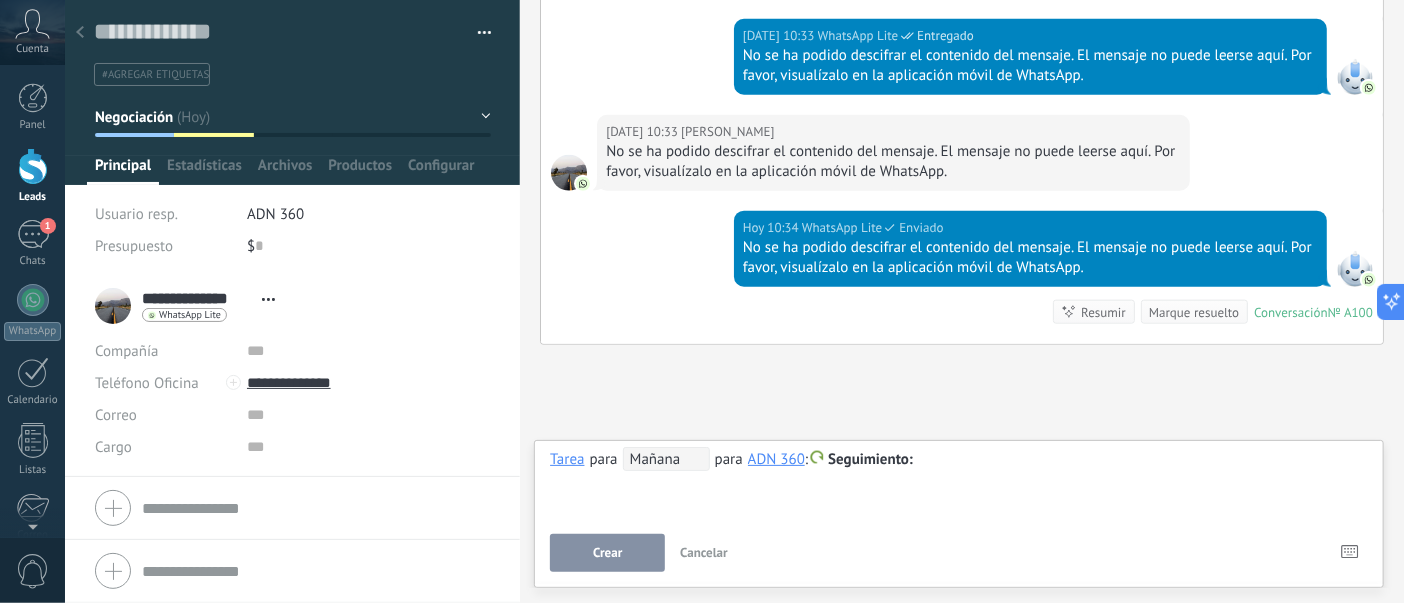 scroll, scrollTop: 1072, scrollLeft: 0, axis: vertical 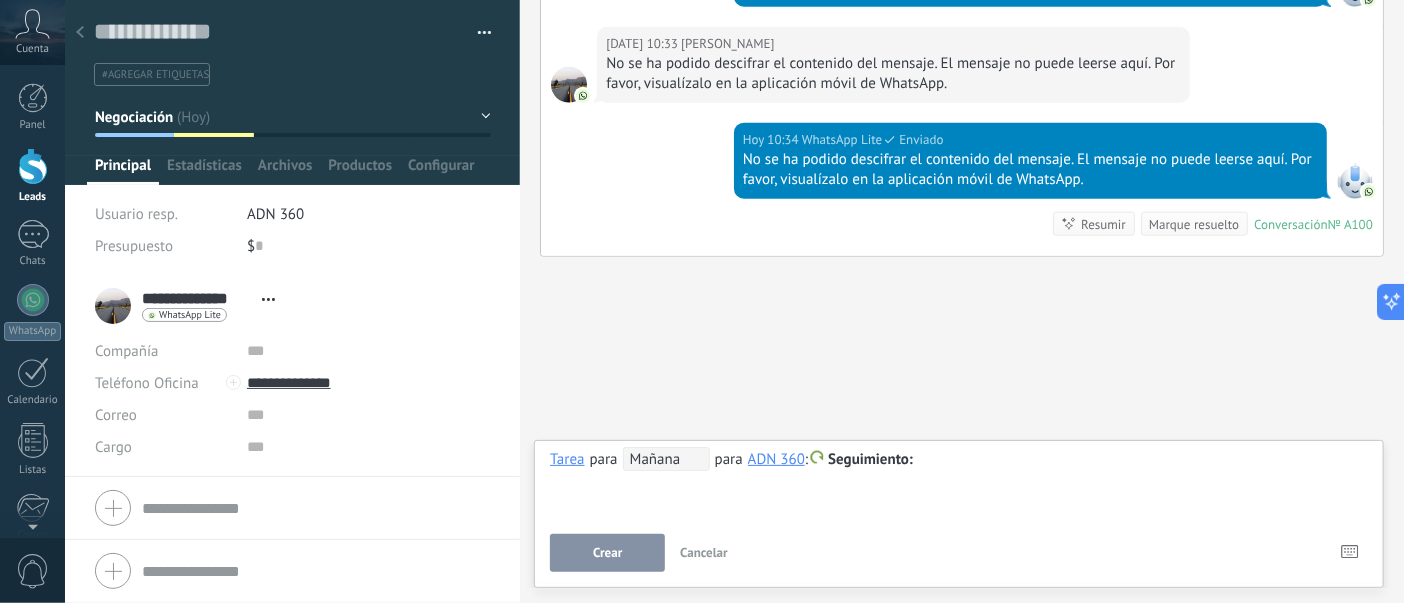 click on "Cancelar" at bounding box center (704, 552) 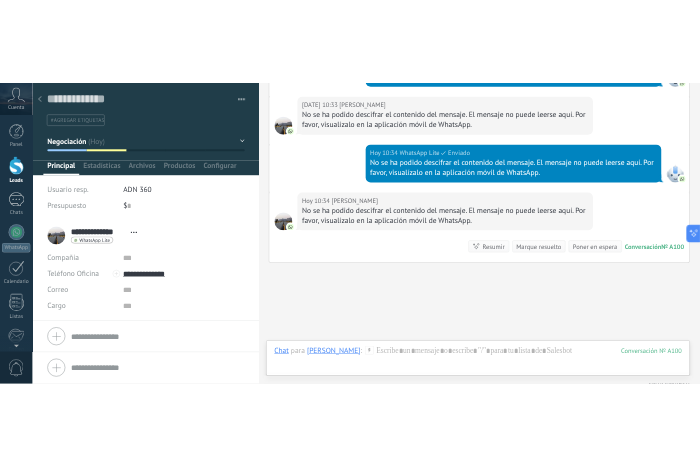 scroll, scrollTop: 1176, scrollLeft: 0, axis: vertical 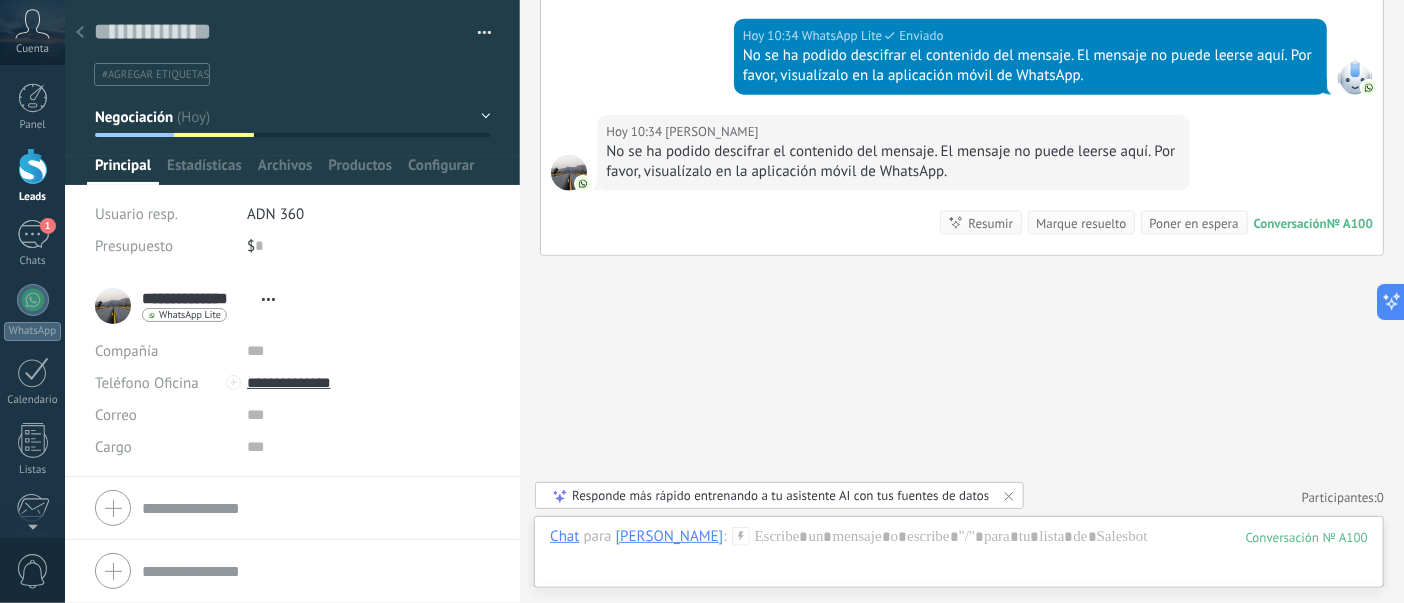 click at bounding box center [33, 166] 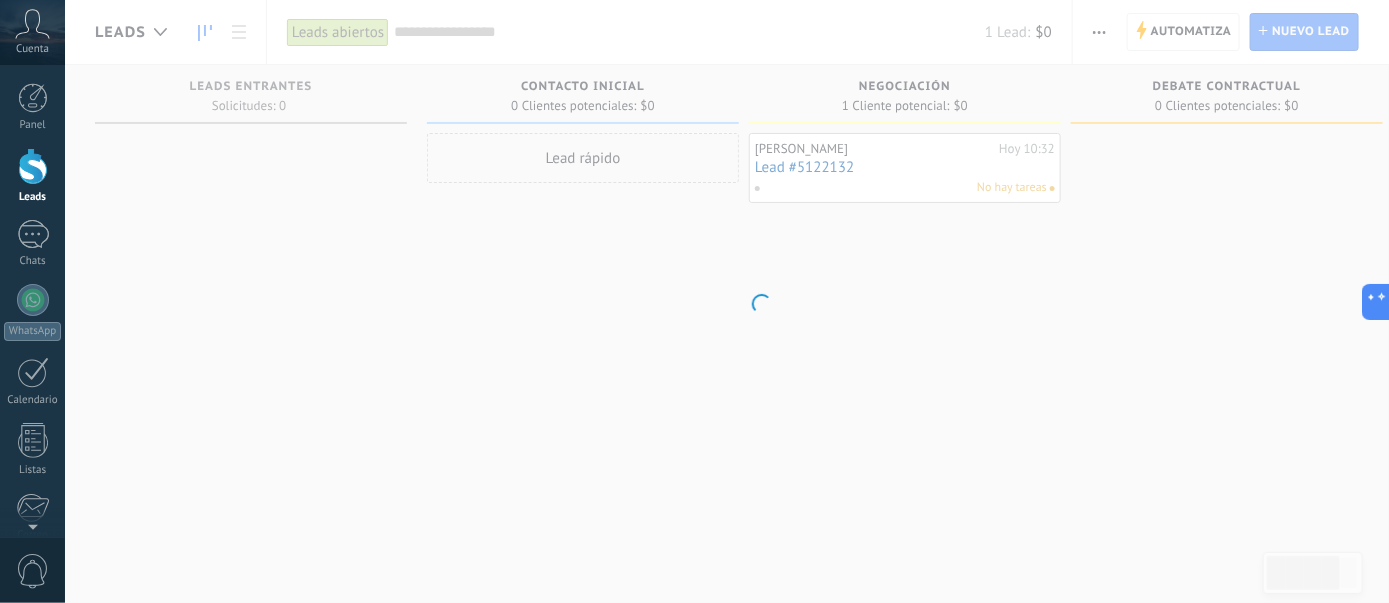 click on ".abccls-1,.abccls-2{fill-rule:evenodd}.abccls-2{fill:#fff} .abfcls-1{fill:none}.abfcls-2{fill:#fff} .abncls-1{isolation:isolate}.abncls-2{opacity:.06}.abncls-2,.abncls-3,.abncls-6{mix-blend-mode:multiply}.abncls-3{opacity:.15}.abncls-4,.abncls-8{fill:#fff}.abncls-5{fill:url(#abnlinear-gradient)}.abncls-6{opacity:.04}.abncls-7{fill:url(#abnlinear-gradient-2)}.abncls-8{fill-rule:evenodd} .abqst0{fill:#ffa200} .abwcls-1{fill:#252525} .cls-1{isolation:isolate} .acicls-1{fill:none} .aclcls-1{fill:#232323} .acnst0{display:none} .addcls-1,.addcls-2{fill:none;stroke-miterlimit:10}.addcls-1{stroke:#dfe0e5}.addcls-2{stroke:#a1a7ab} .adecls-1,.adecls-2{fill:none;stroke-miterlimit:10}.adecls-1{stroke:#dfe0e5}.adecls-2{stroke:#a1a7ab} .adqcls-1{fill:#8591a5;fill-rule:evenodd} .aeccls-1{fill:#5c9f37} .aeecls-1{fill:#f86161} .aejcls-1{fill:#8591a5;fill-rule:evenodd} .aekcls-1{fill-rule:evenodd} .aelcls-1{fill-rule:evenodd;fill:currentColor} .aemcls-1{fill-rule:evenodd;fill:currentColor} .aencls-2{fill:#f86161;opacity:.3}" at bounding box center (694, 301) 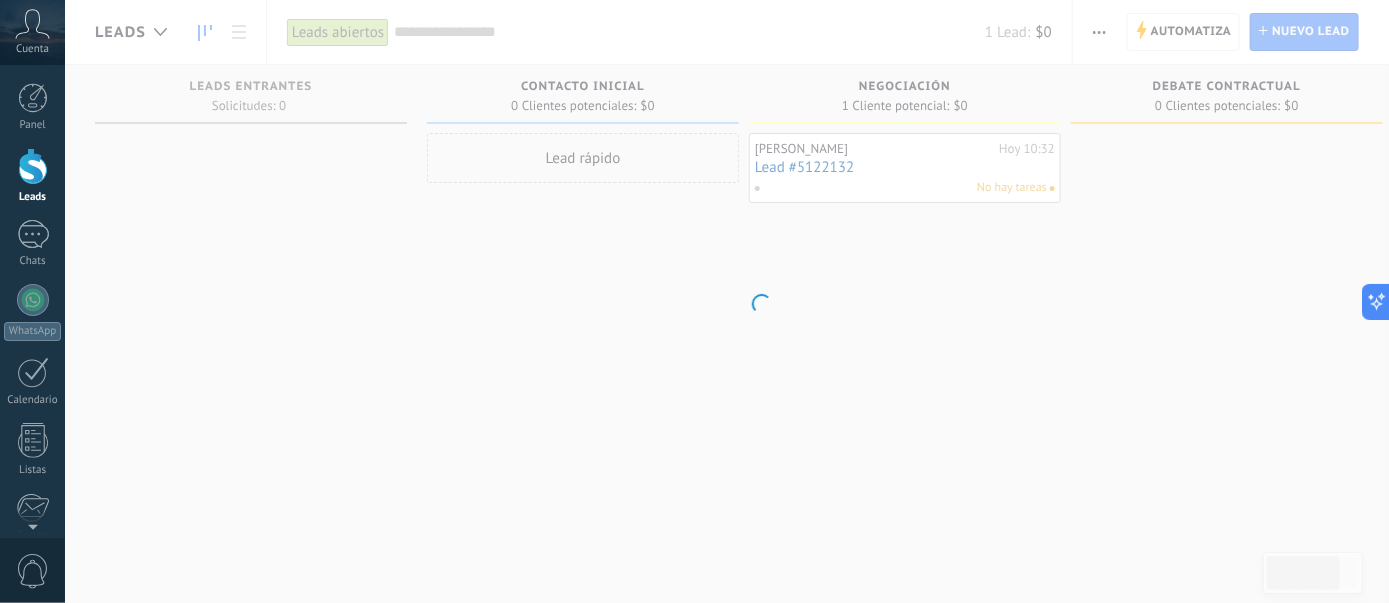 click at bounding box center [33, 166] 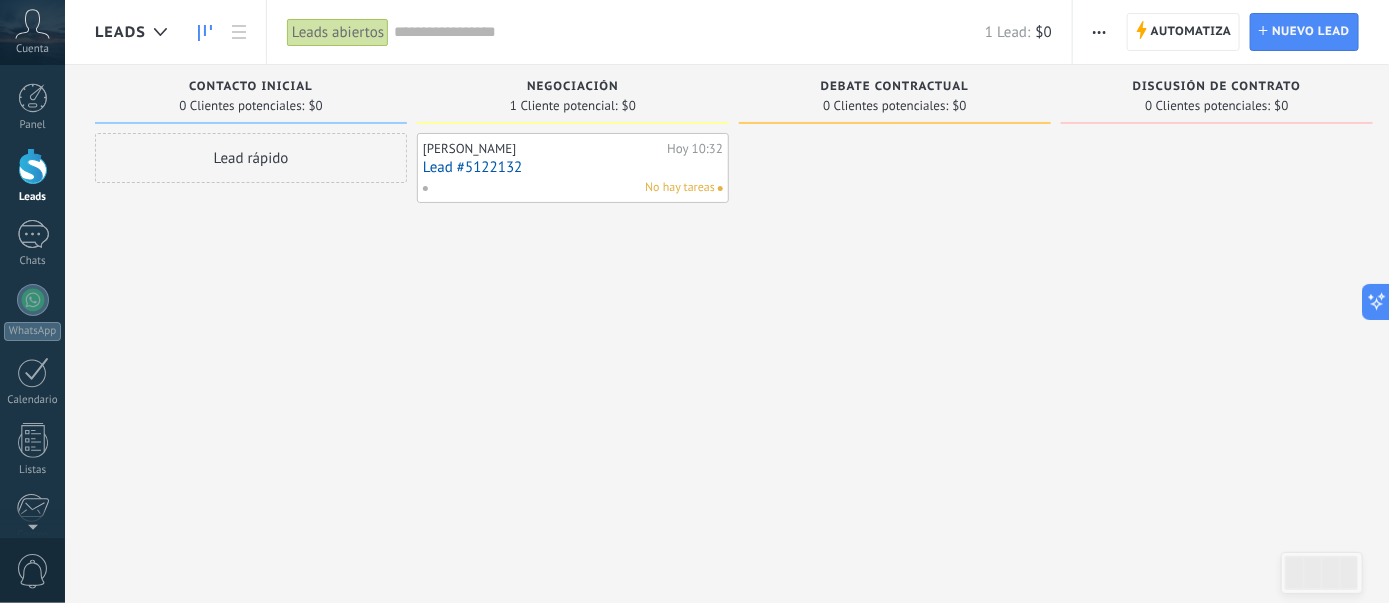 click on "[PERSON_NAME][DATE] 10:32 Lead #5122132 No hay tareas" at bounding box center [573, 304] 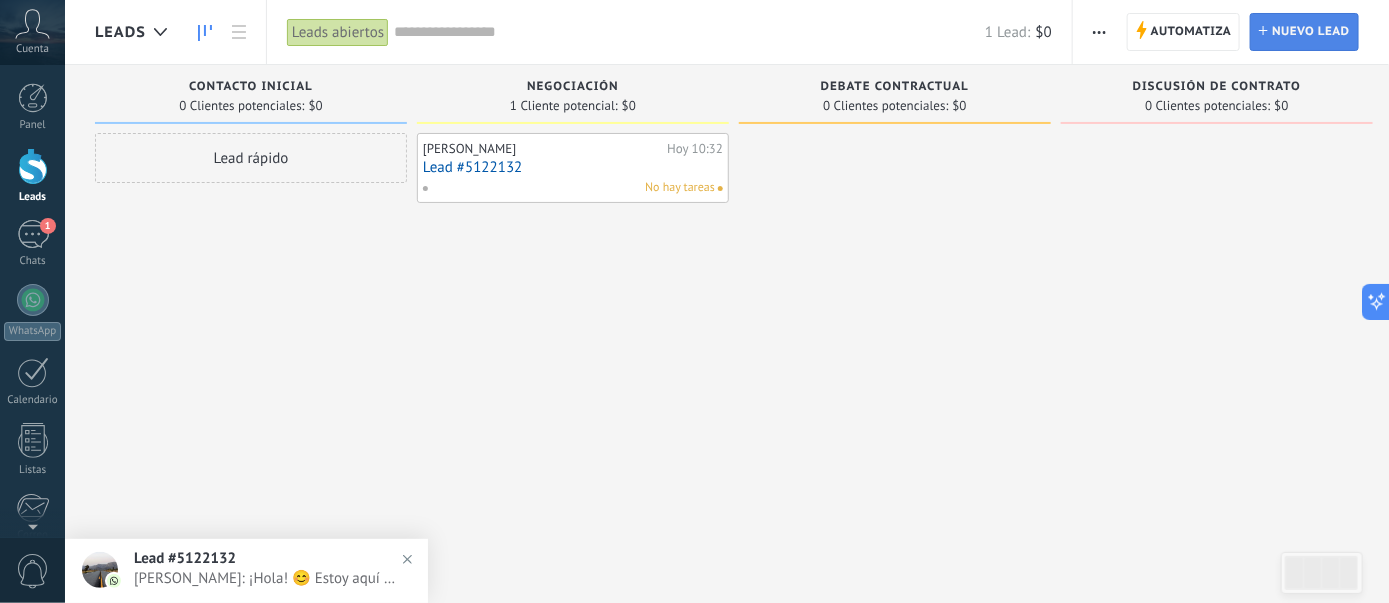 click on "Nuevo lead" at bounding box center (1311, 32) 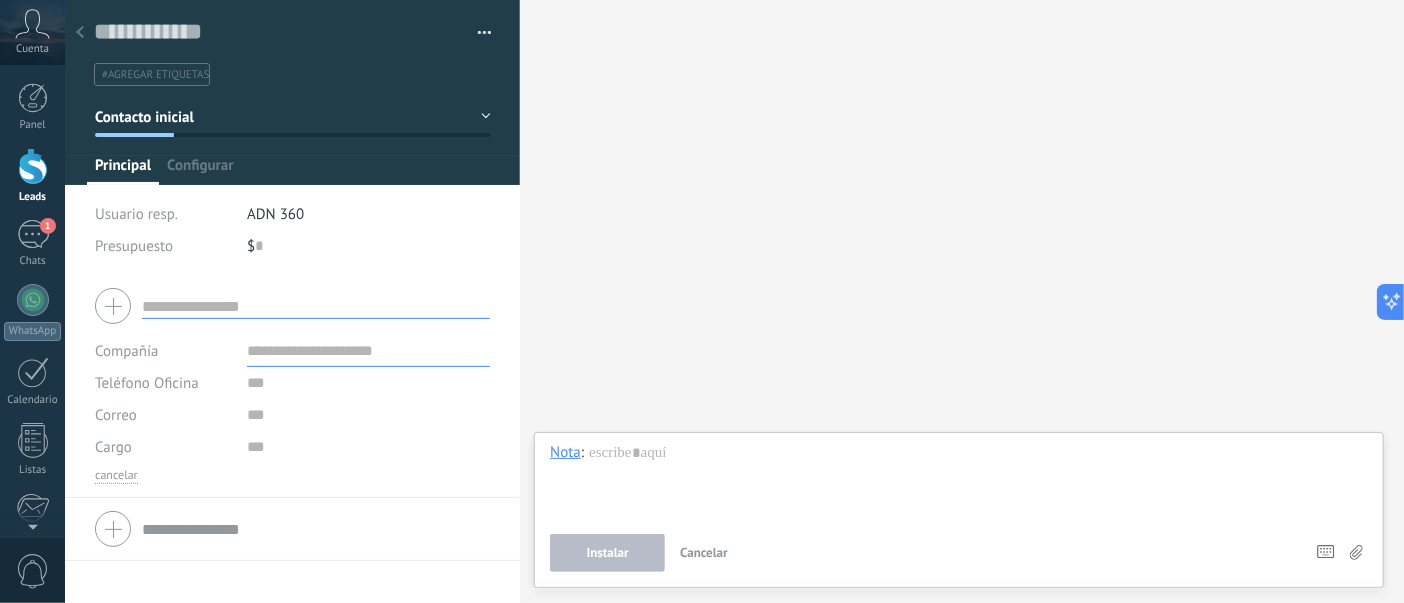 click 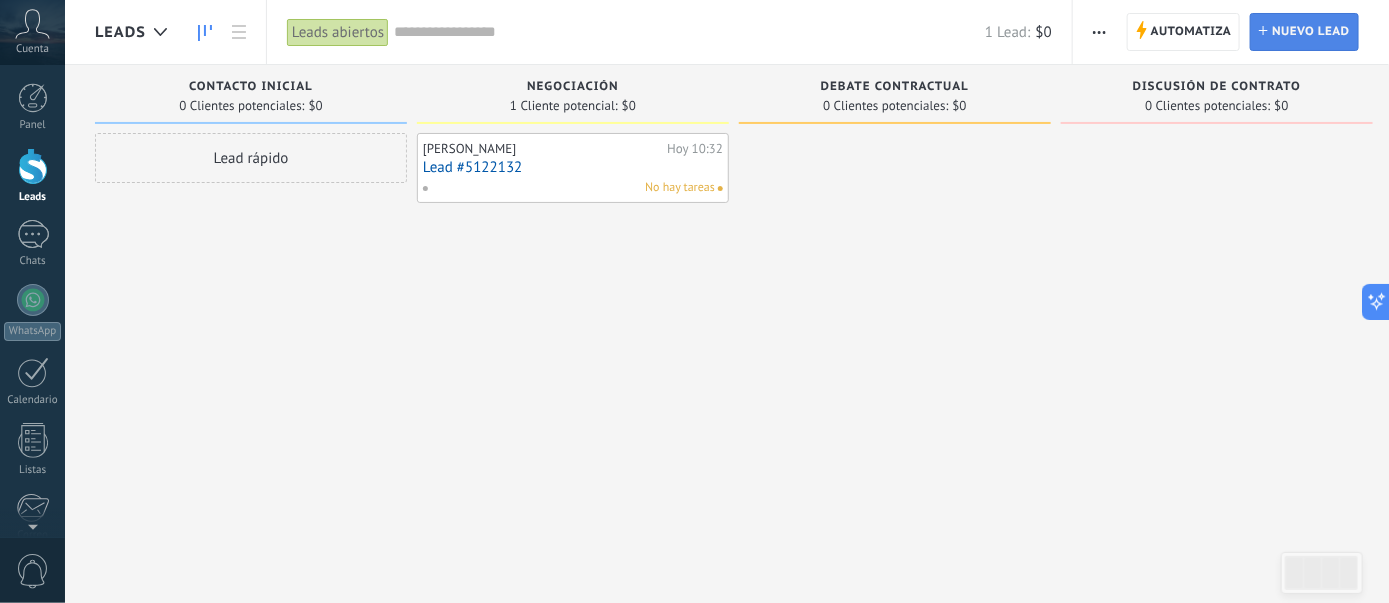 click on "Nuevo lead" at bounding box center [1311, 32] 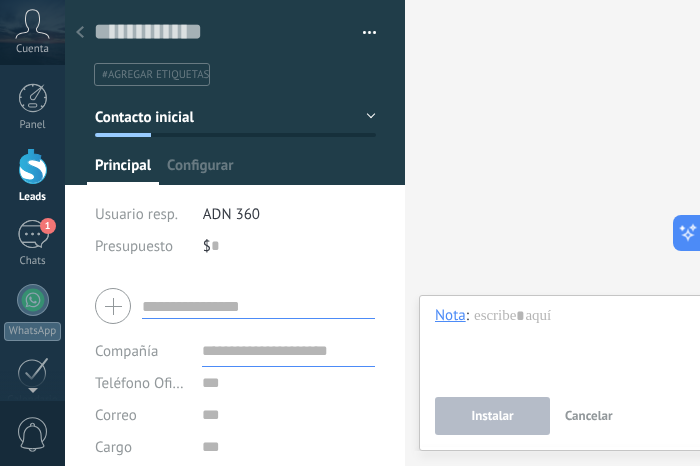 type on "**********" 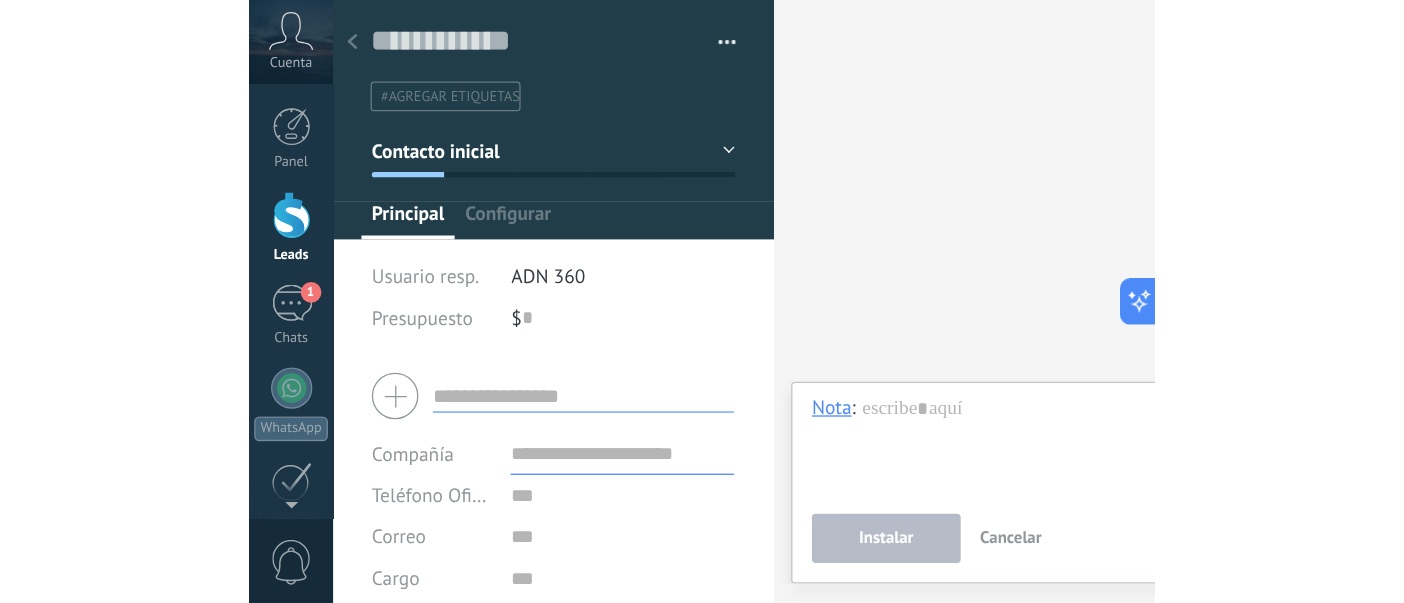 scroll, scrollTop: 29, scrollLeft: 0, axis: vertical 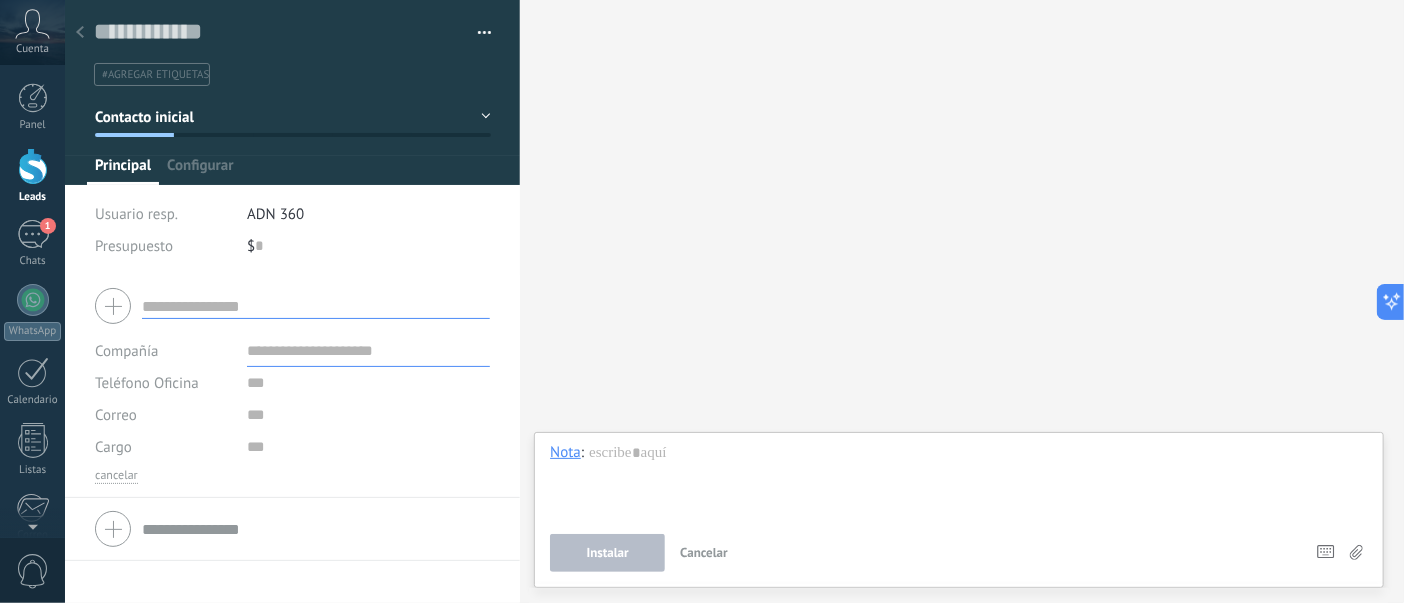click at bounding box center (369, 351) 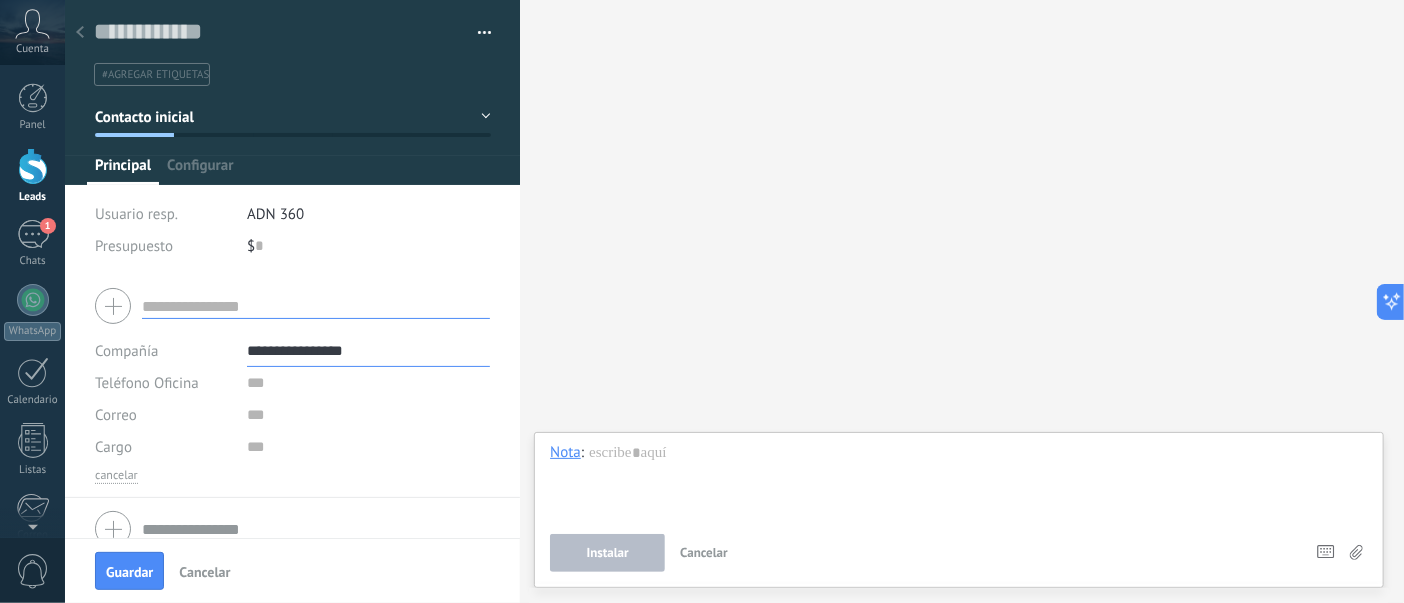 scroll, scrollTop: 23, scrollLeft: 0, axis: vertical 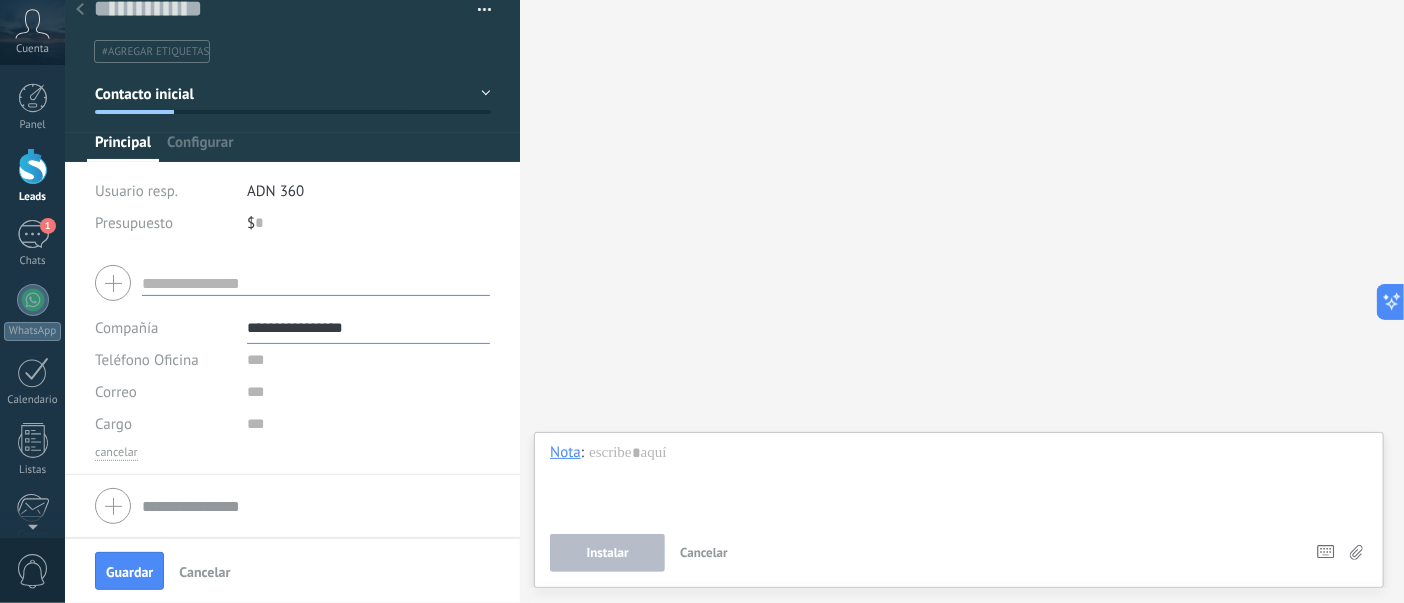 type on "**********" 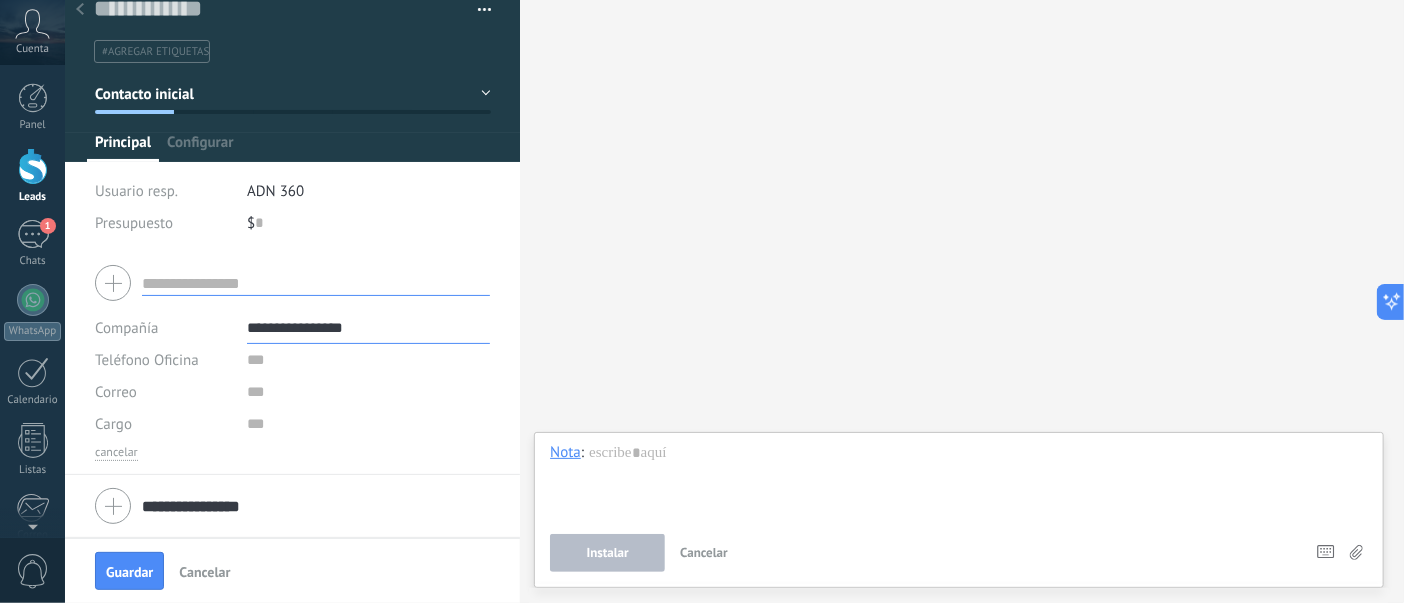 click on "**********" at bounding box center (369, 328) 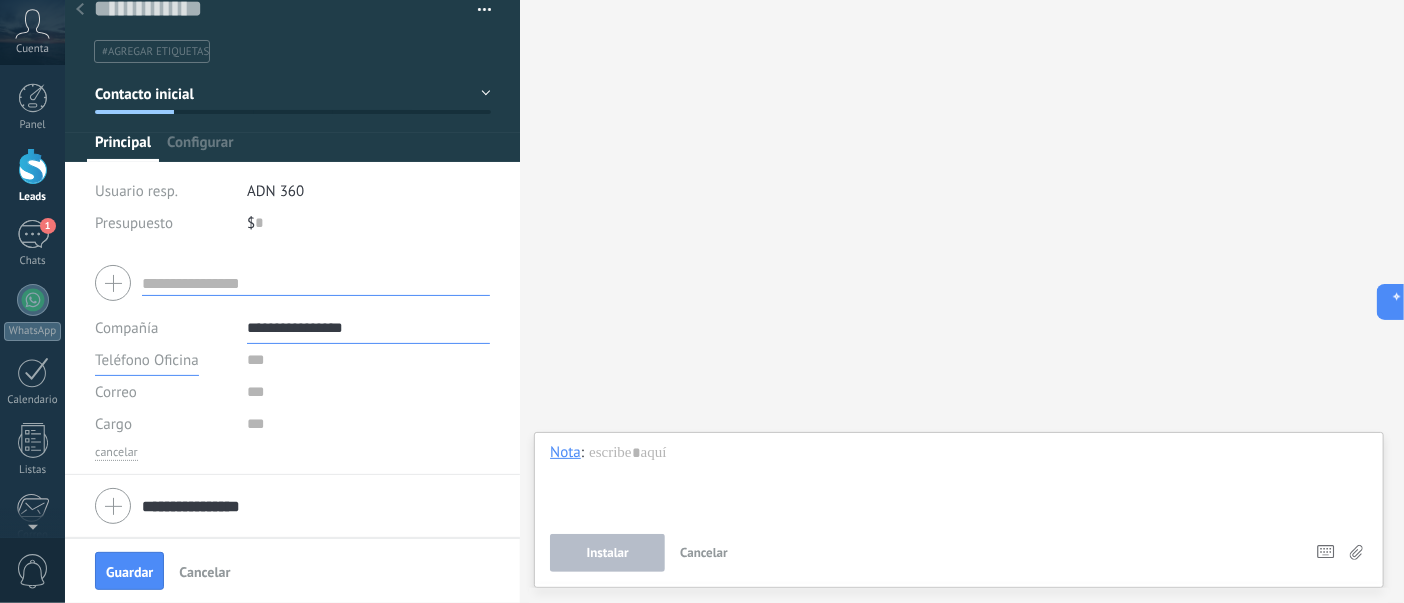 drag, startPoint x: 156, startPoint y: 360, endPoint x: 275, endPoint y: 361, distance: 119.0042 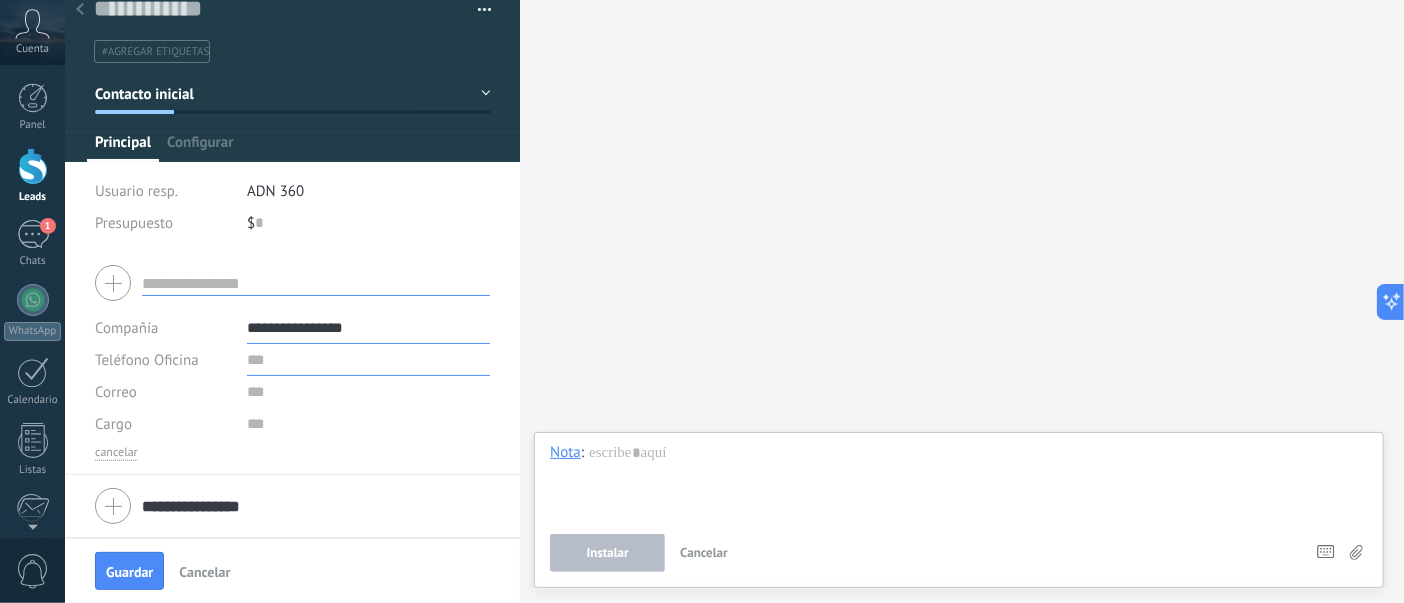 click at bounding box center (369, 360) 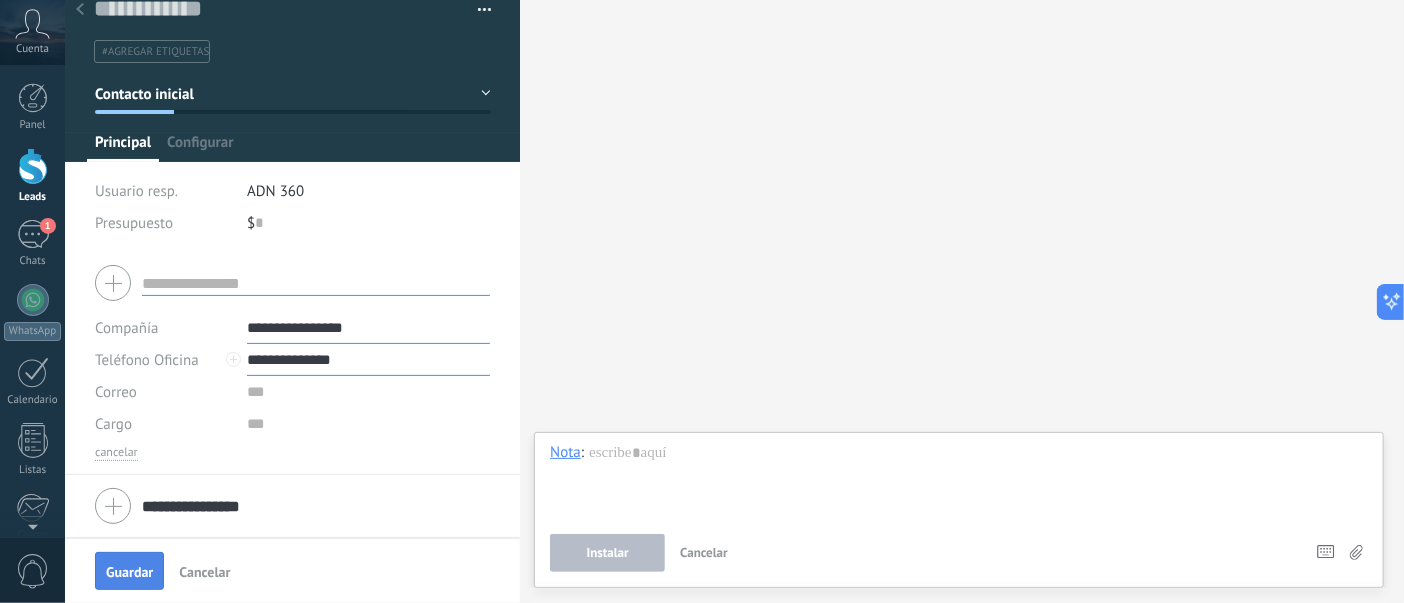 type on "**********" 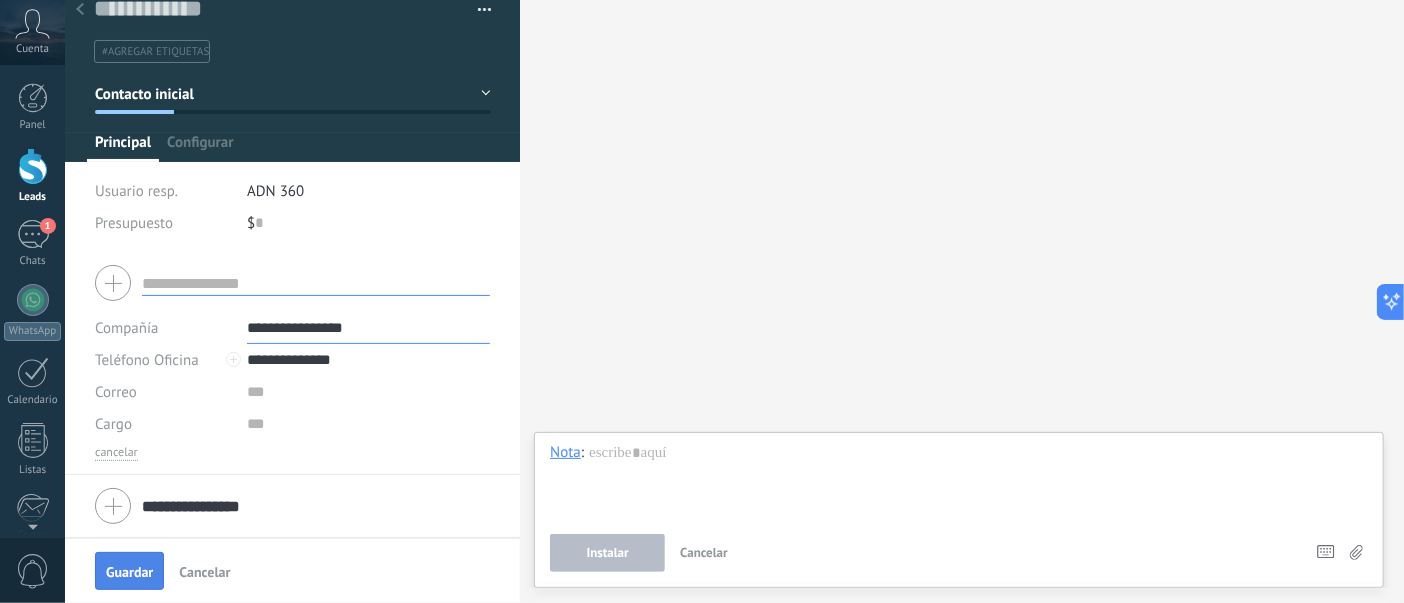 click on "Guardar" at bounding box center (129, 572) 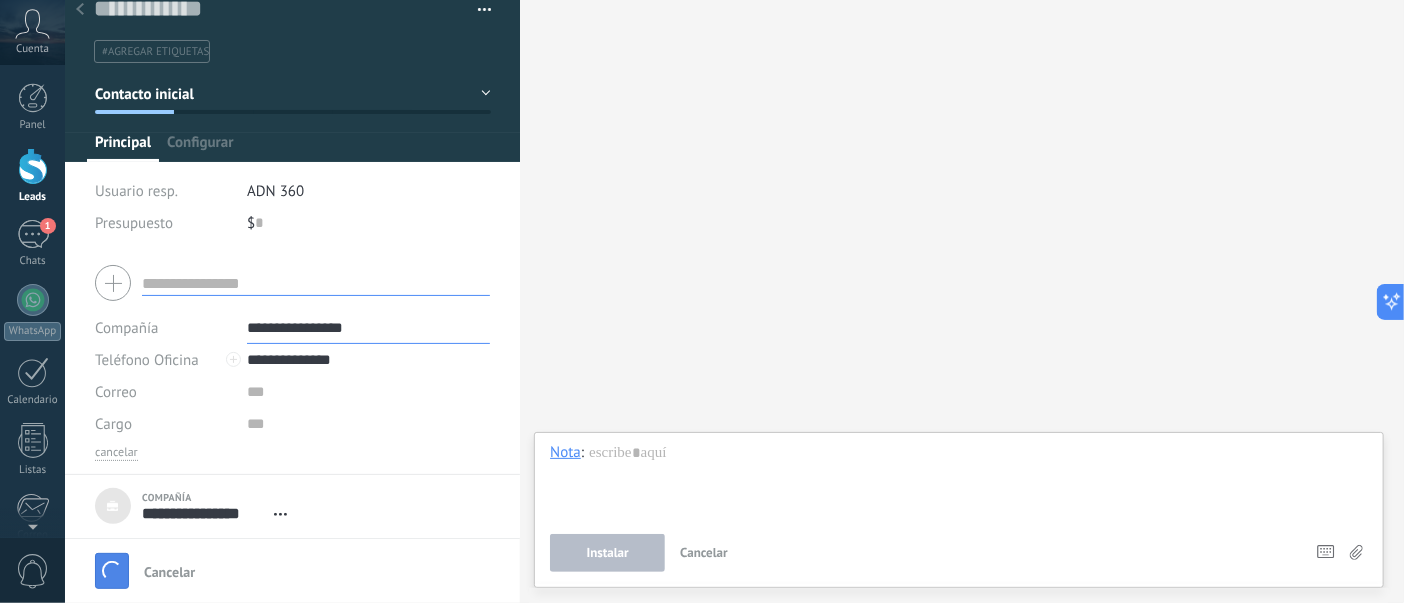 scroll, scrollTop: 20, scrollLeft: 0, axis: vertical 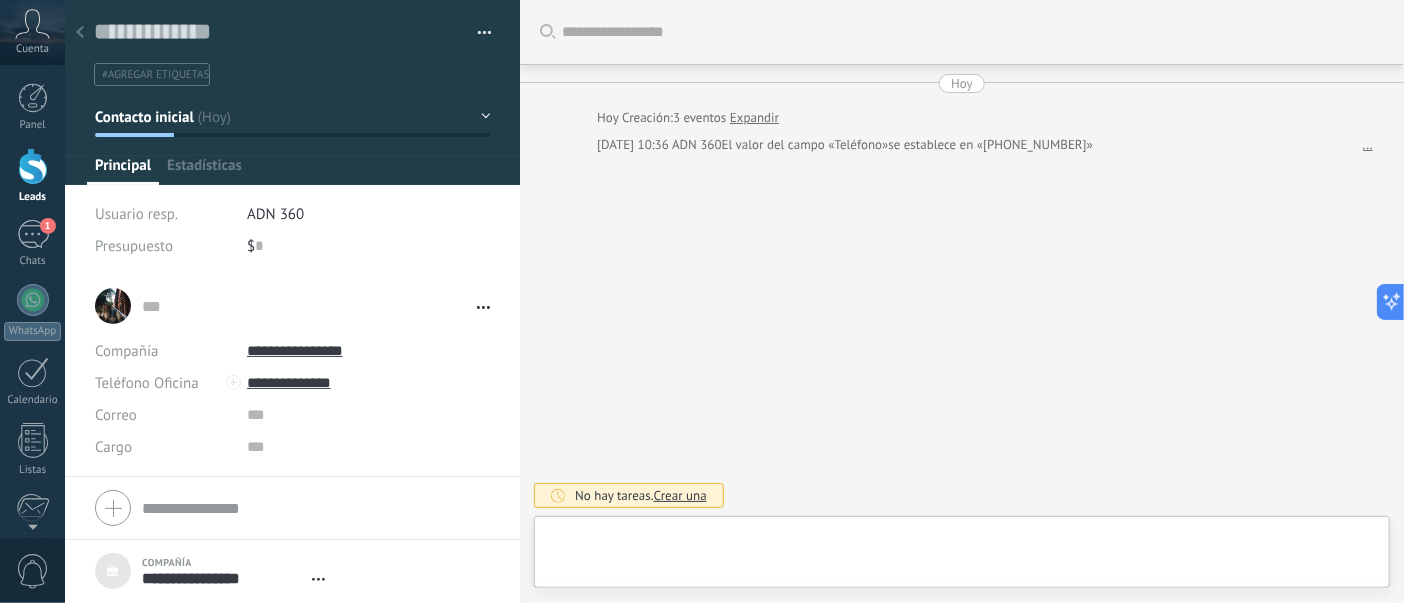 type on "***" 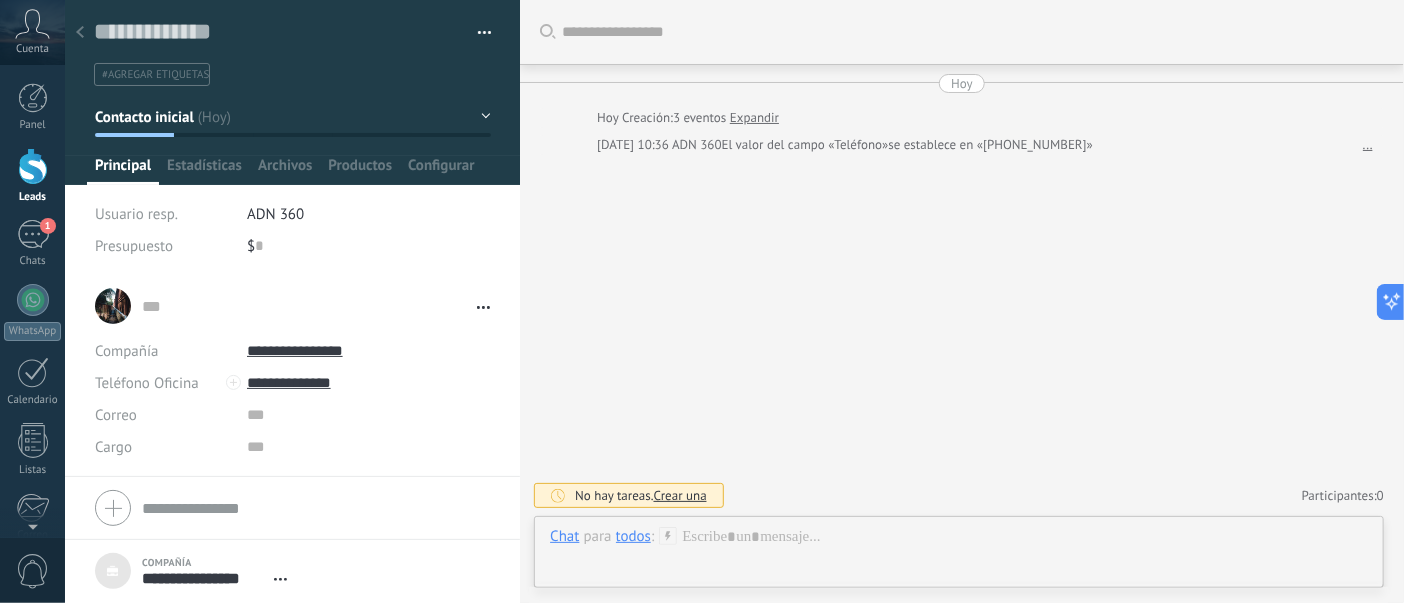 scroll, scrollTop: 20, scrollLeft: 0, axis: vertical 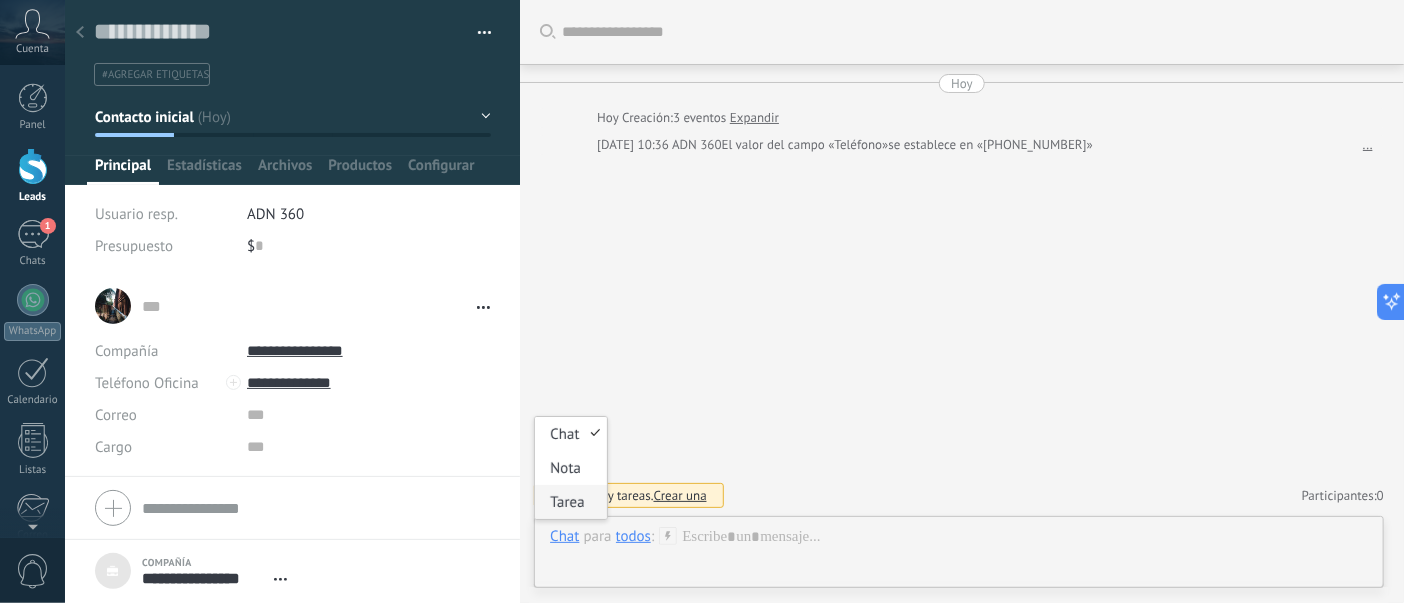 click on "Tarea" at bounding box center (570, 502) 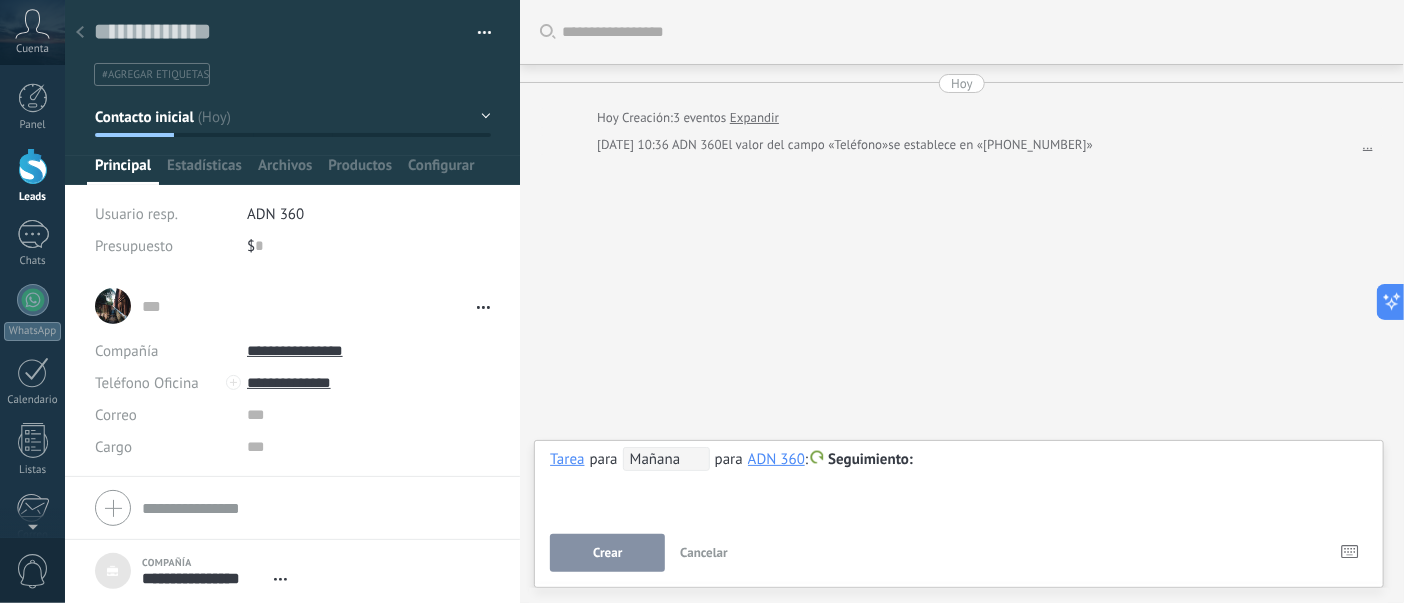click on "Cancelar" at bounding box center (704, 552) 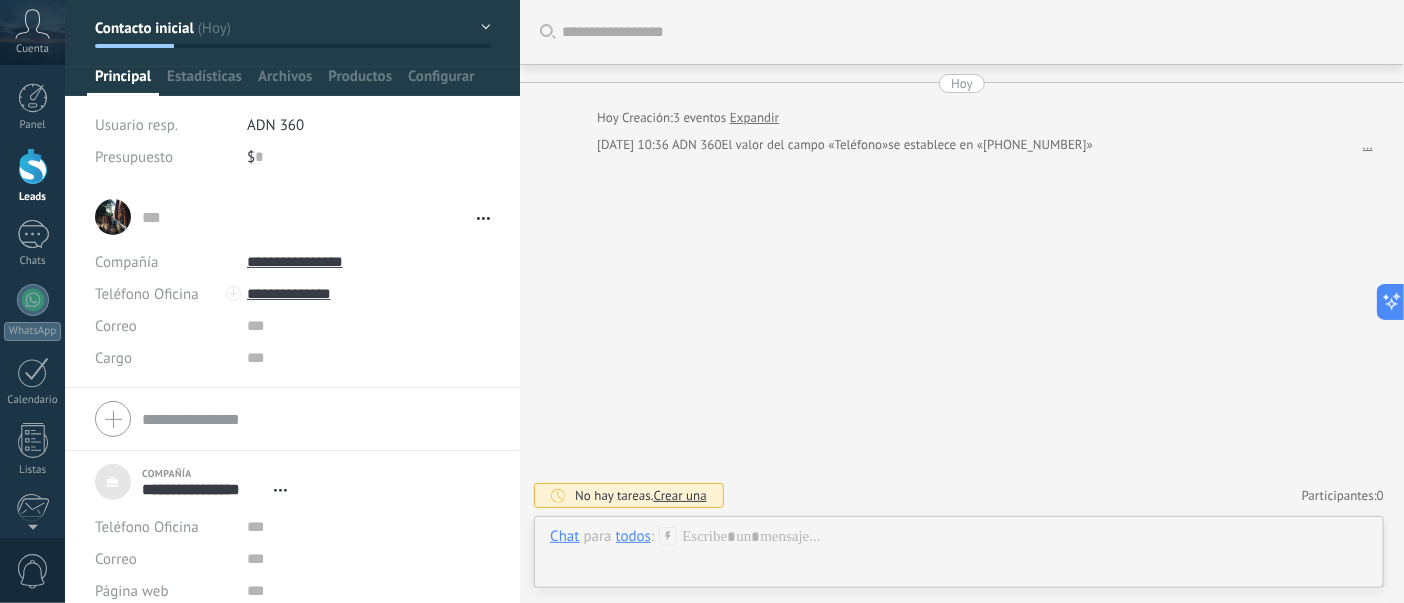 scroll, scrollTop: 137, scrollLeft: 0, axis: vertical 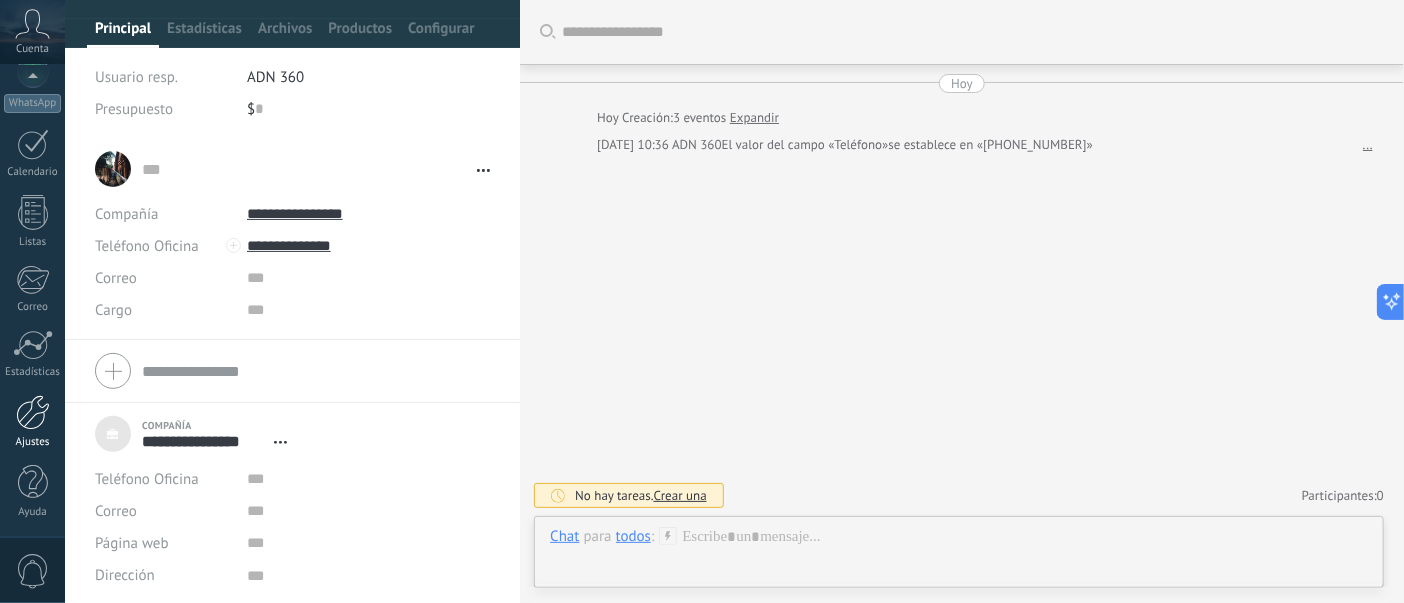 click at bounding box center [33, 412] 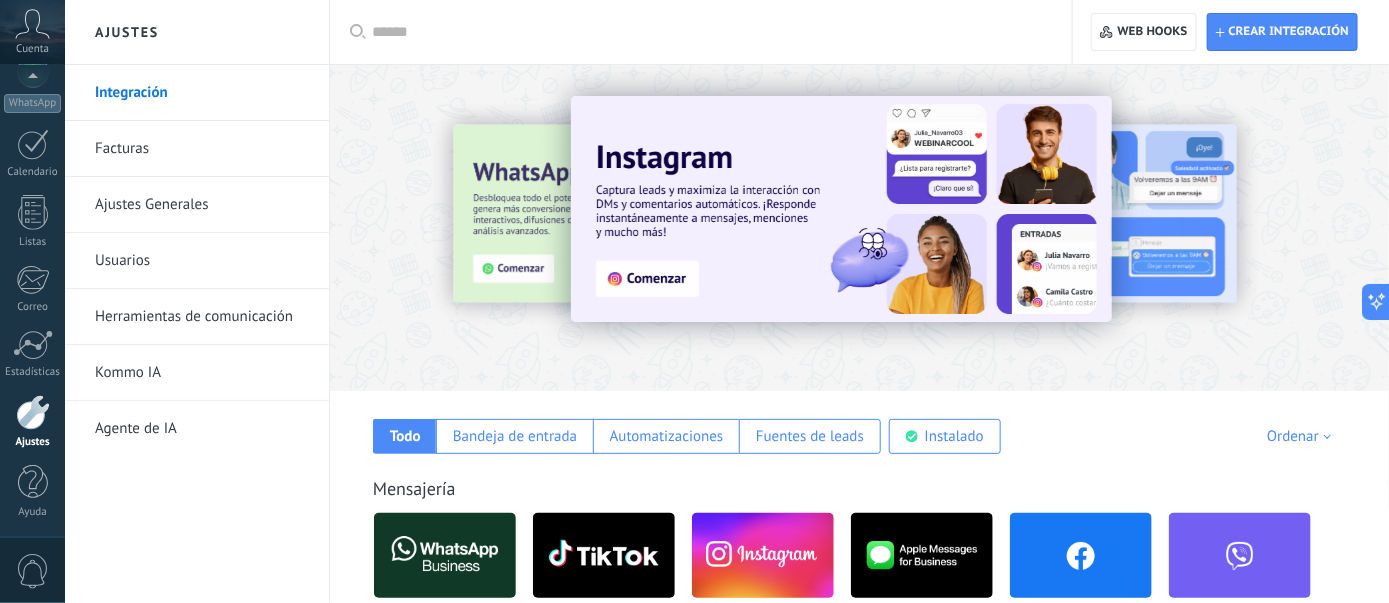 click on "Herramientas de comunicación" at bounding box center [202, 317] 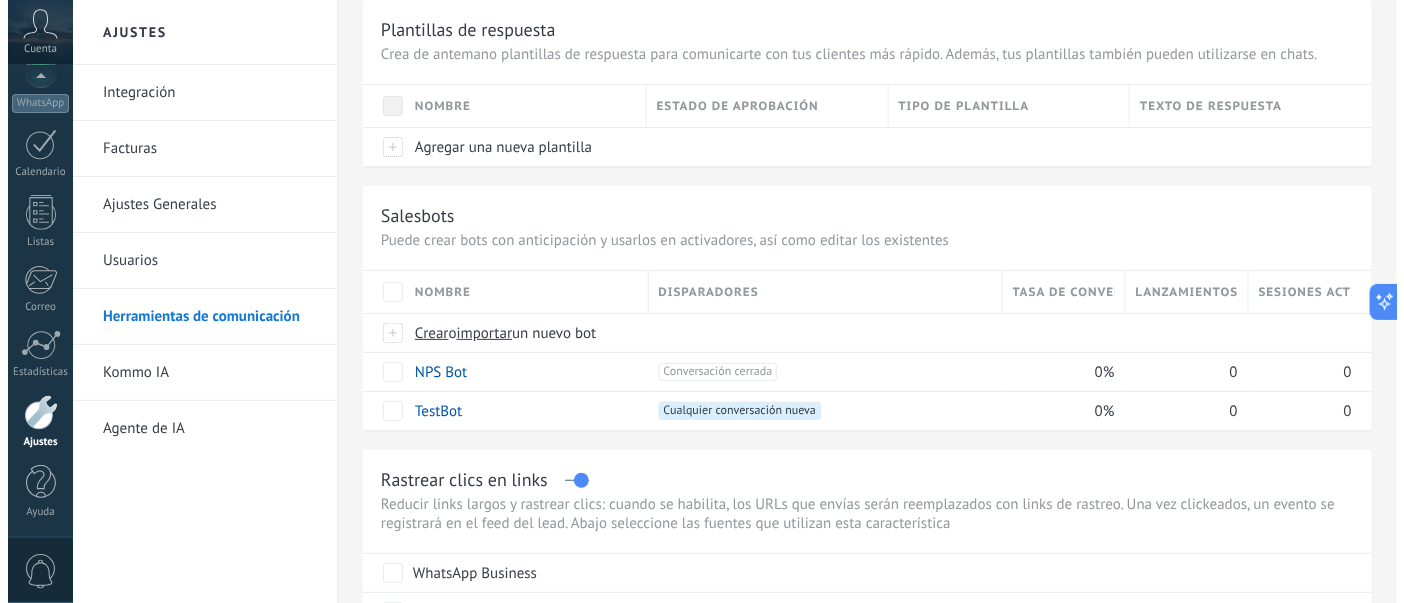 scroll, scrollTop: 200, scrollLeft: 0, axis: vertical 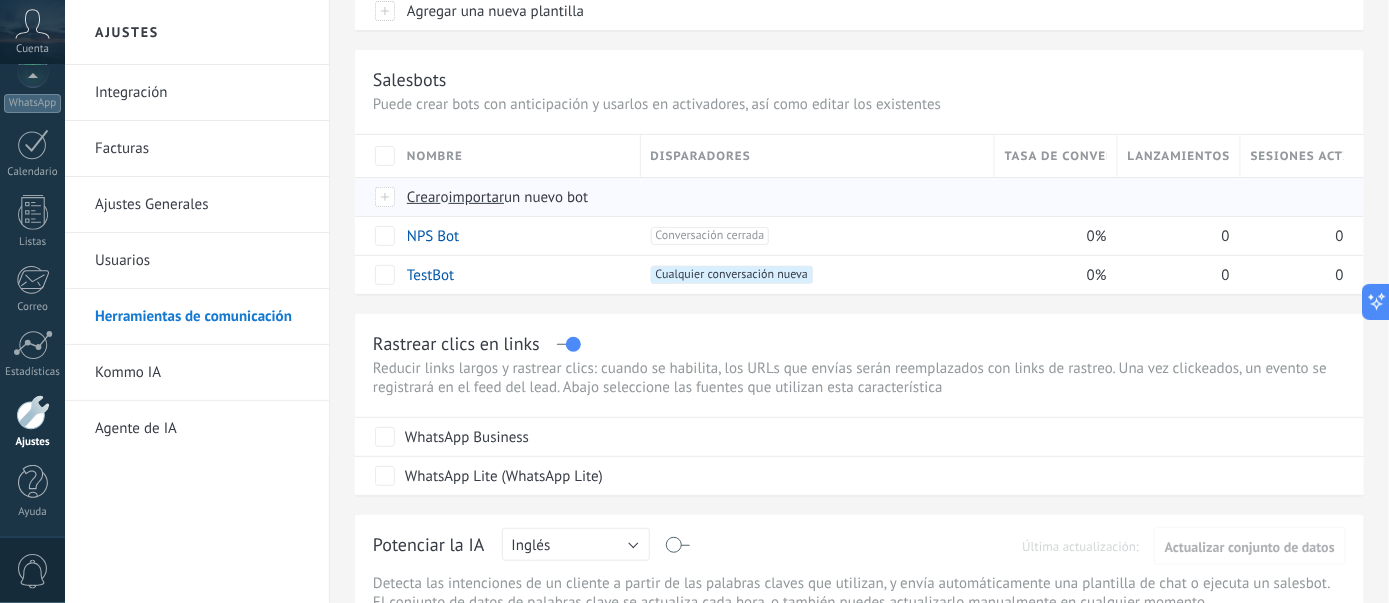 click on "Crear" at bounding box center [424, 197] 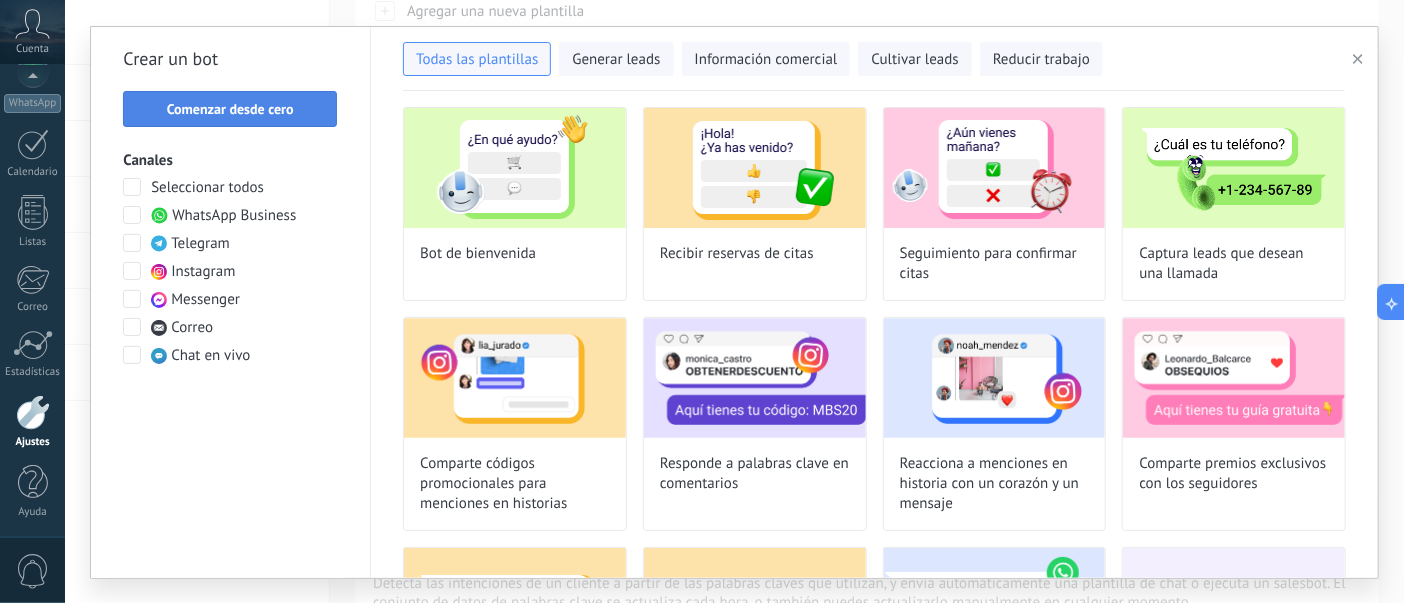 click on "Comenzar desde cero" at bounding box center [230, 109] 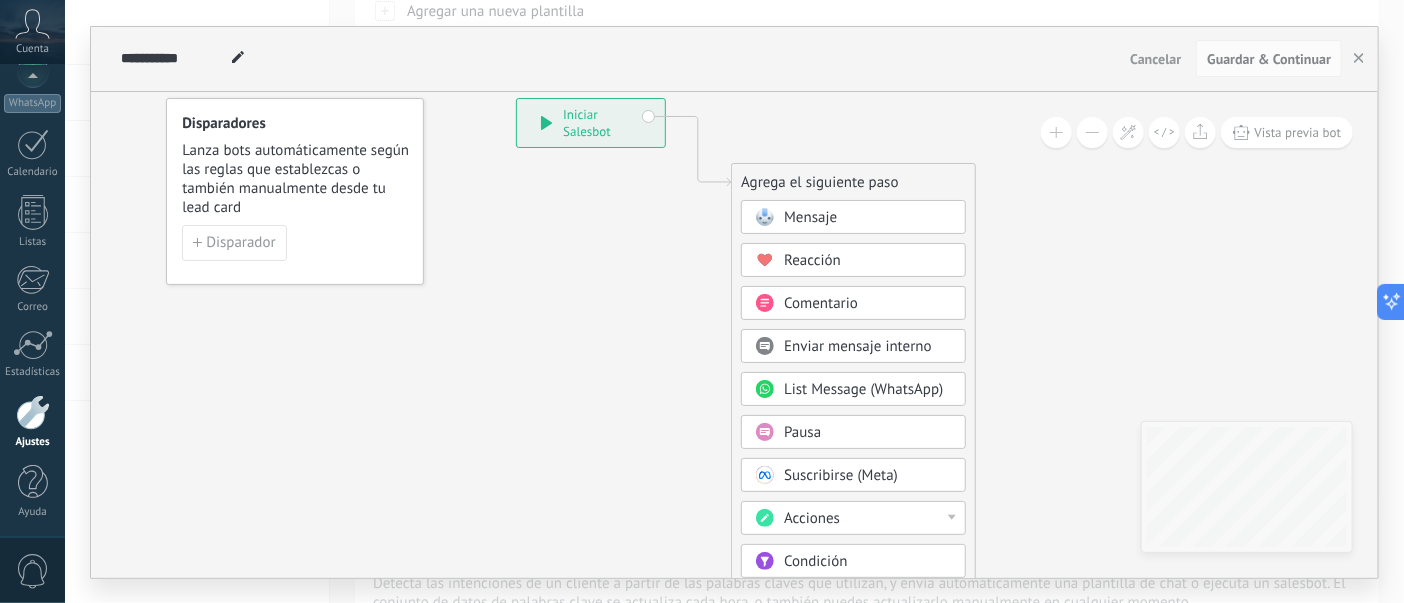 click on "Mensaje" at bounding box center [868, 218] 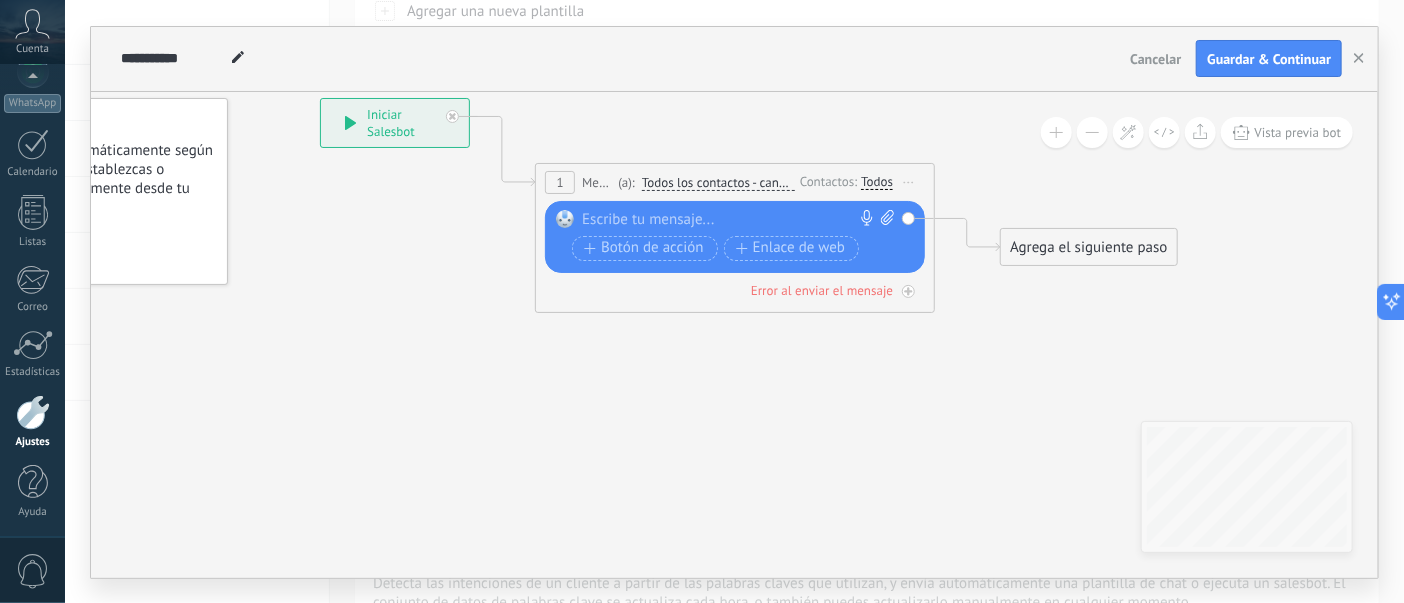 click at bounding box center (730, 220) 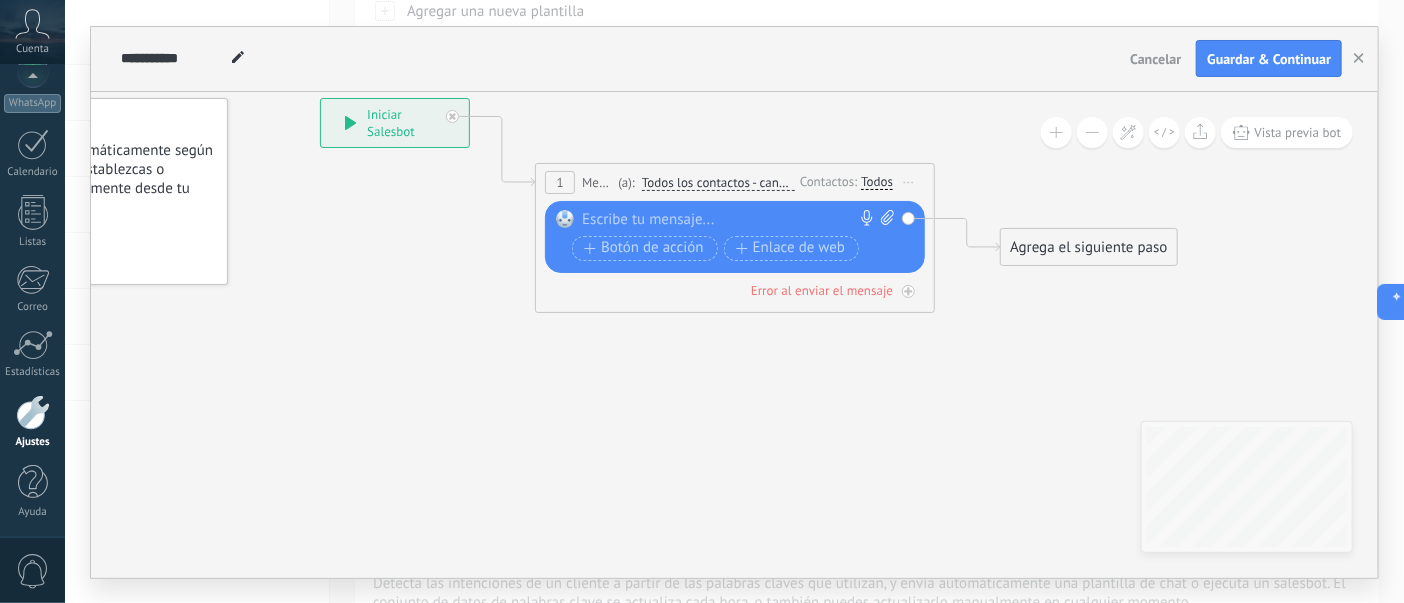 type 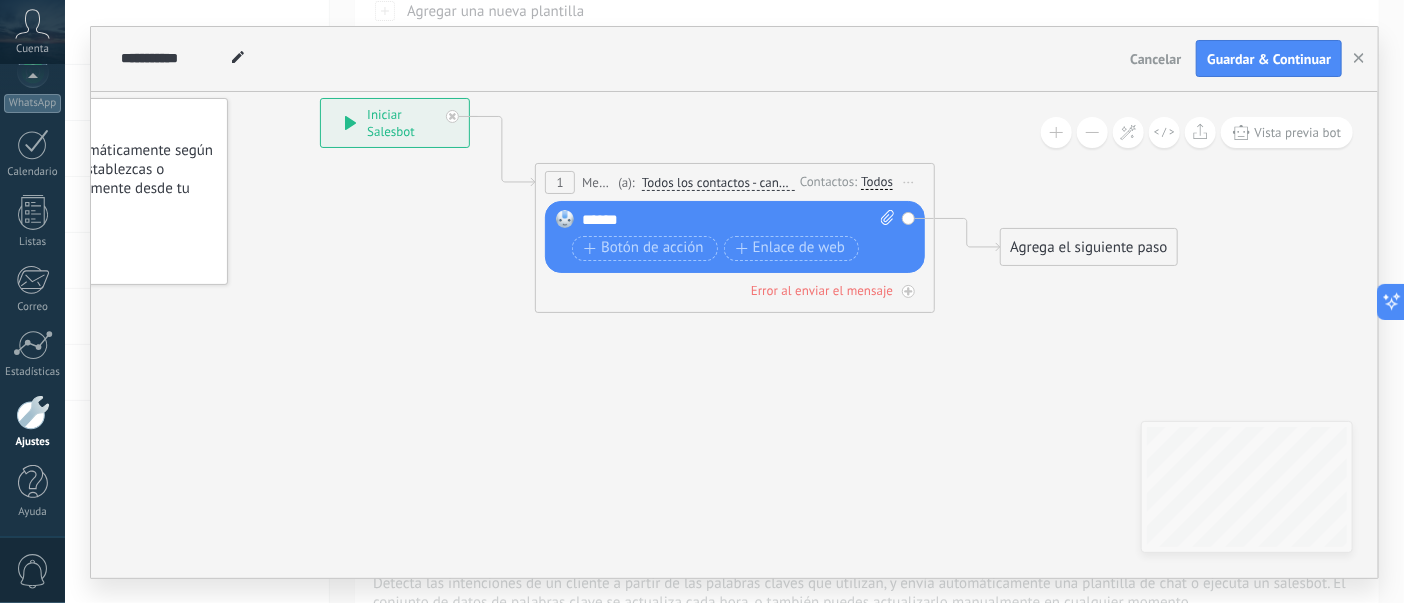 click on "Agrega el siguiente paso" at bounding box center [1088, 247] 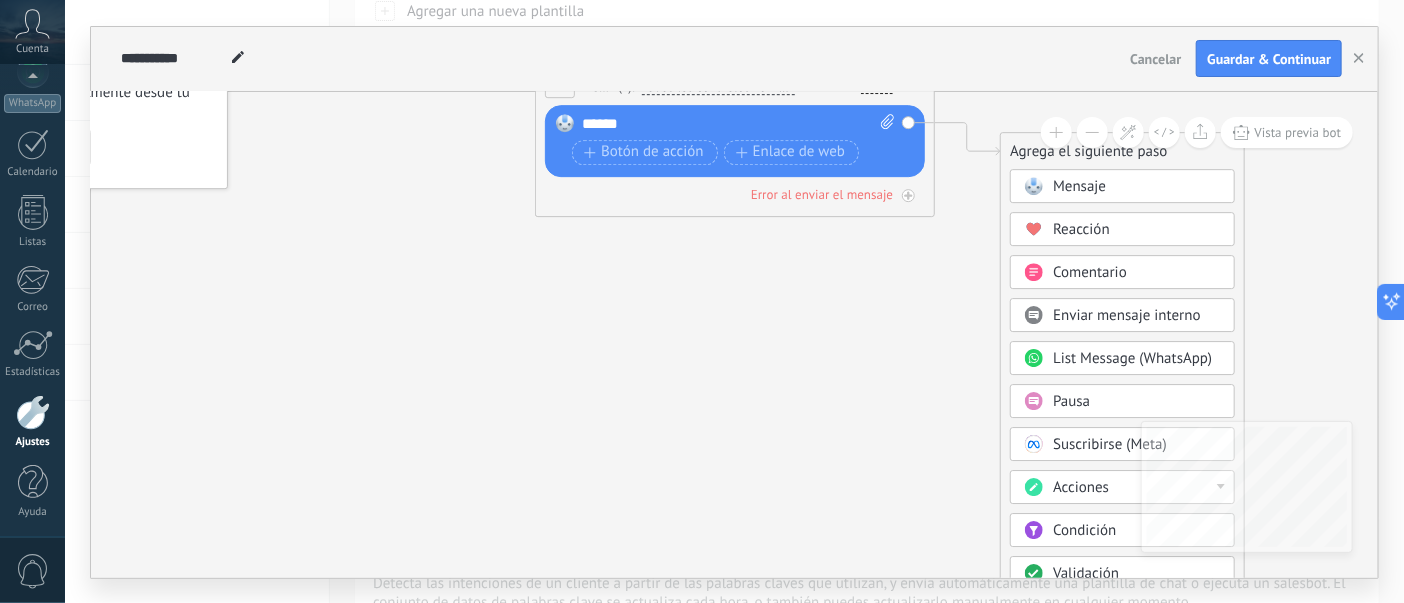 click on "Acciones" at bounding box center (1081, 487) 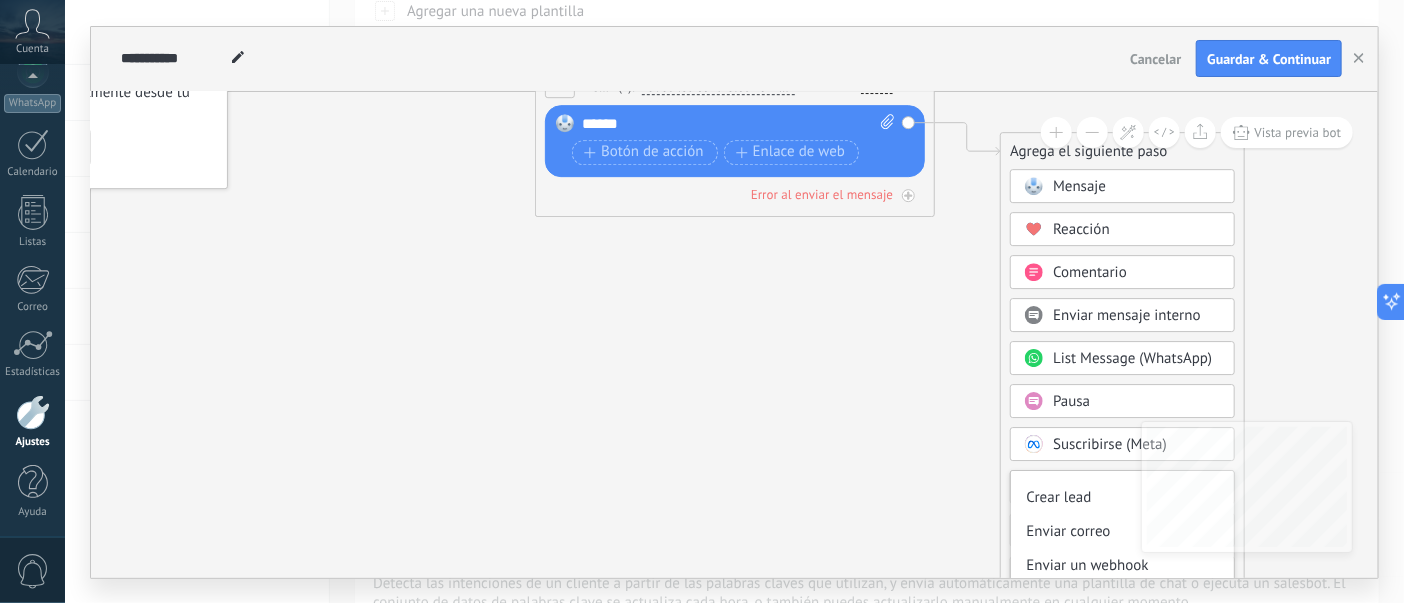 scroll, scrollTop: 258, scrollLeft: 0, axis: vertical 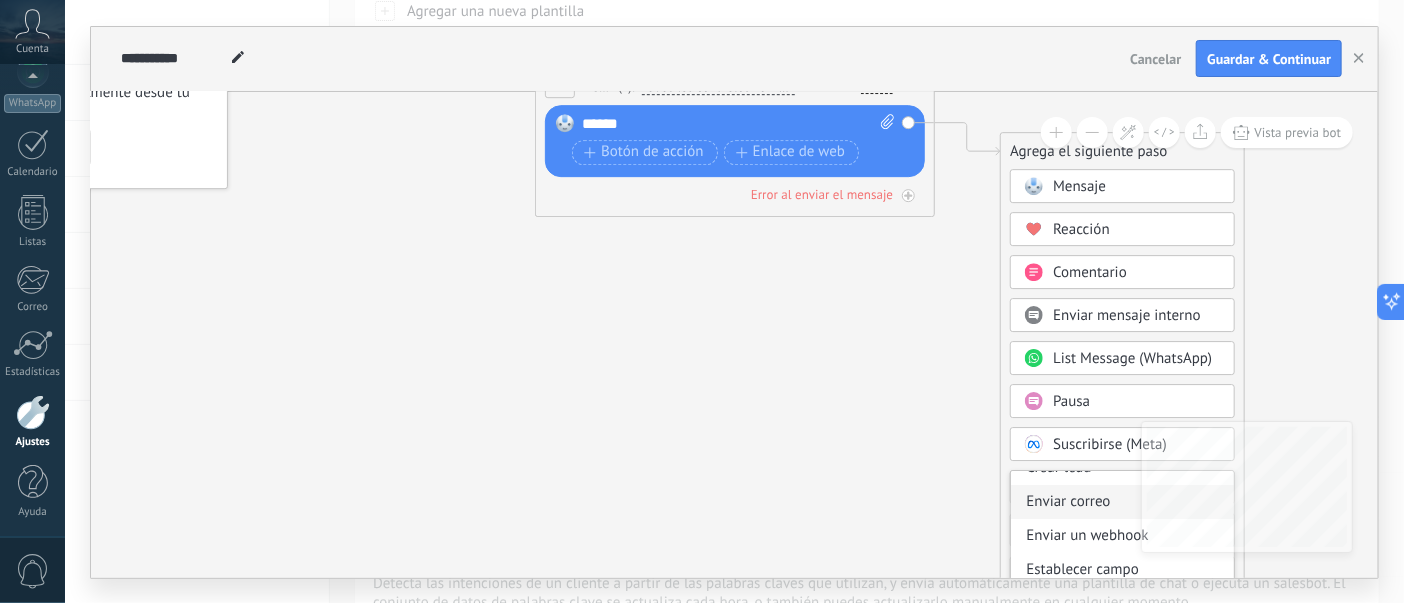 click on "Enviar correo" at bounding box center [1122, 502] 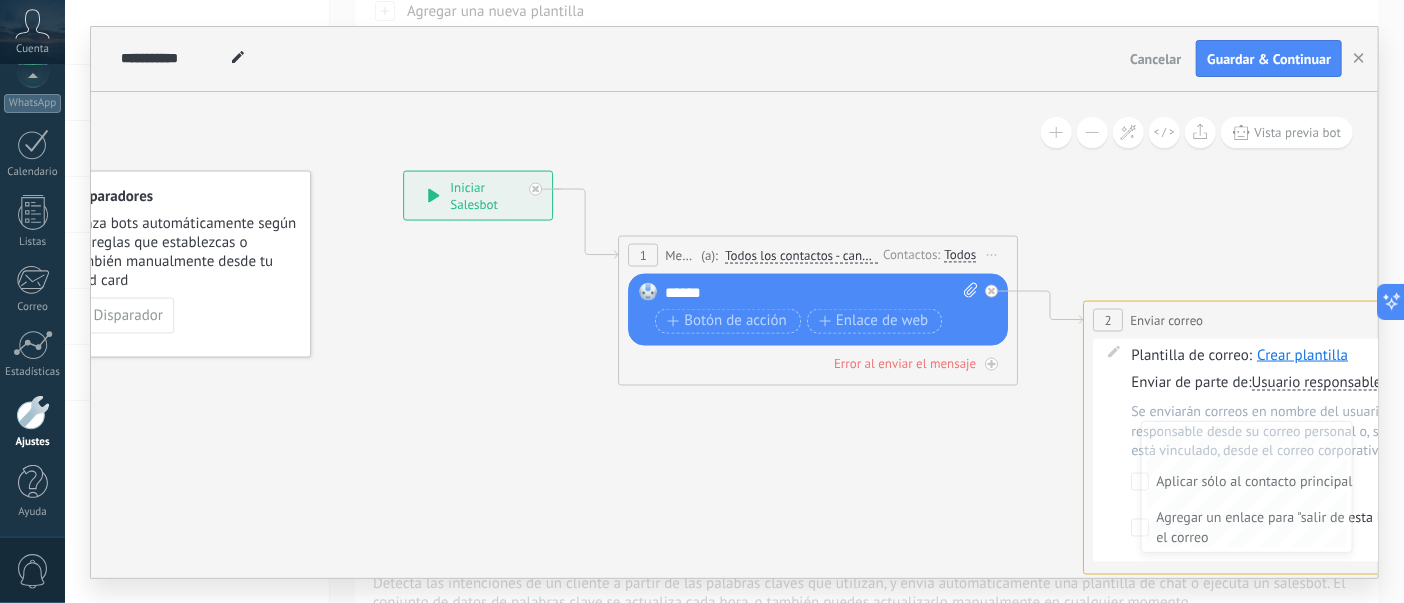 drag, startPoint x: 254, startPoint y: 250, endPoint x: 812, endPoint y: 454, distance: 594.1212 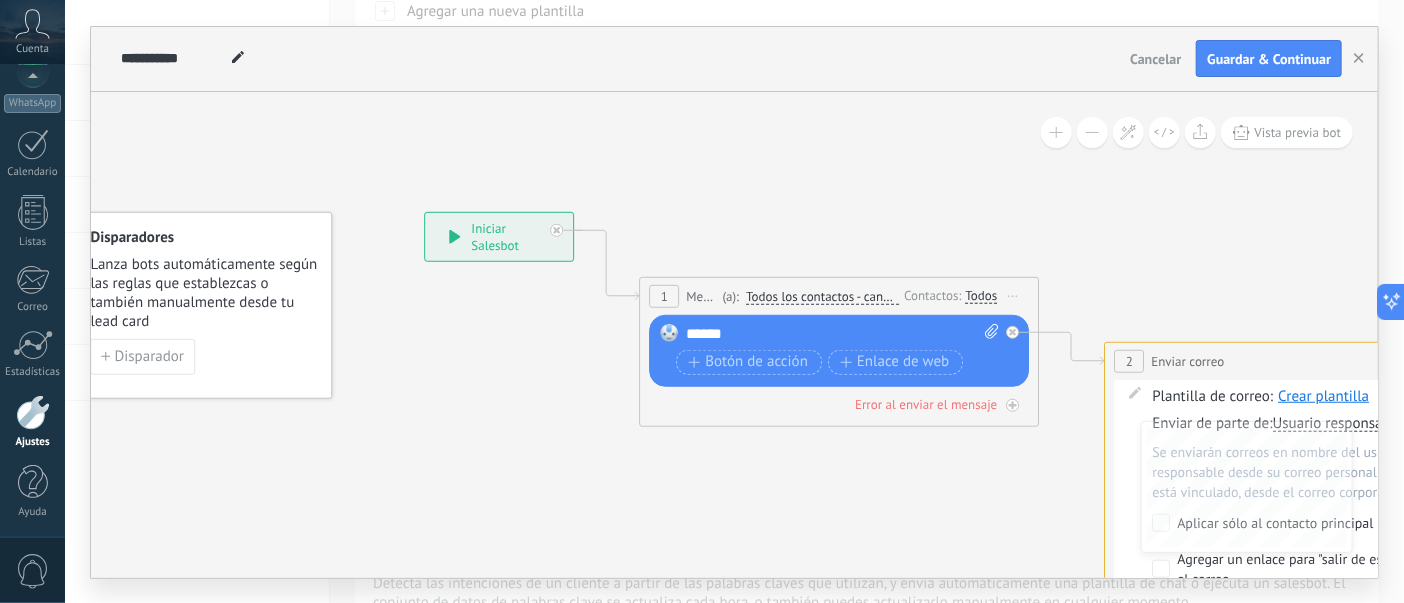click on "Cancelar" at bounding box center (1155, 59) 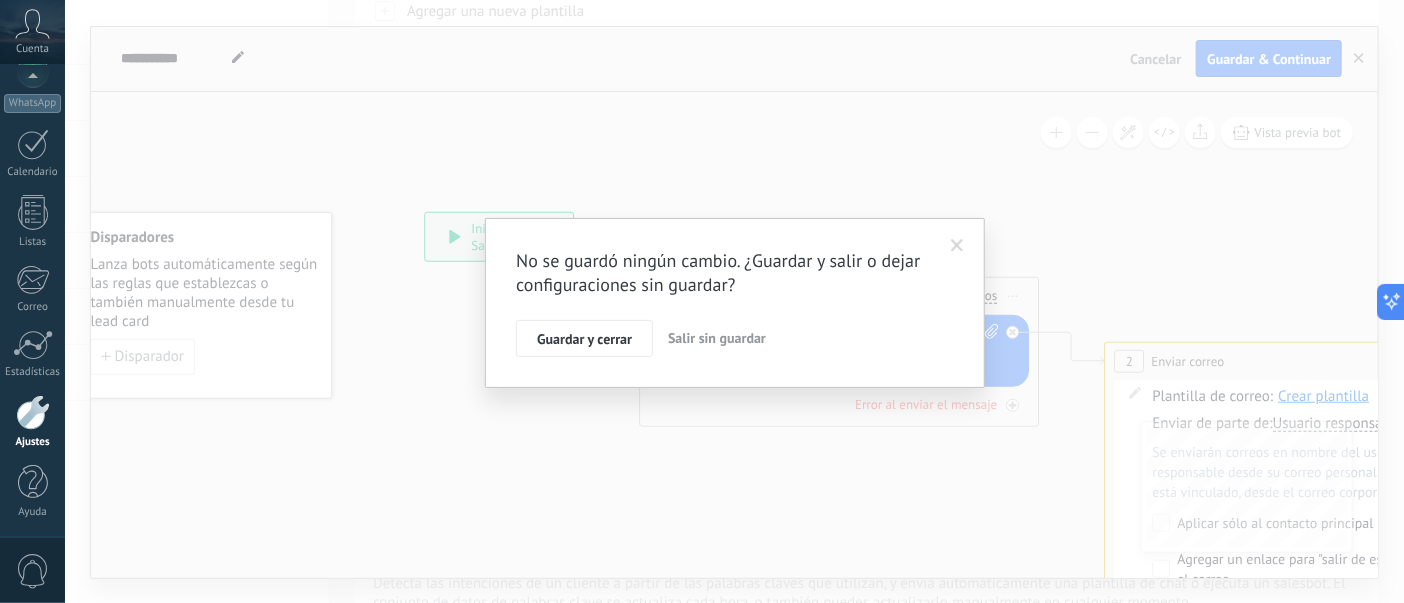 click on "Salir sin guardar" at bounding box center (717, 339) 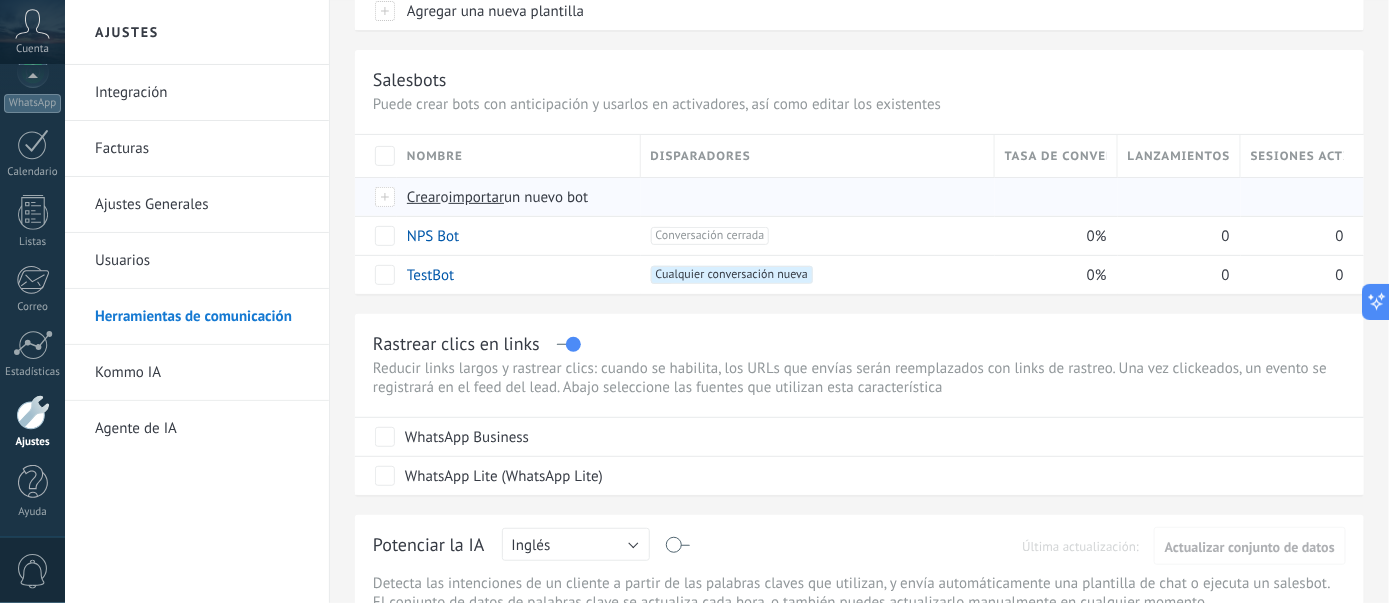 click on "Crear" at bounding box center (424, 197) 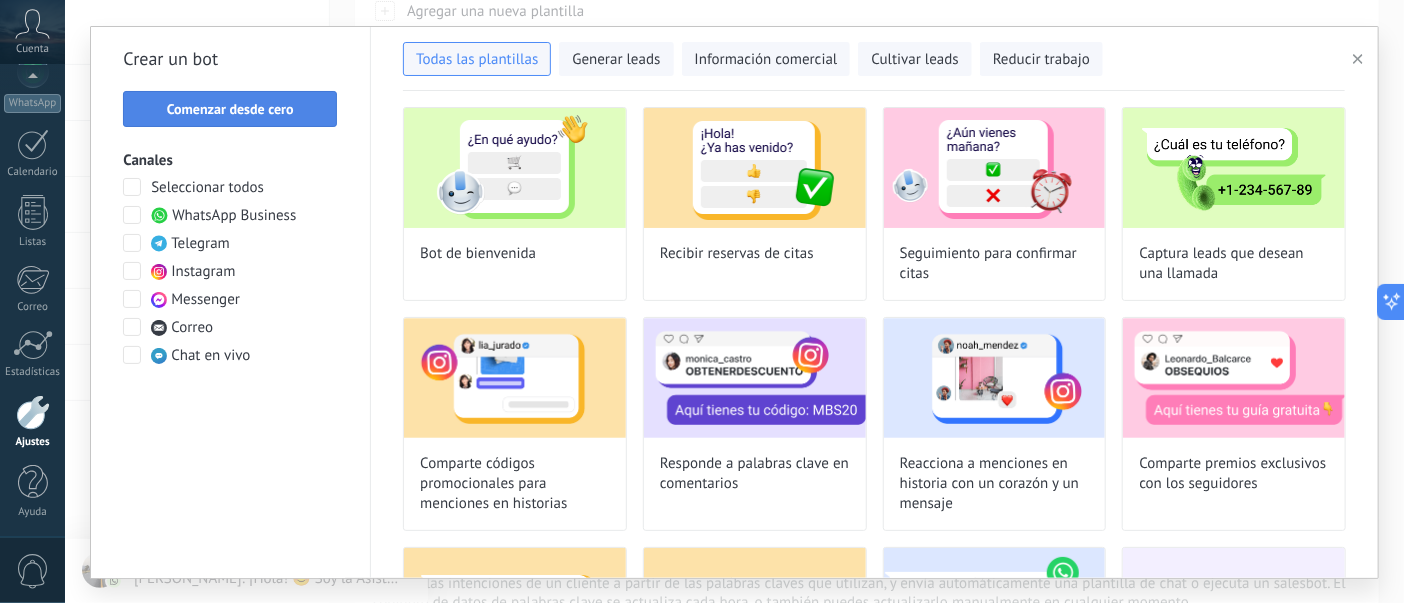 click on "Comenzar desde cero" at bounding box center [230, 109] 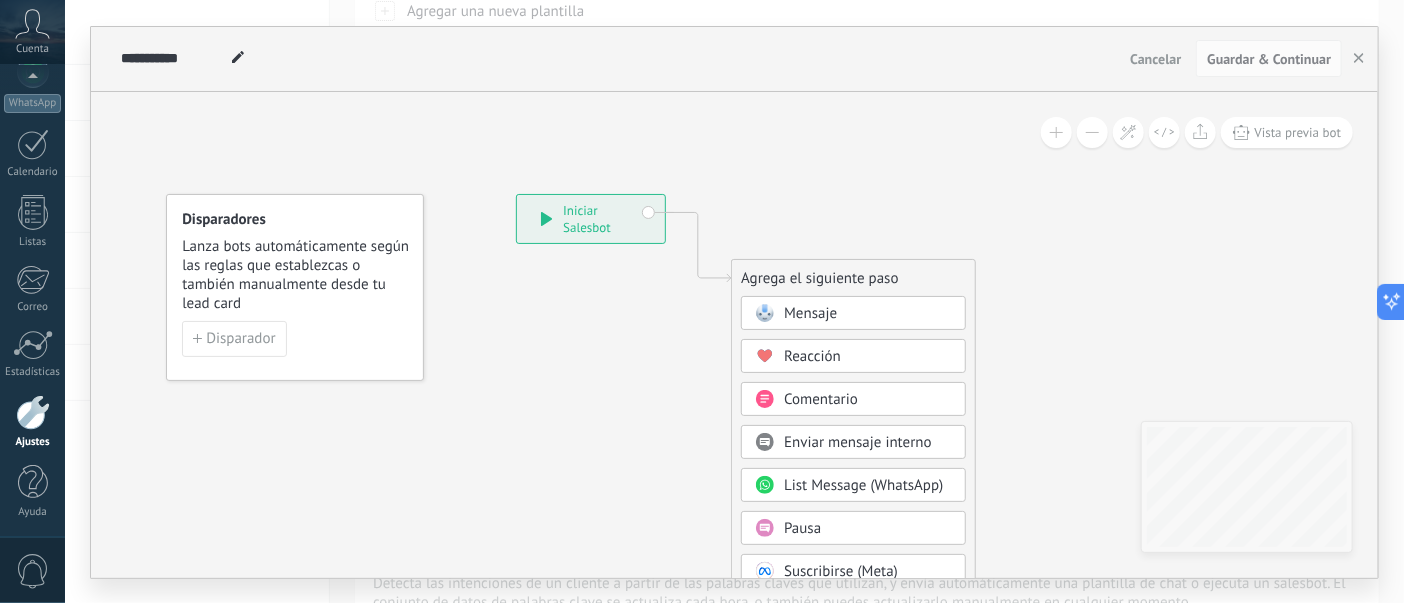 click on "Mensaje" at bounding box center [810, 313] 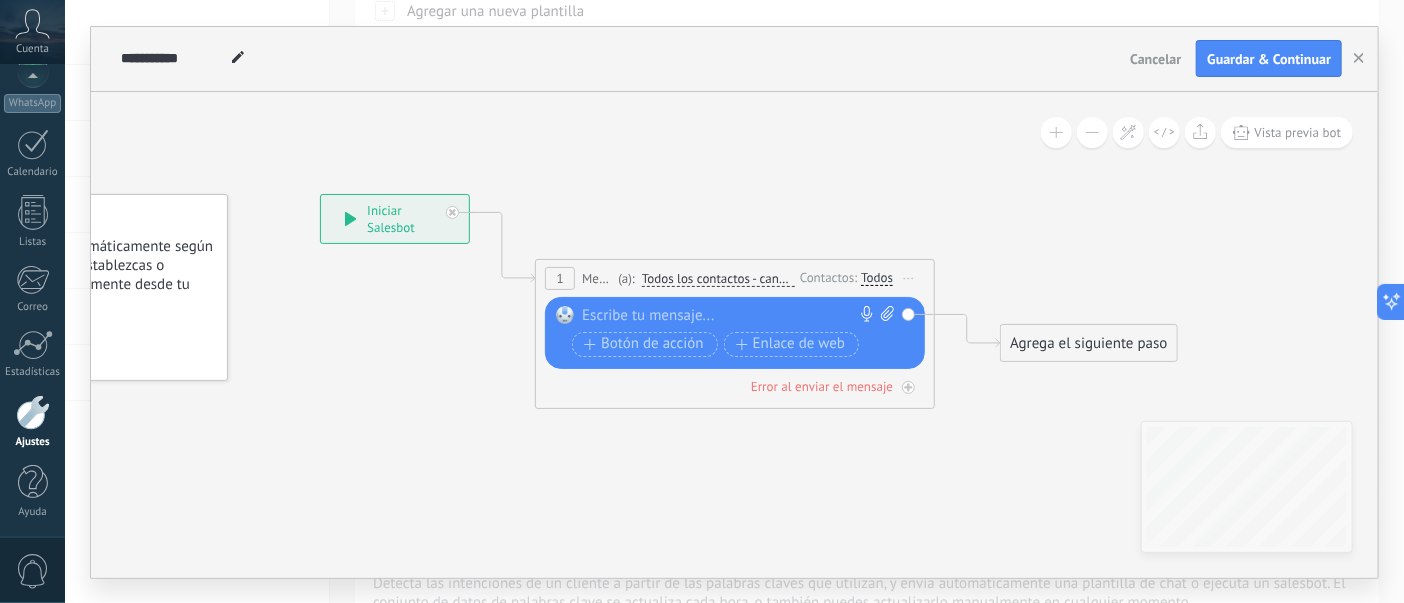 click on "**********" at bounding box center [395, 219] 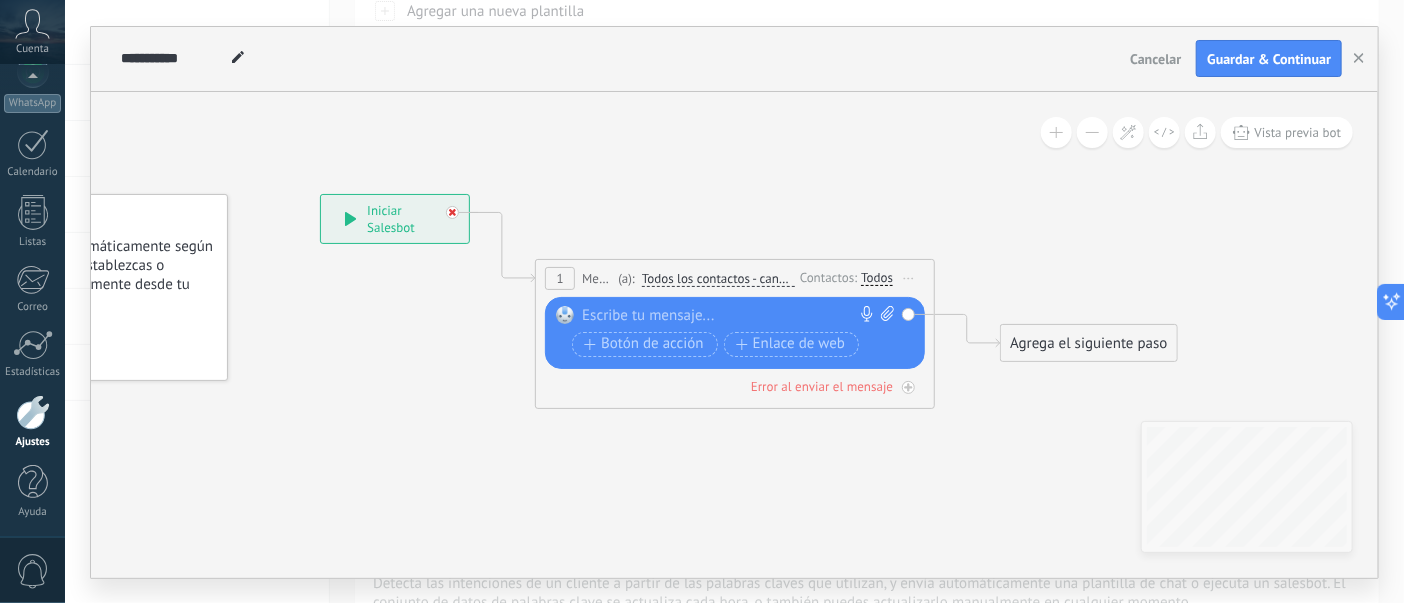 click 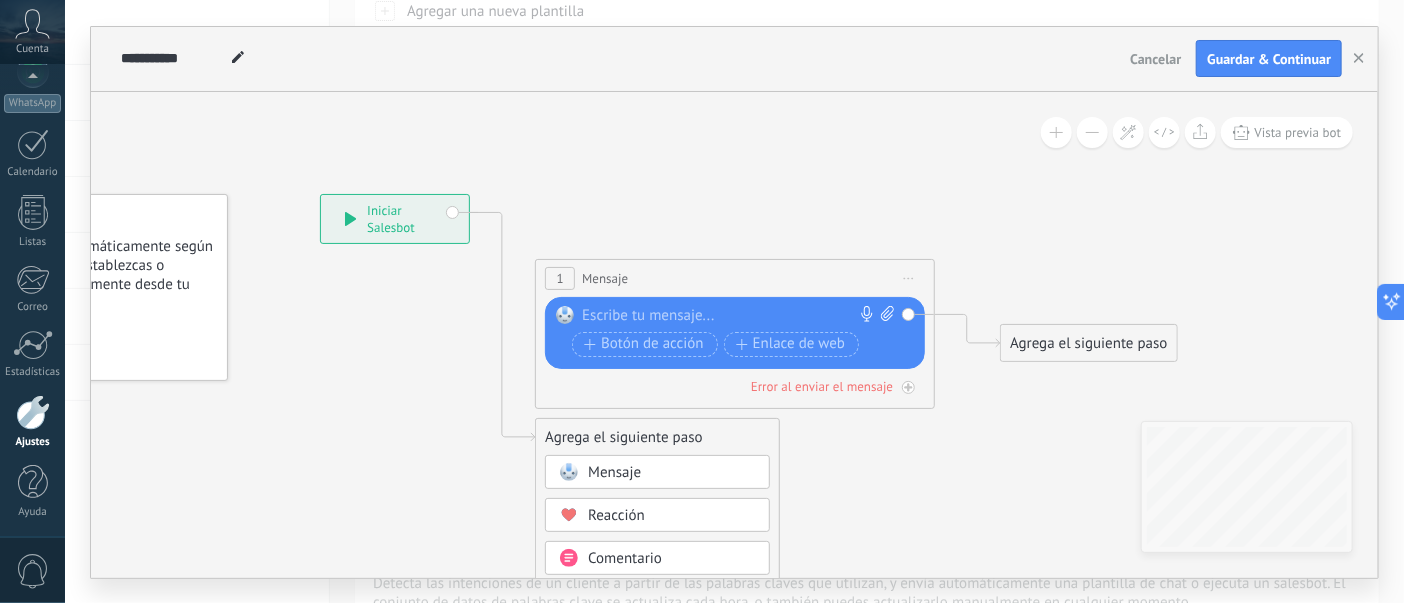 click on "Iniciar vista previa aquí
Cambiar nombre
Duplicar
[GEOGRAPHIC_DATA]" at bounding box center (909, 278) 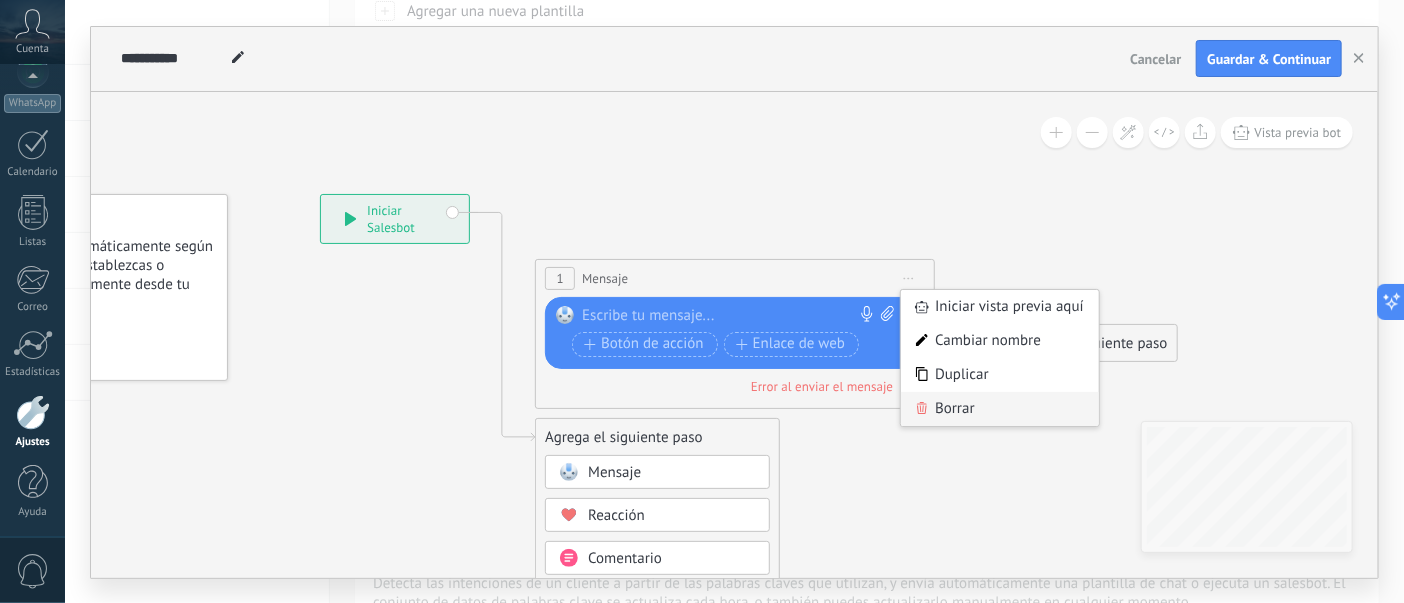 click on "Borrar" at bounding box center (1000, 409) 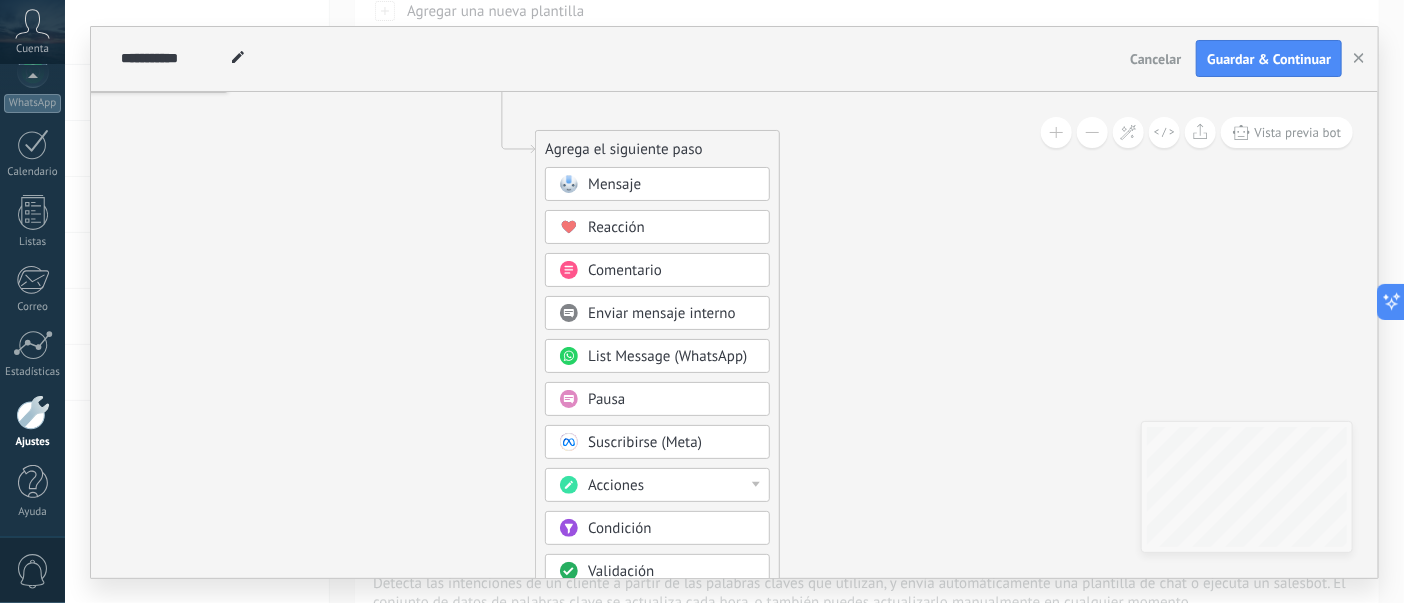 click on "Acciones" at bounding box center [616, 485] 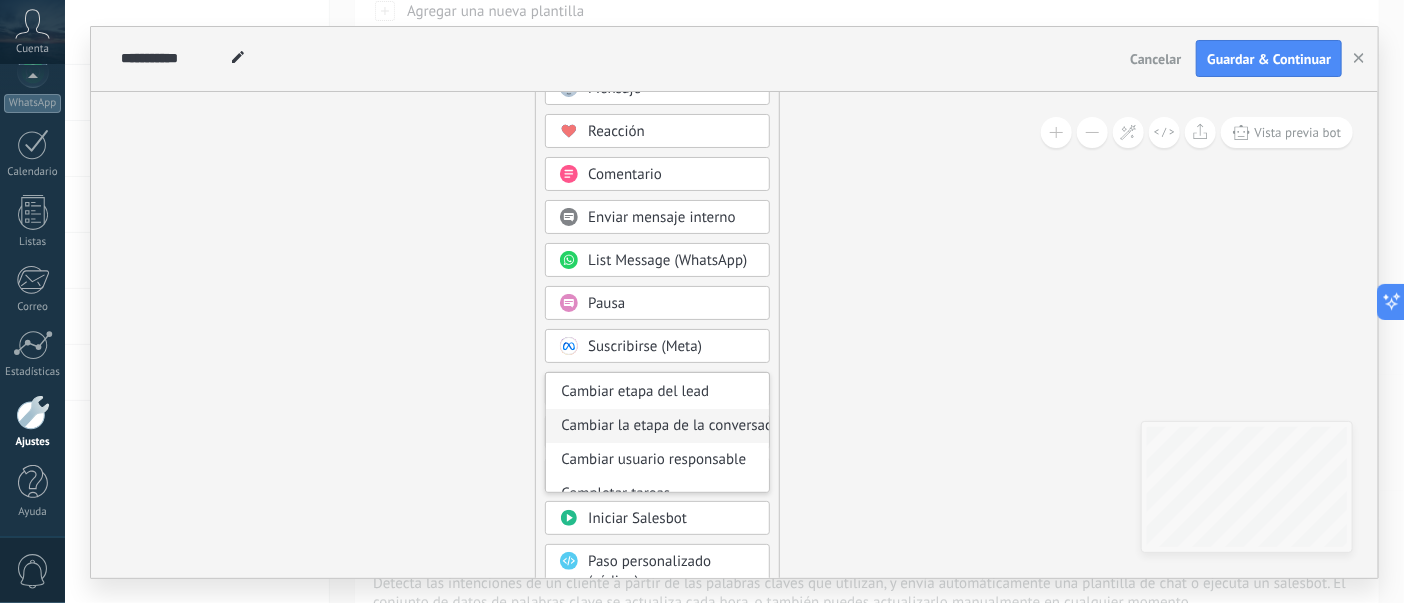 scroll, scrollTop: 200, scrollLeft: 0, axis: vertical 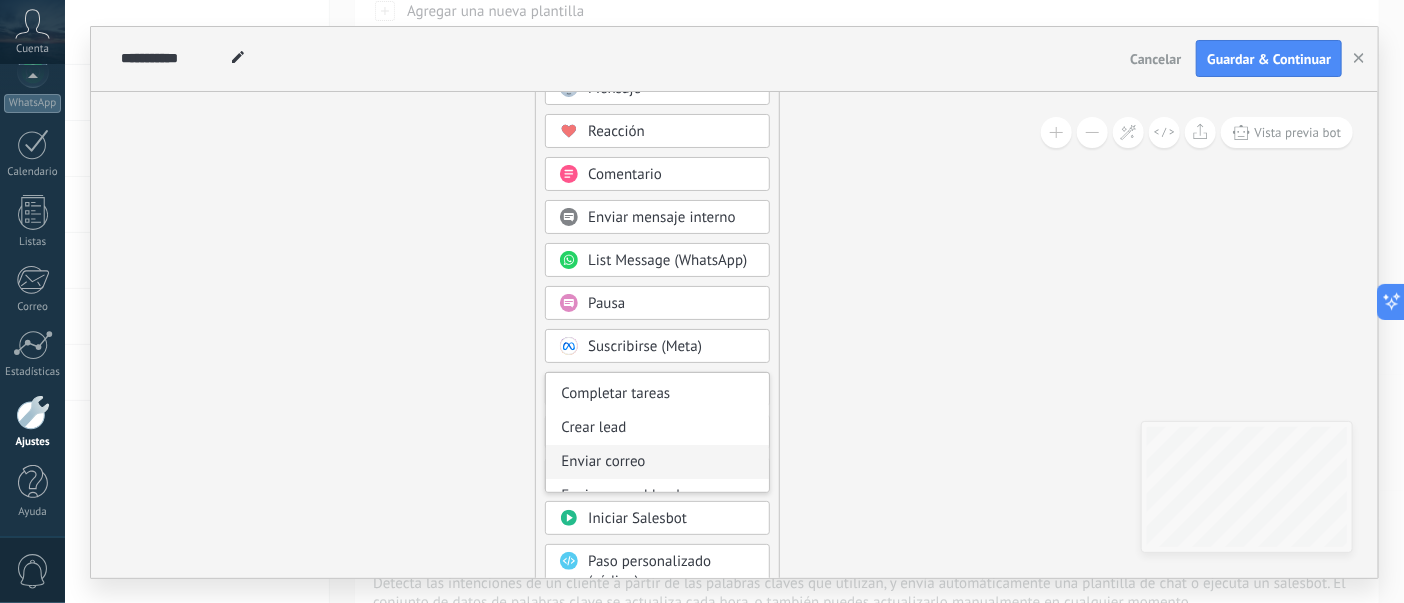 click on "Enviar correo" at bounding box center (657, 462) 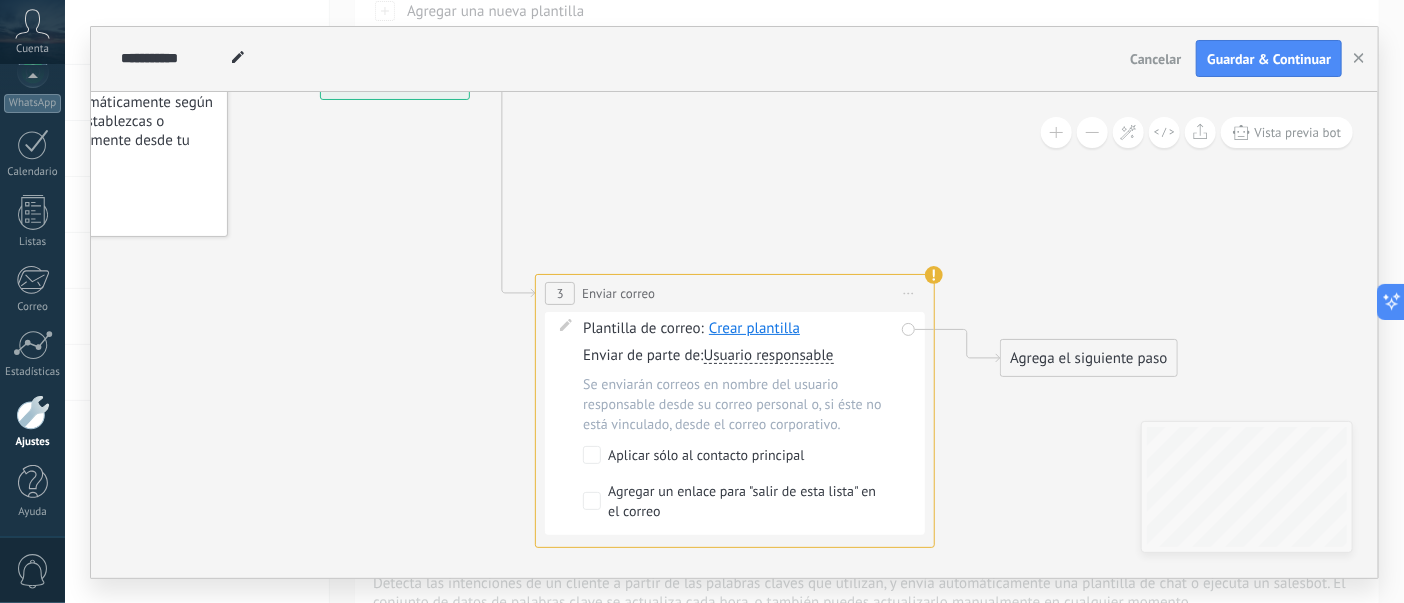 click on "Crear plantilla" at bounding box center [754, 328] 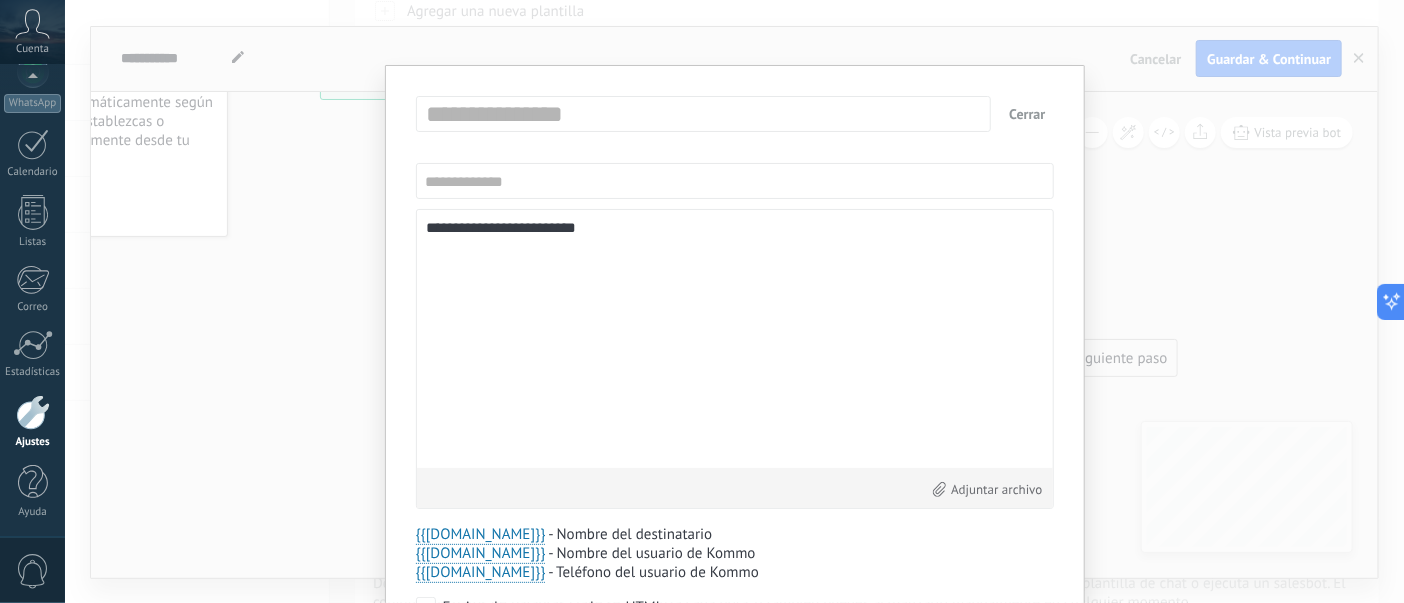click on "Cerrar" at bounding box center [1027, 114] 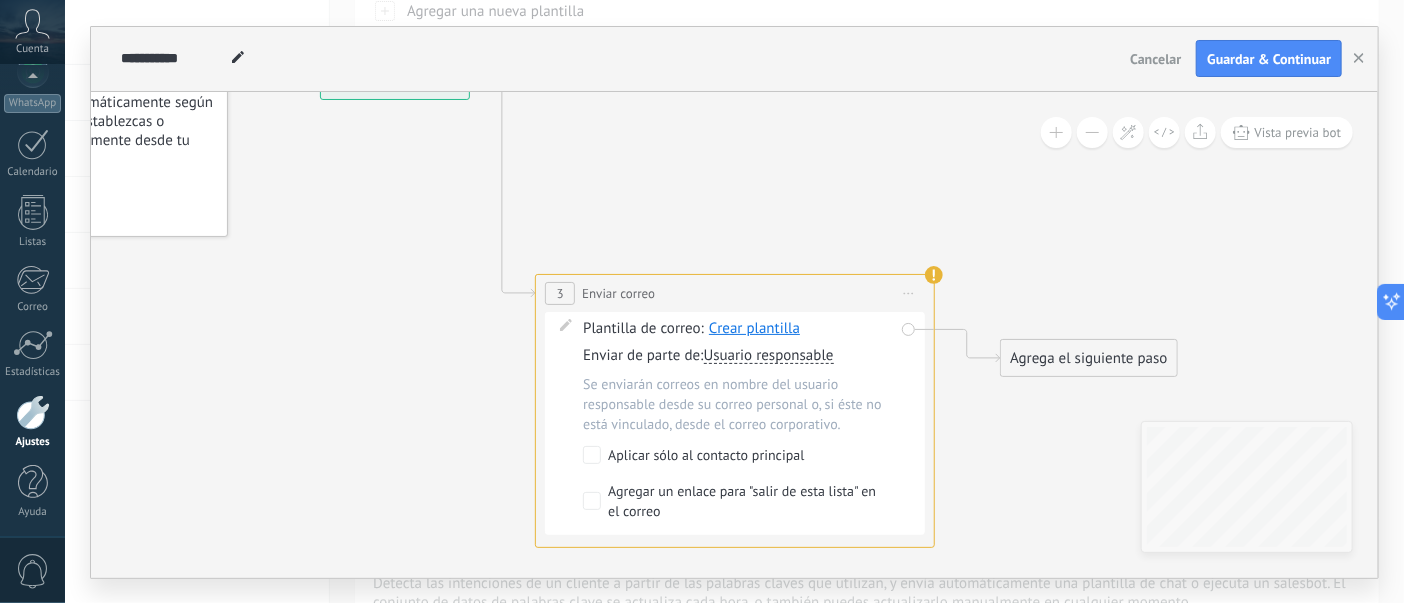 click on "Agrega el siguiente paso" at bounding box center [1088, 358] 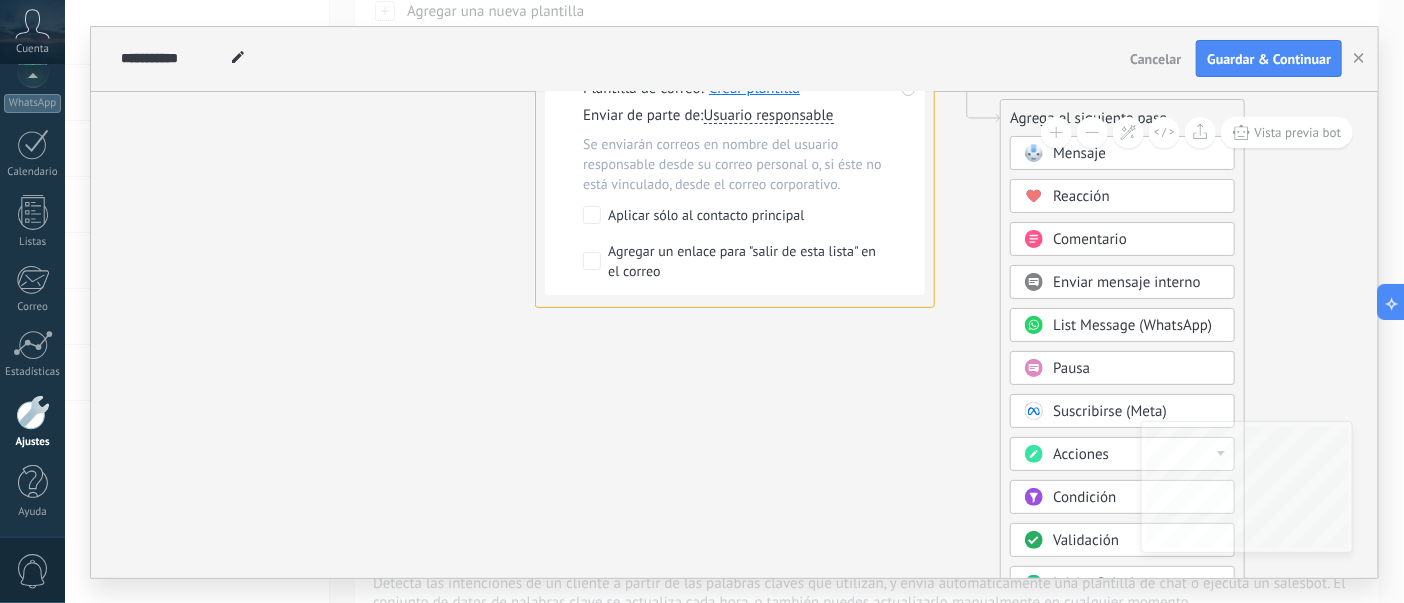 click on "Pausa" at bounding box center [1071, 368] 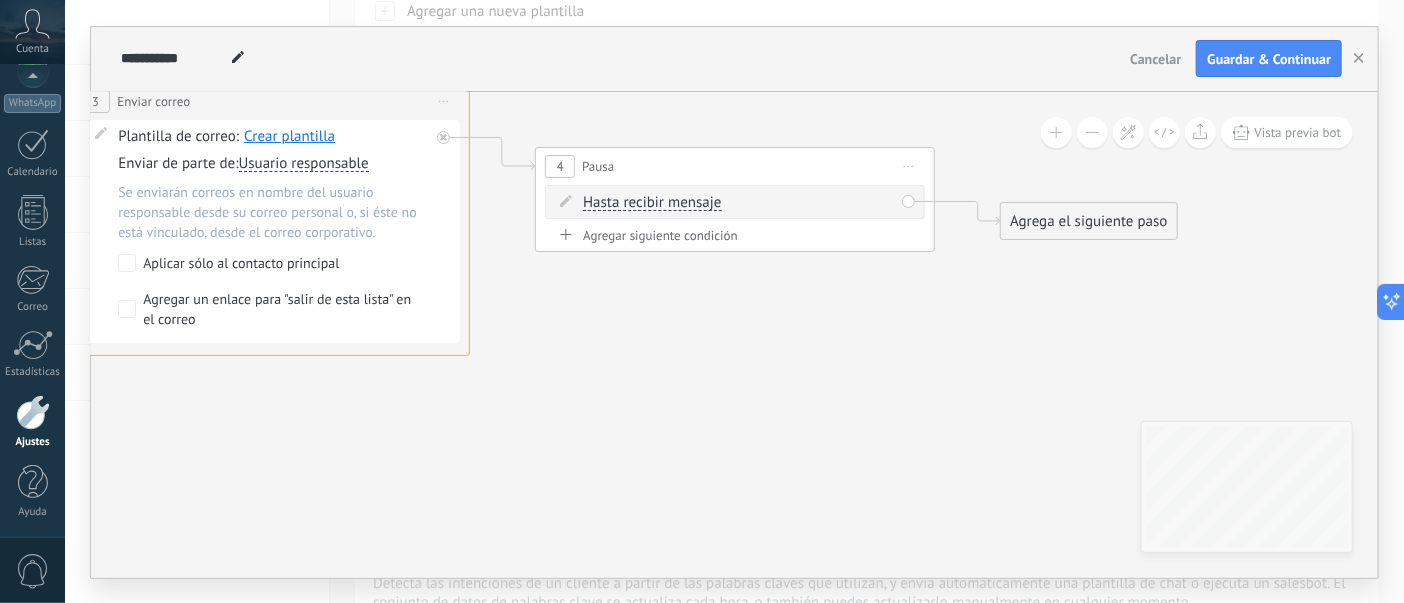 click on "Hasta recibir mensaje" at bounding box center (652, 203) 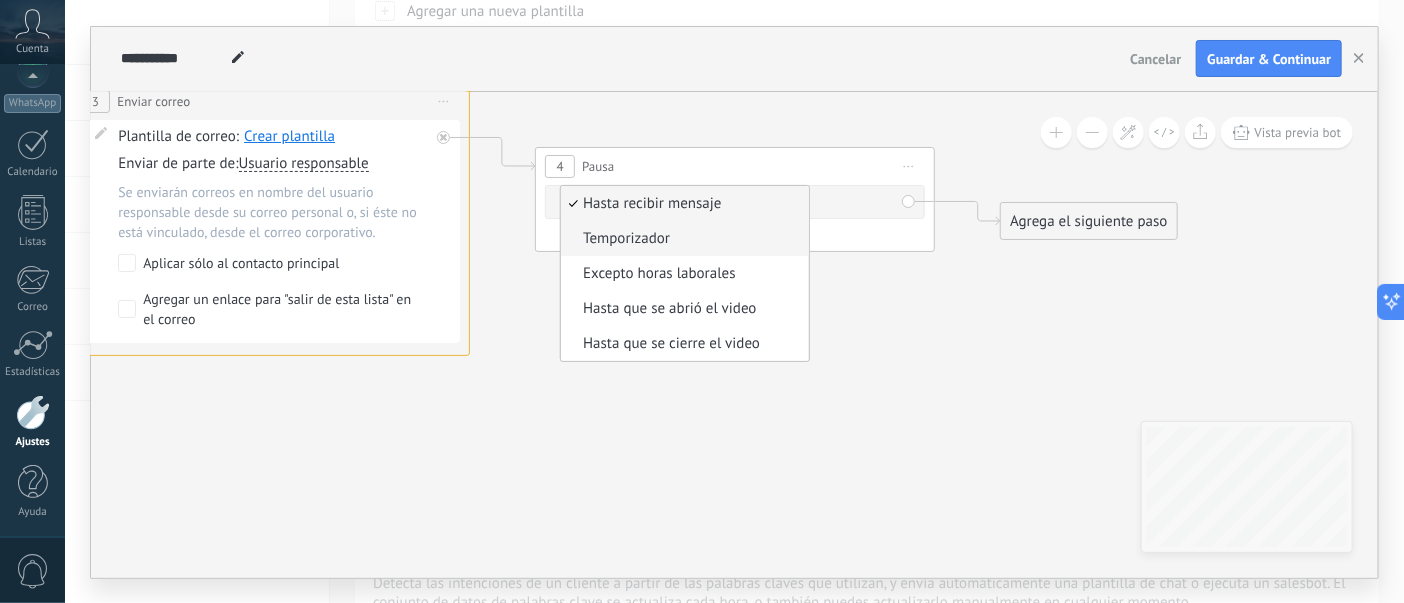 click on "Temporizador" at bounding box center [682, 239] 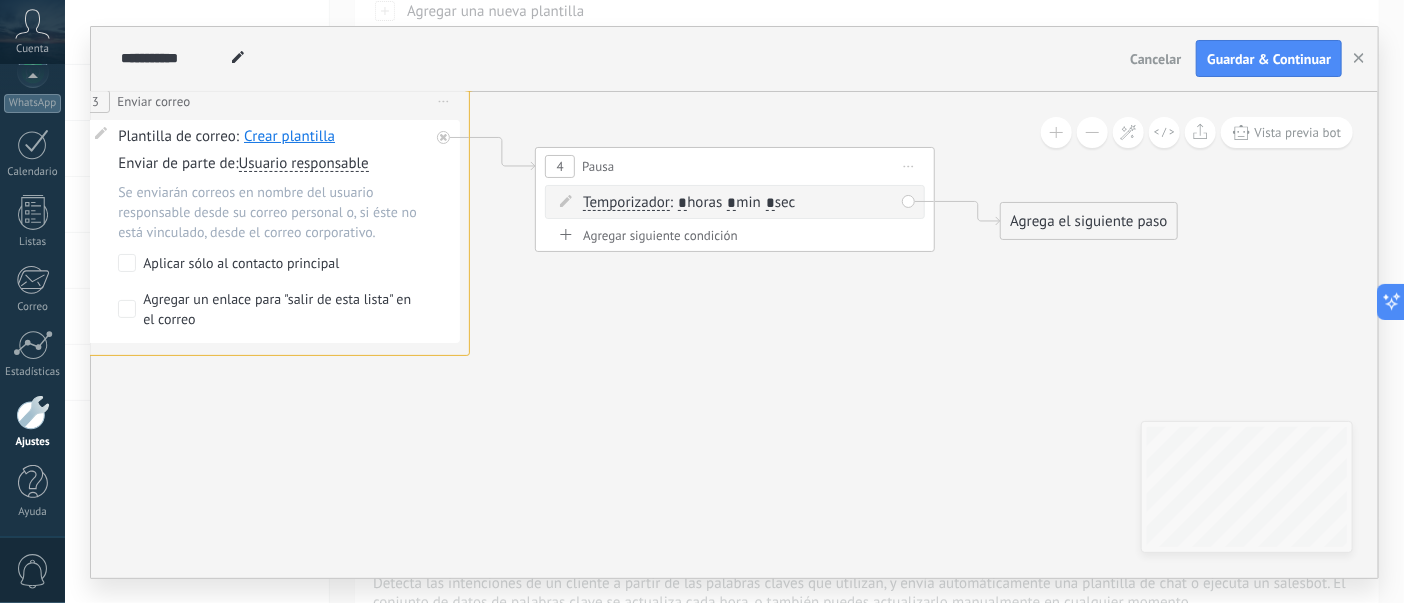 click on "*" at bounding box center [682, 203] 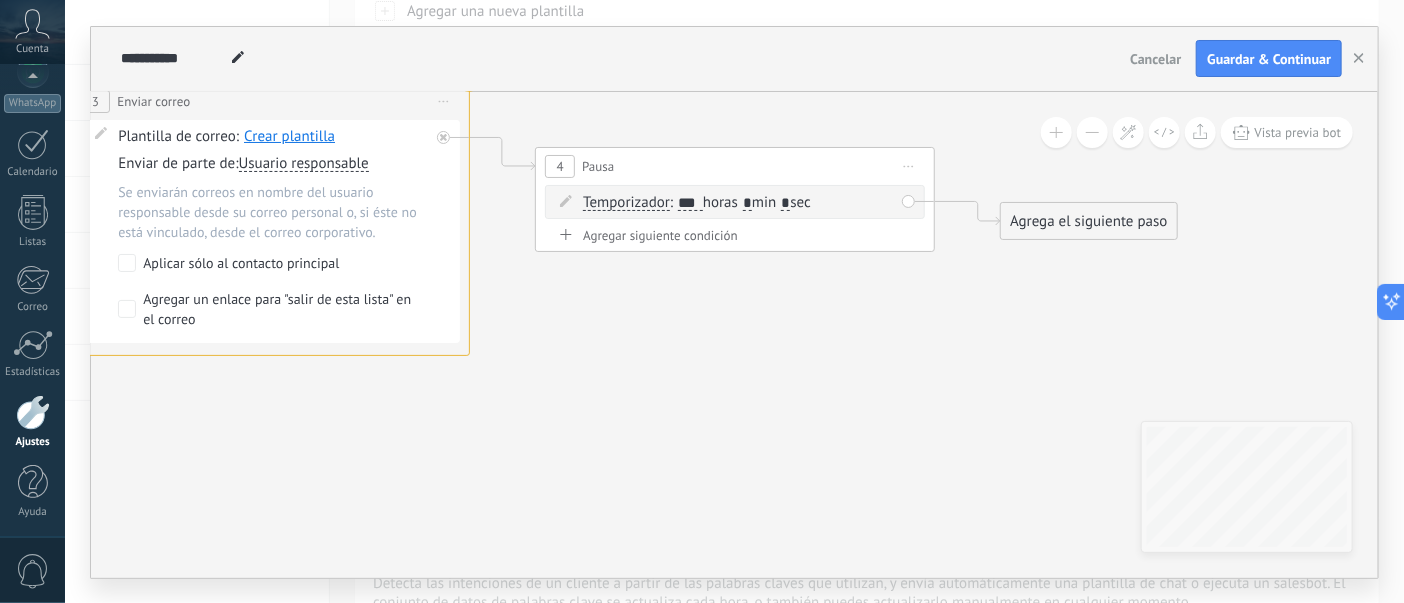 type on "***" 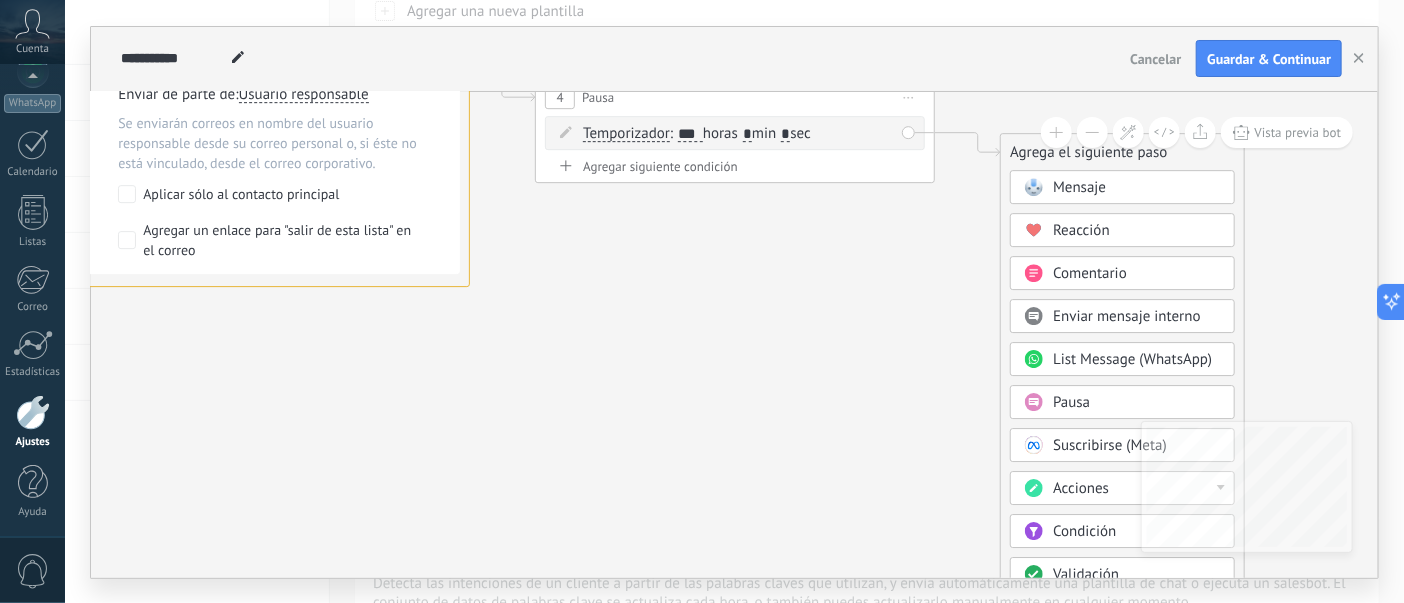 click on "Acciones" at bounding box center [1122, 488] 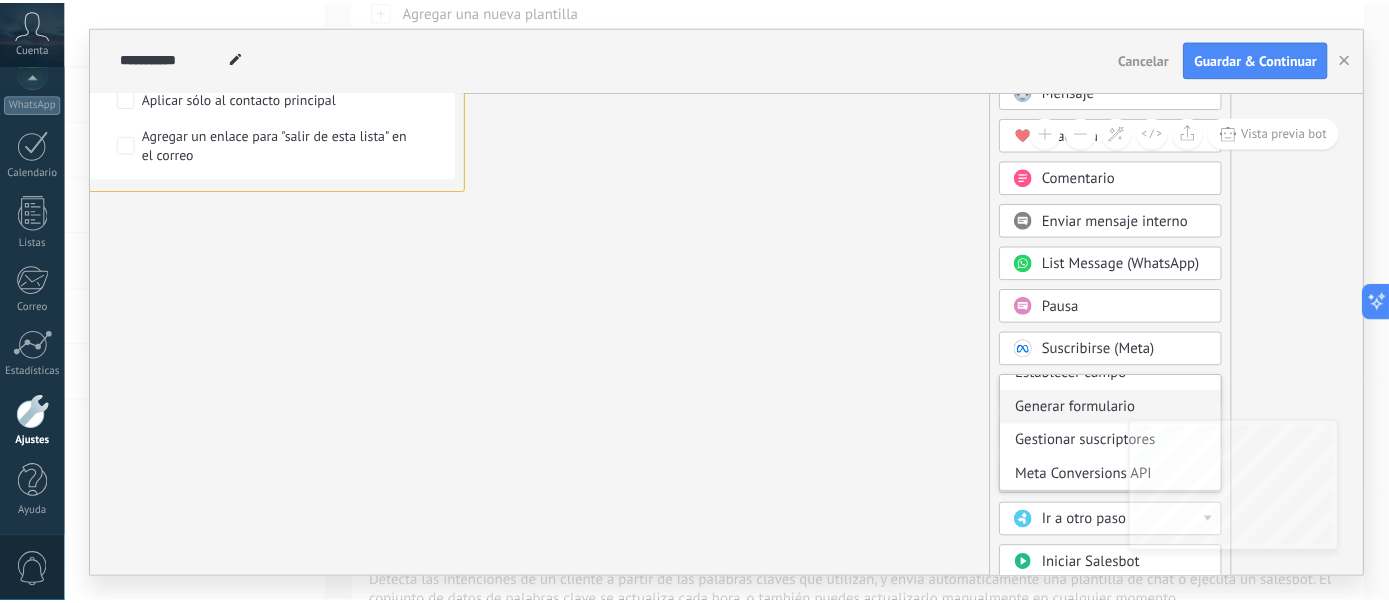 scroll, scrollTop: 259, scrollLeft: 0, axis: vertical 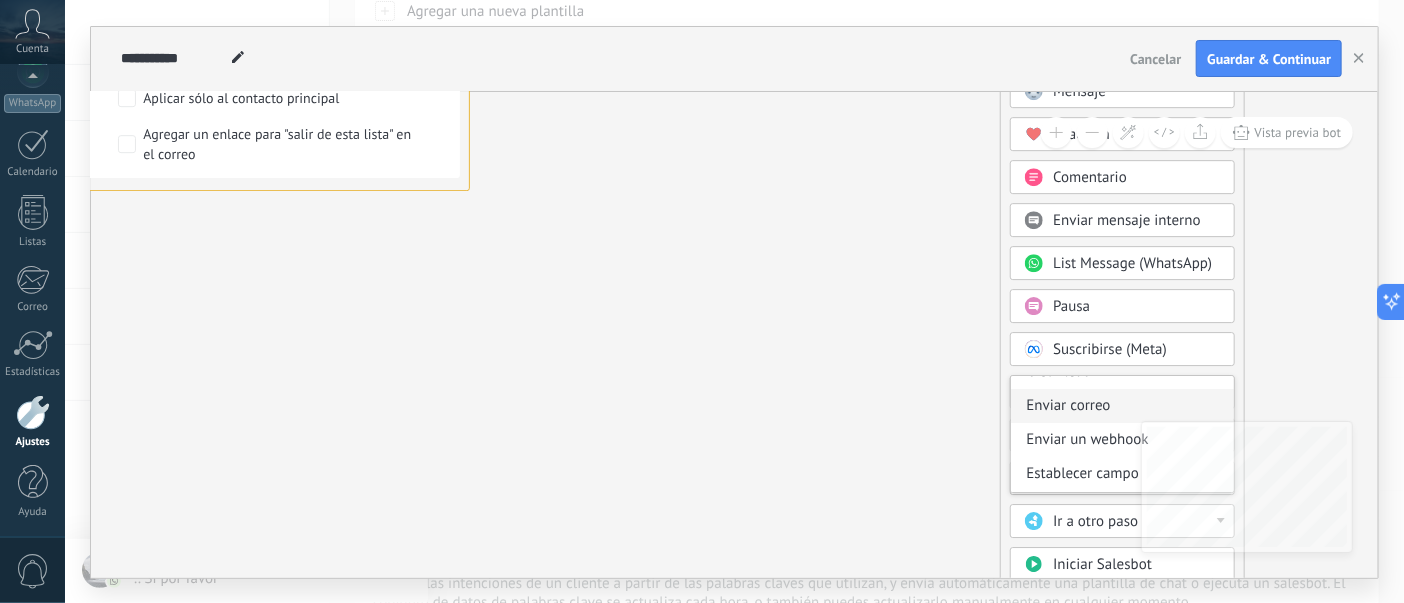 click on "Enviar correo" at bounding box center [1122, 406] 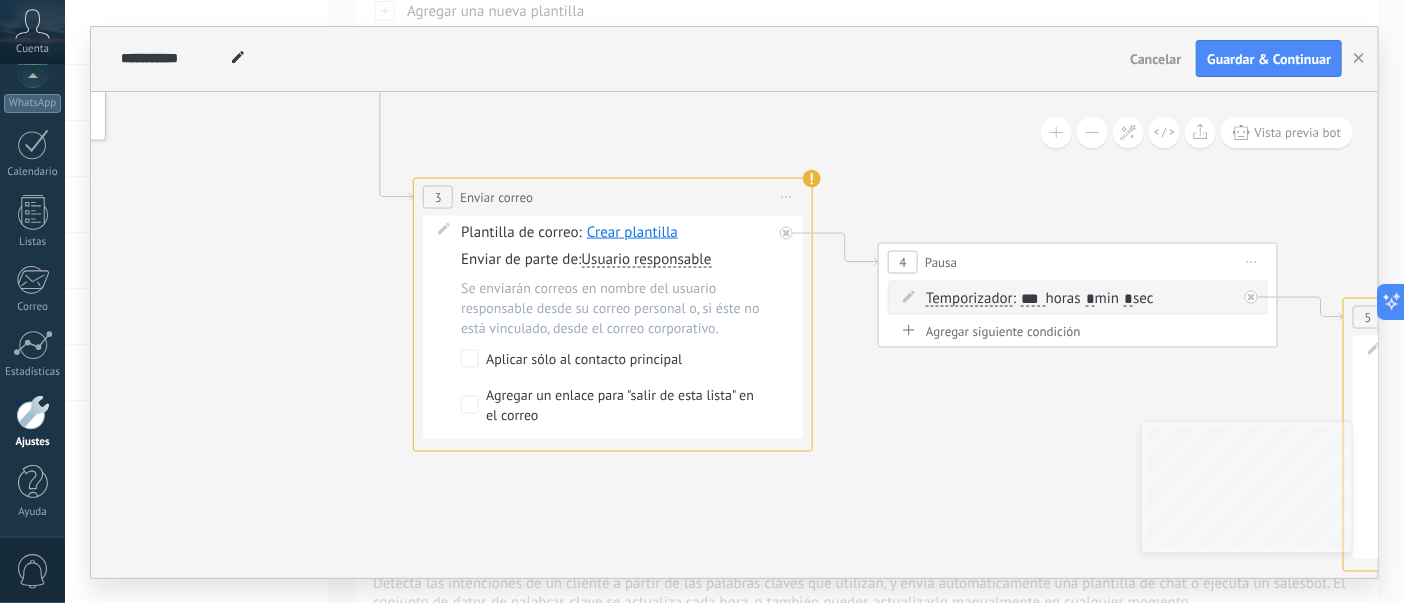 drag, startPoint x: 223, startPoint y: 367, endPoint x: 1089, endPoint y: 439, distance: 868.9879 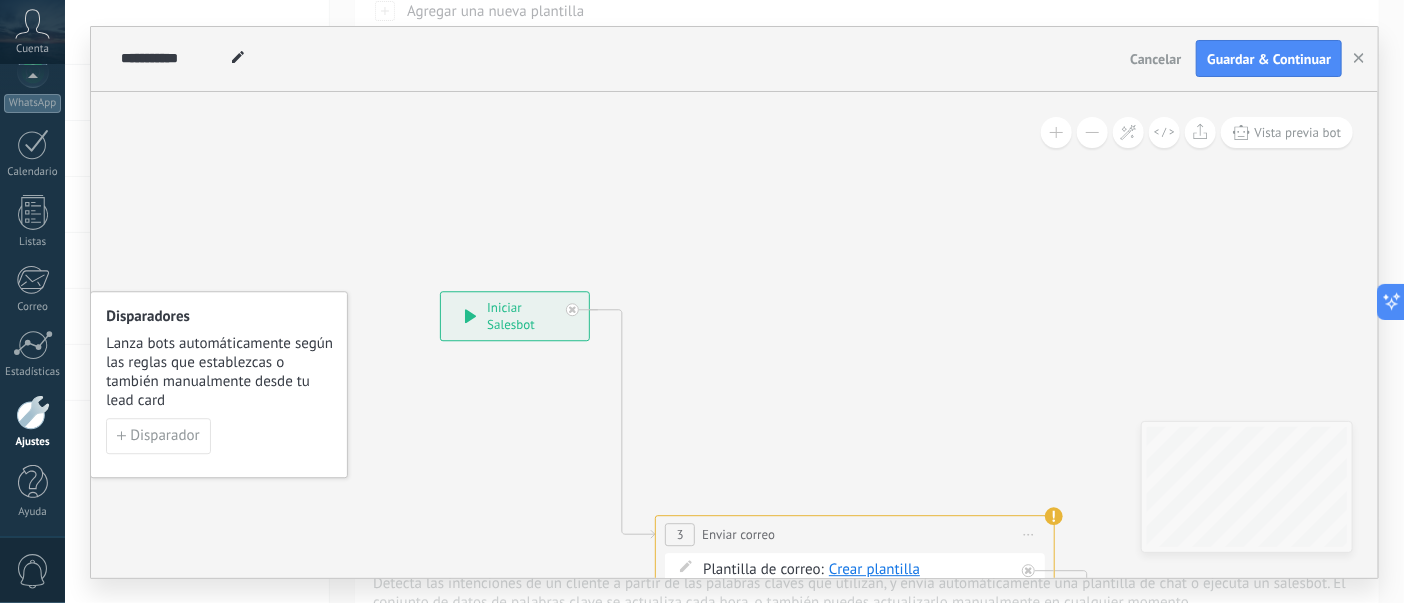 drag, startPoint x: 376, startPoint y: 213, endPoint x: 551, endPoint y: 525, distance: 357.72754 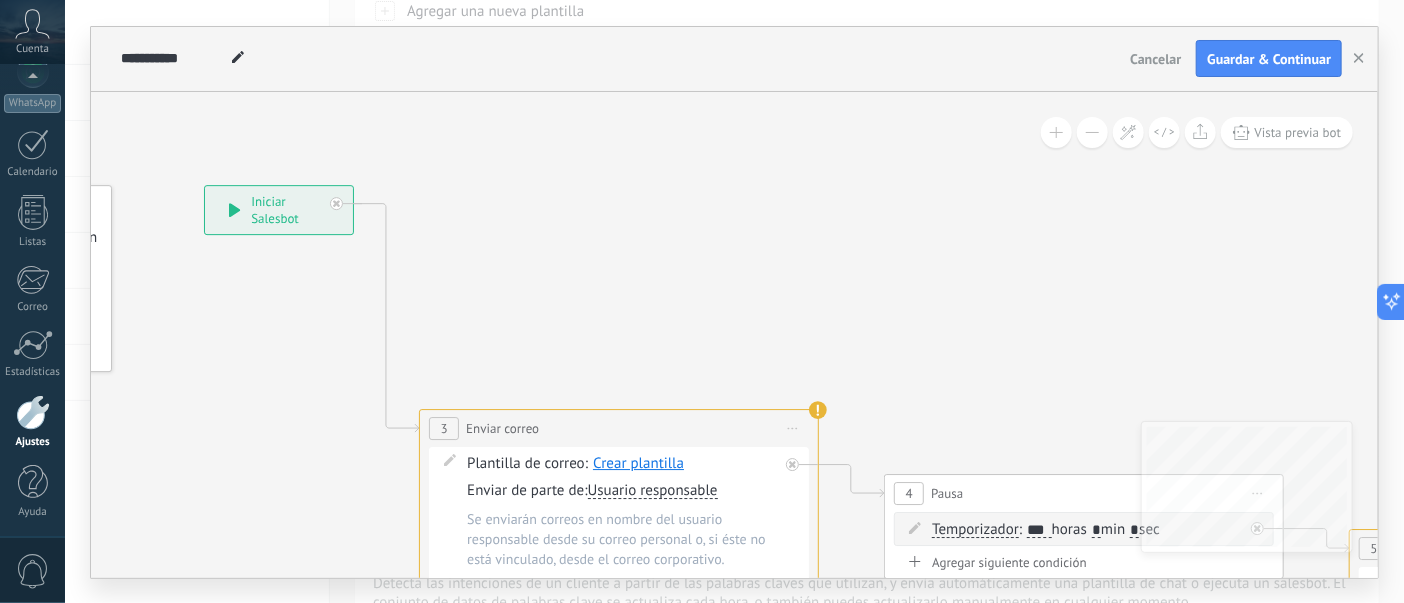 drag, startPoint x: 1087, startPoint y: 366, endPoint x: 776, endPoint y: 186, distance: 359.3341 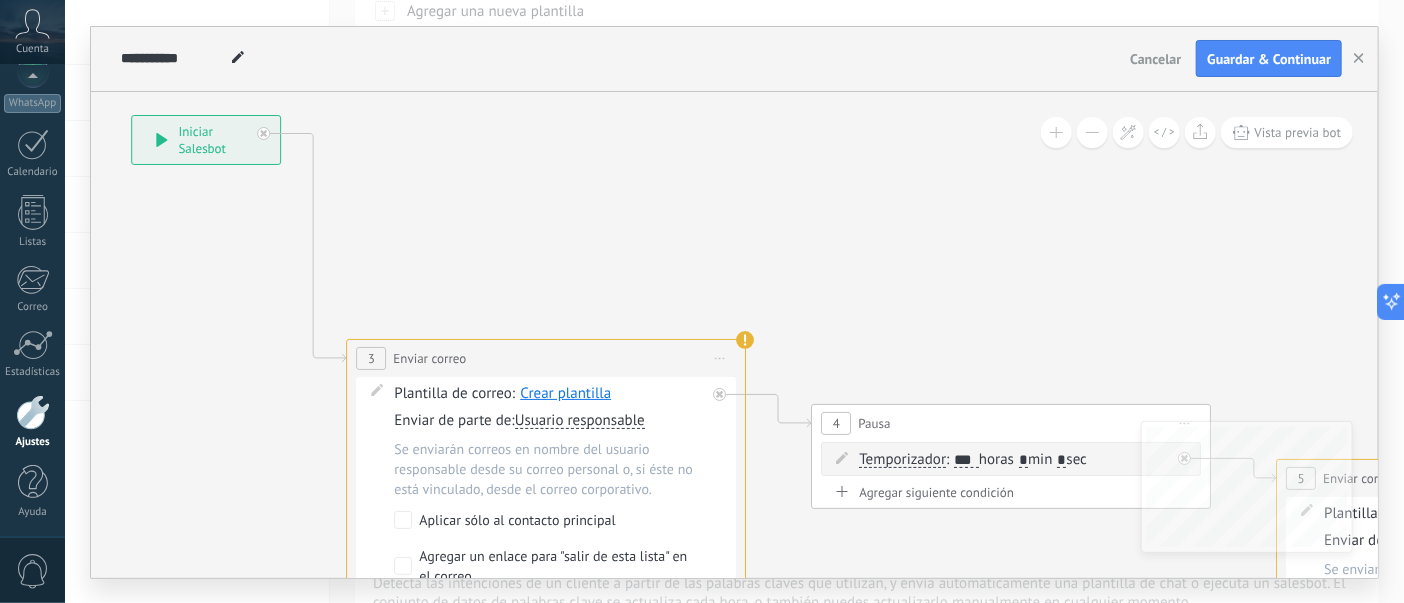drag, startPoint x: 938, startPoint y: 341, endPoint x: 814, endPoint y: 298, distance: 131.24405 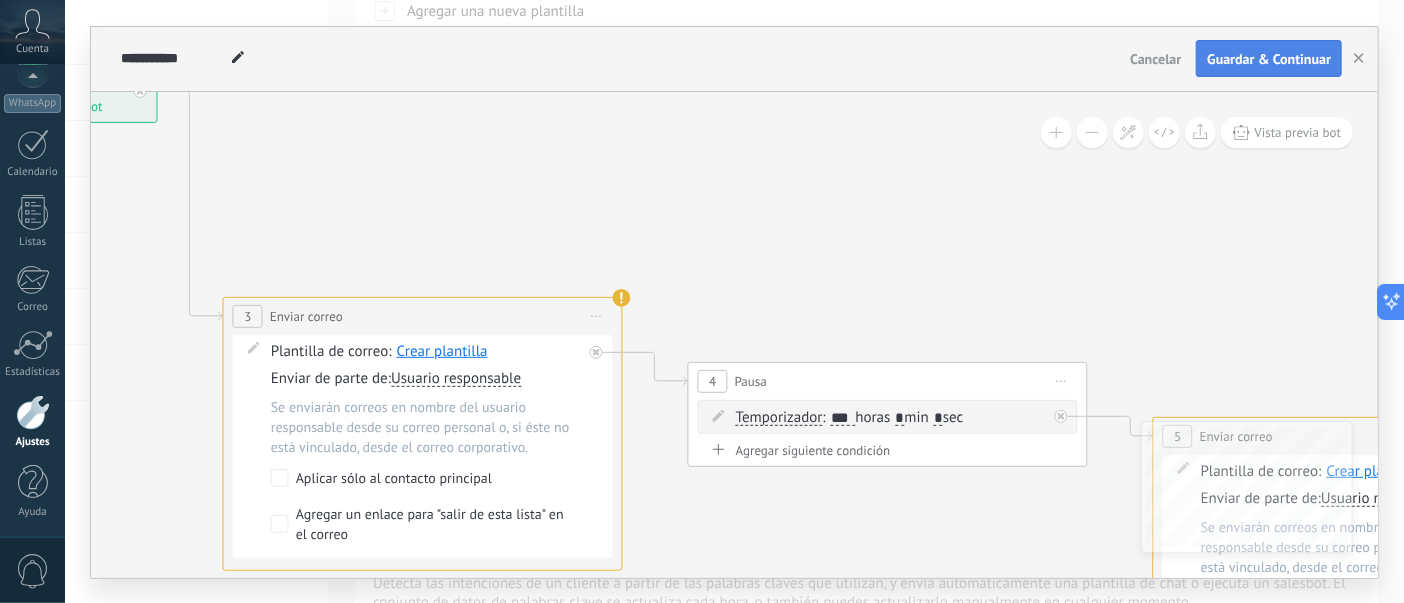 click on "Guardar & Continuar" at bounding box center [1269, 59] 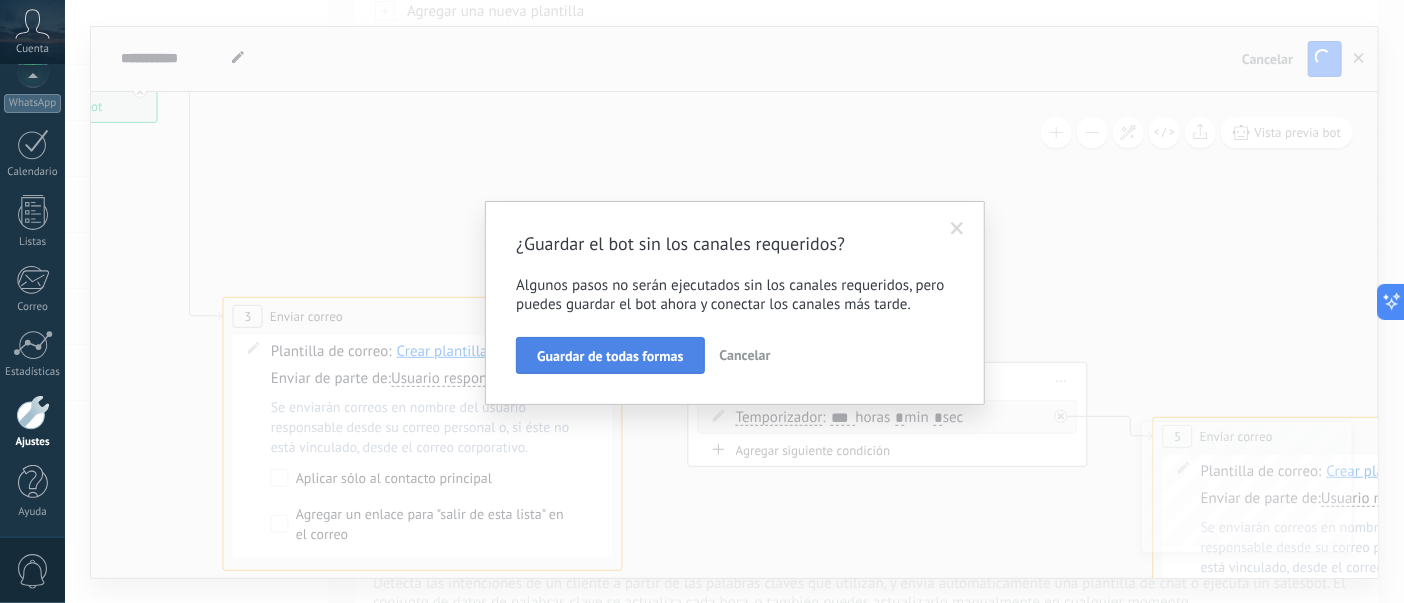 click on "Guardar de todas formas" at bounding box center (610, 356) 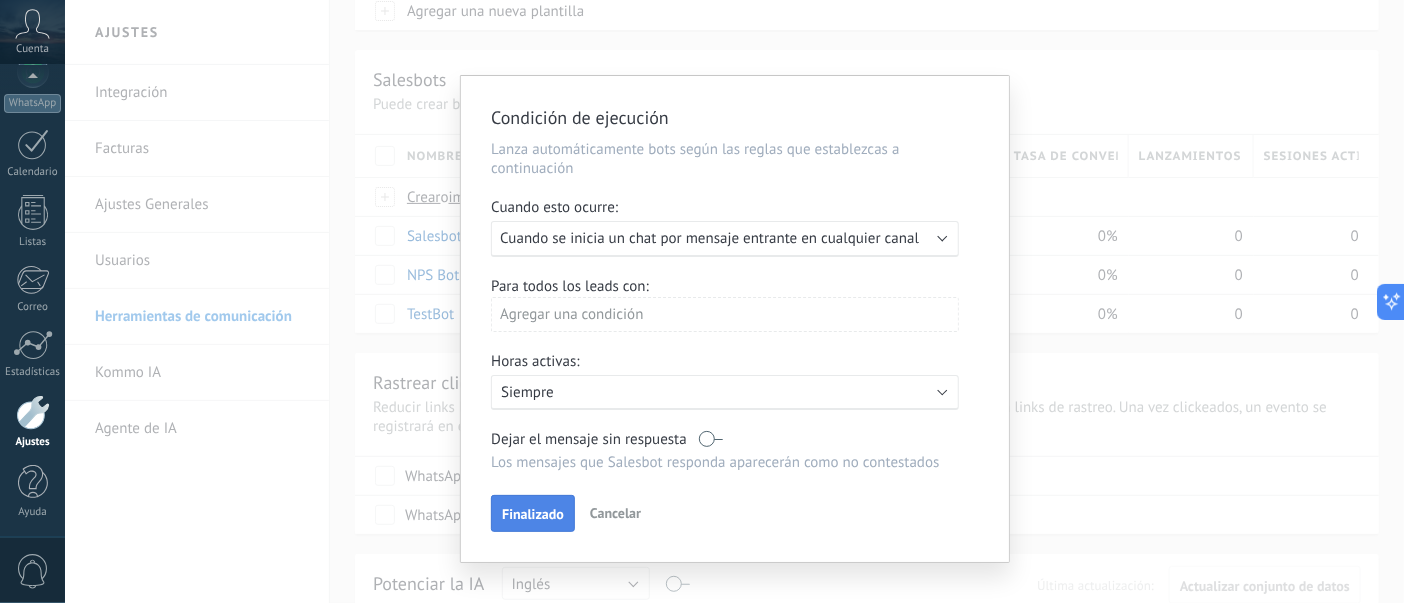 click on "Finalizado" at bounding box center (533, 514) 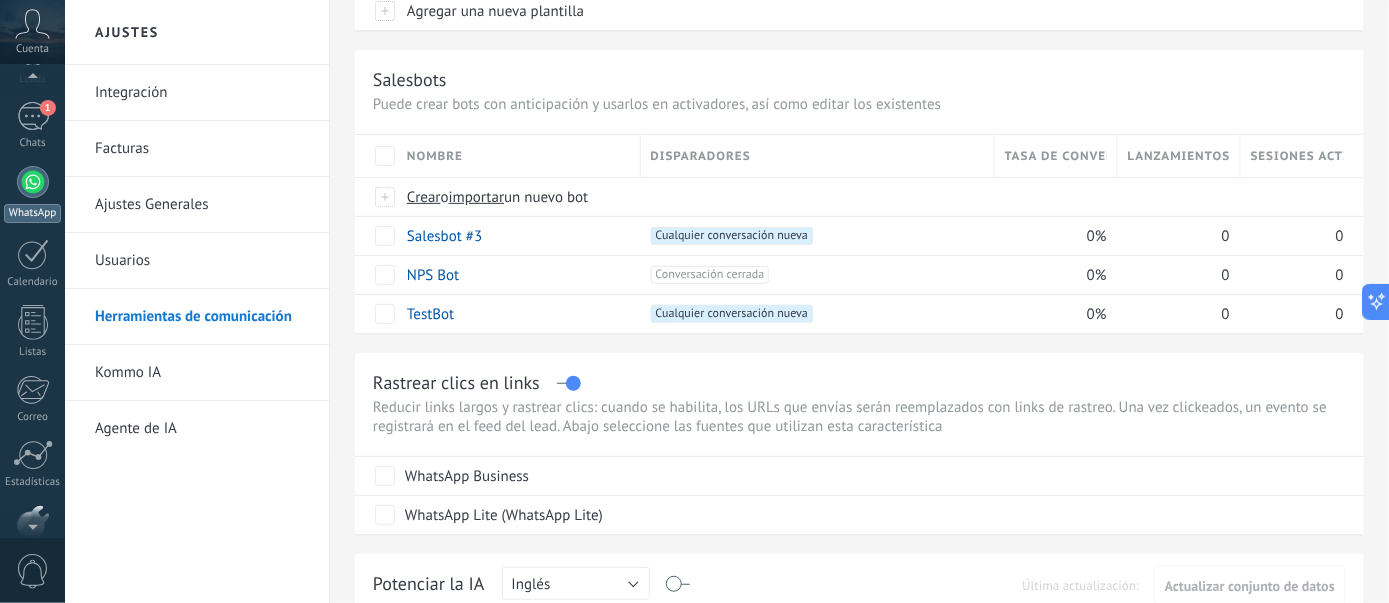 scroll, scrollTop: 0, scrollLeft: 0, axis: both 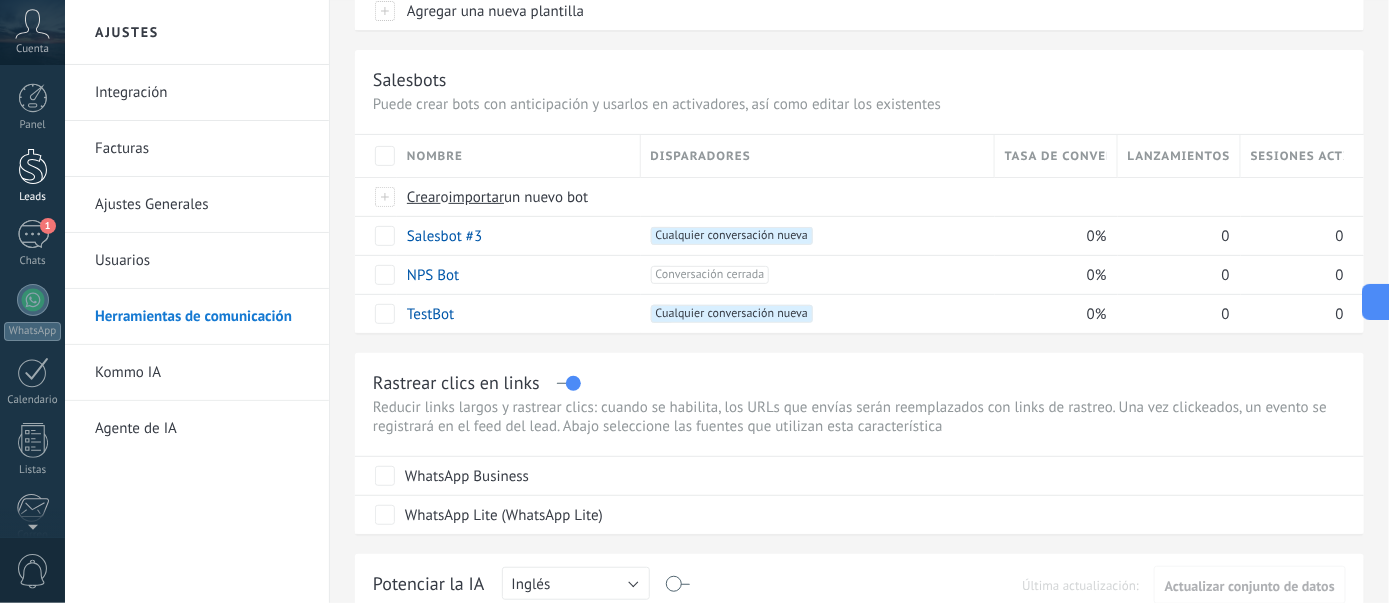 click at bounding box center [33, 166] 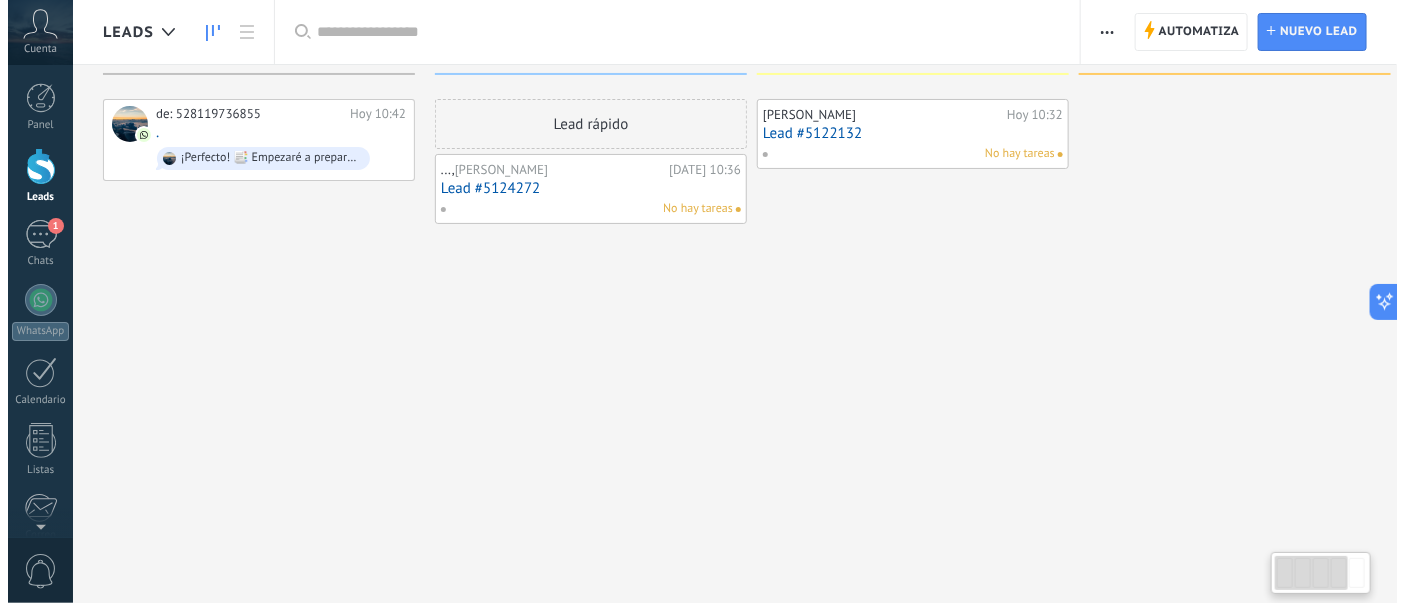 scroll, scrollTop: 0, scrollLeft: 0, axis: both 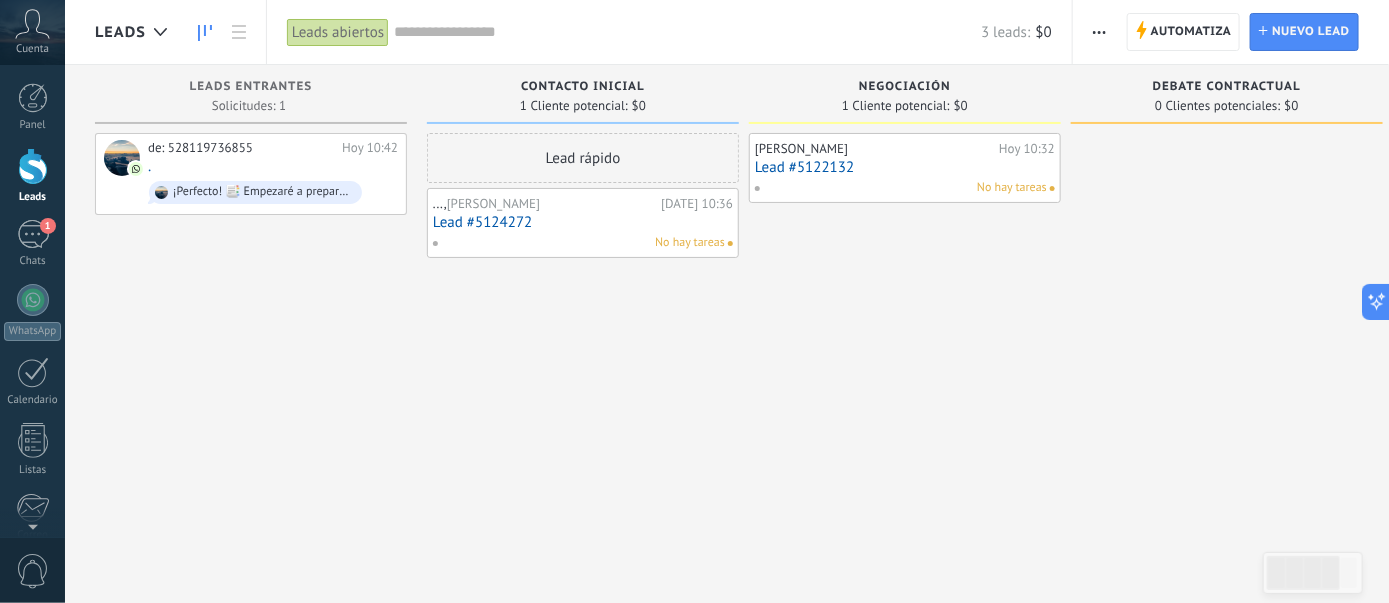 click 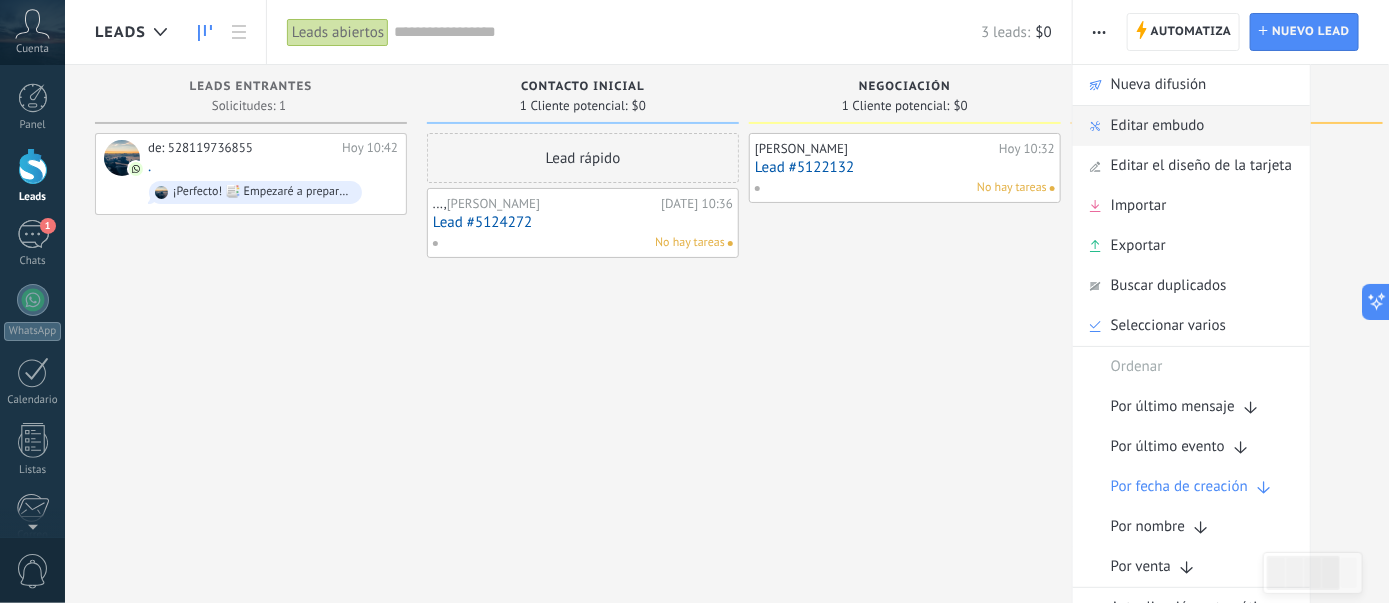 click on "Editar embudo" at bounding box center (1158, 126) 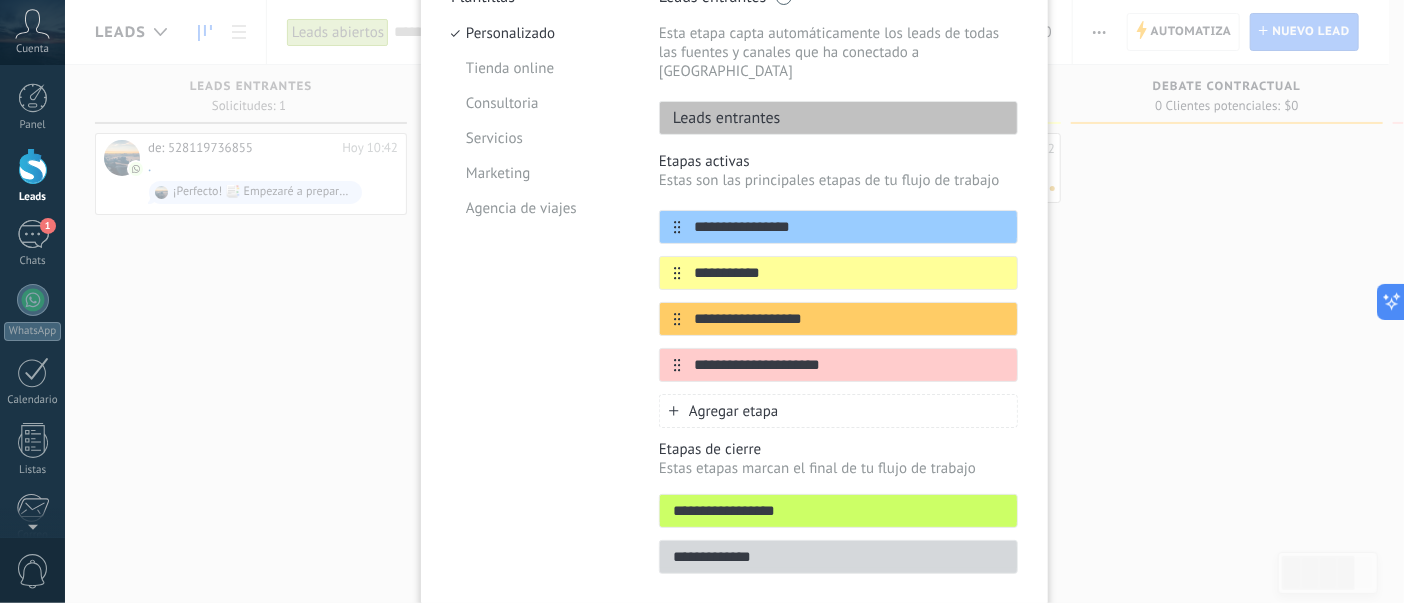 scroll, scrollTop: 180, scrollLeft: 0, axis: vertical 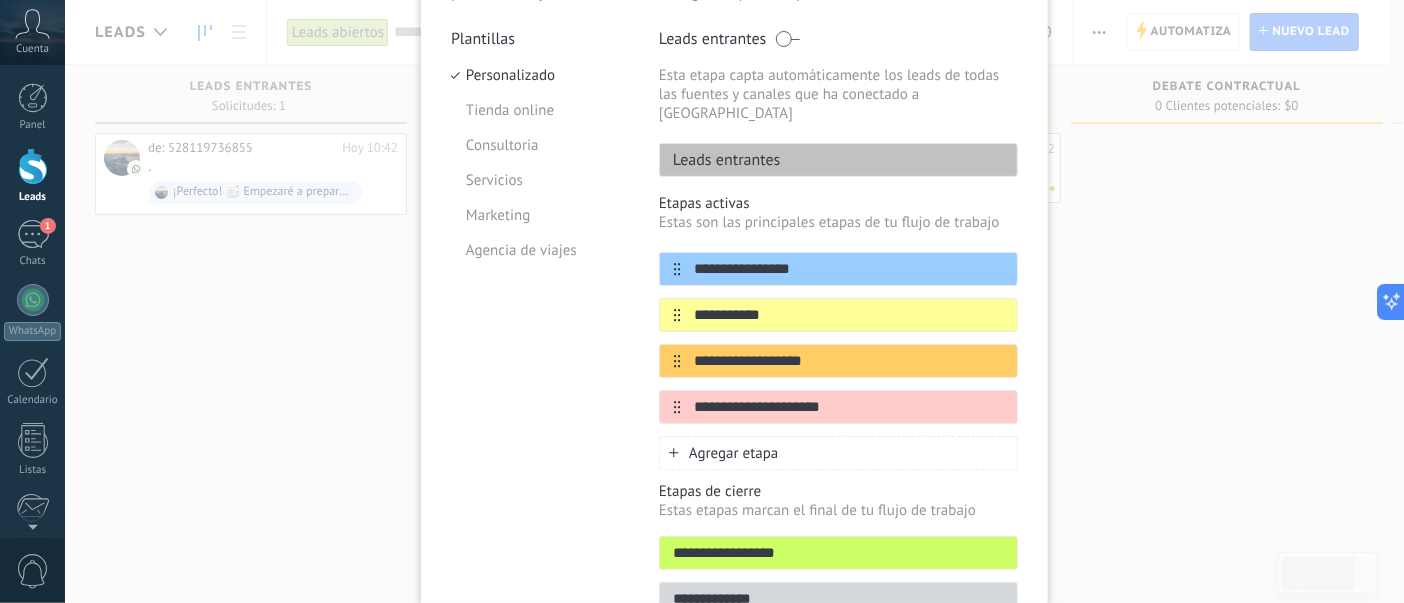 click on "Agregar etapa" at bounding box center (734, 453) 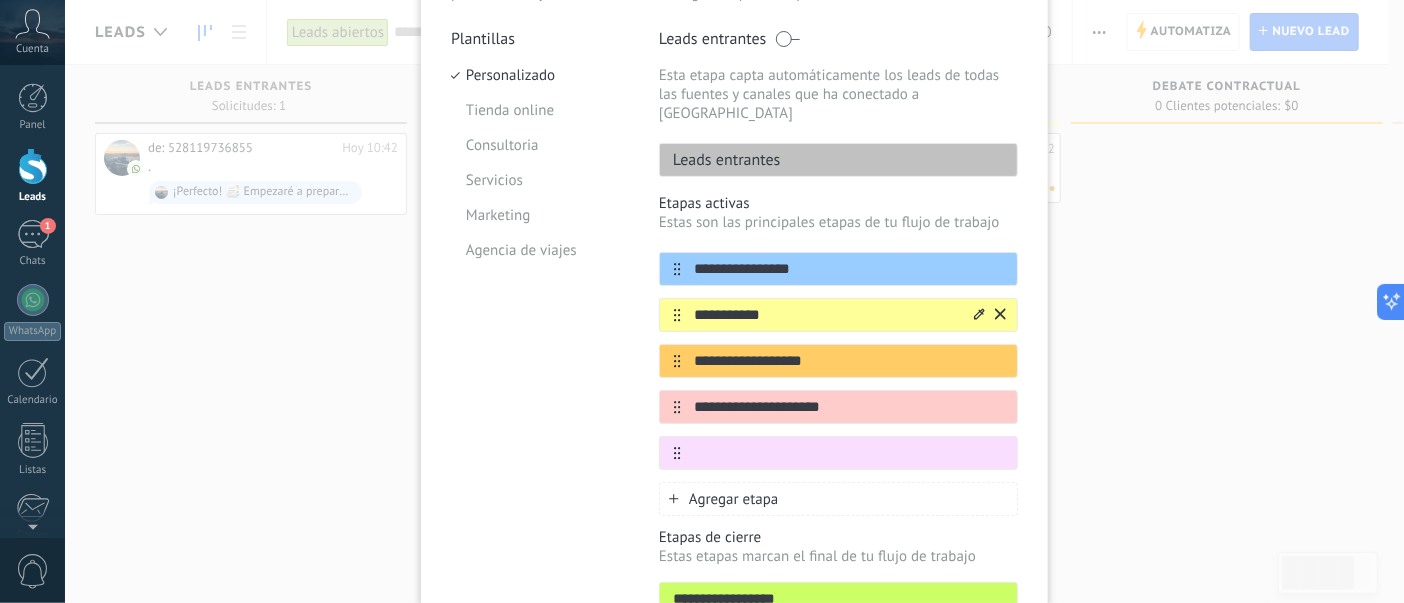 scroll, scrollTop: 326, scrollLeft: 0, axis: vertical 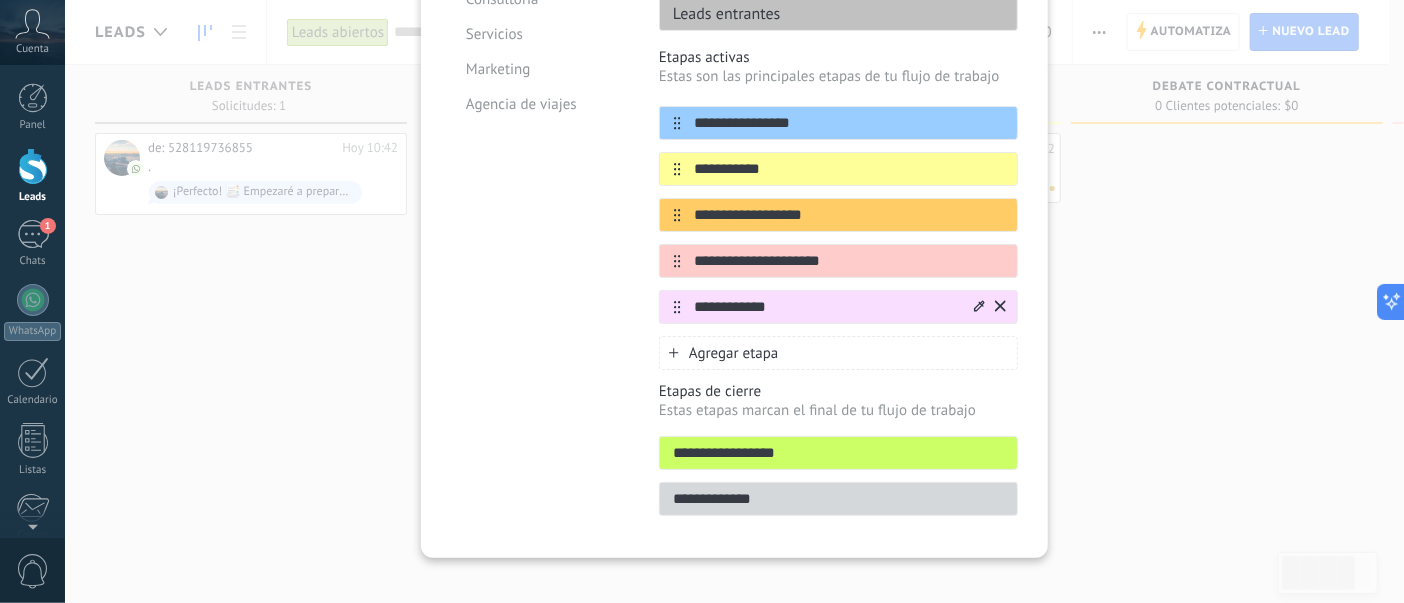 type on "**********" 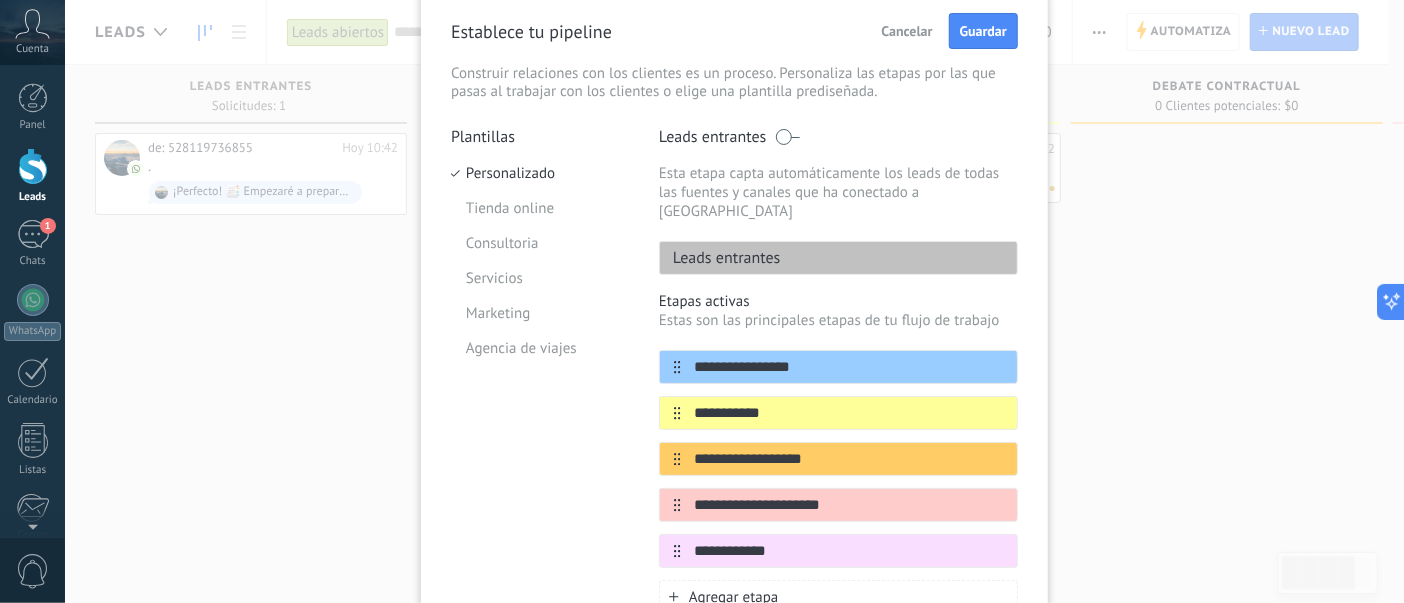 scroll, scrollTop: 26, scrollLeft: 0, axis: vertical 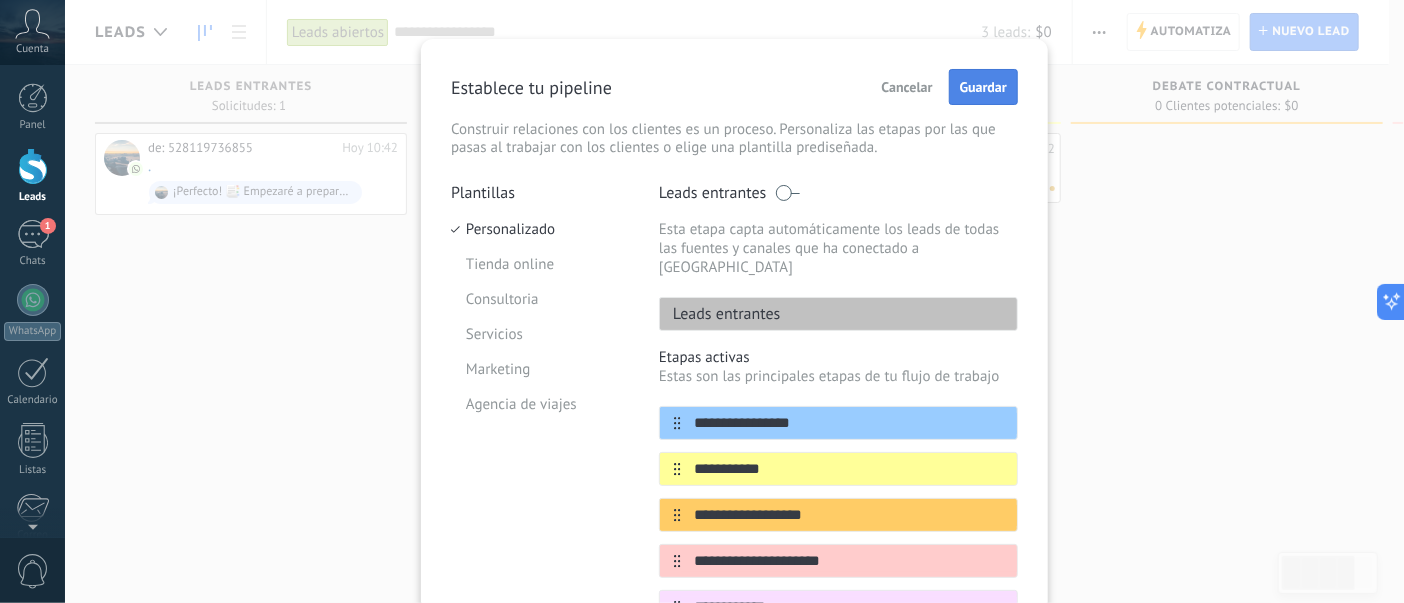 click on "Guardar" at bounding box center (983, 87) 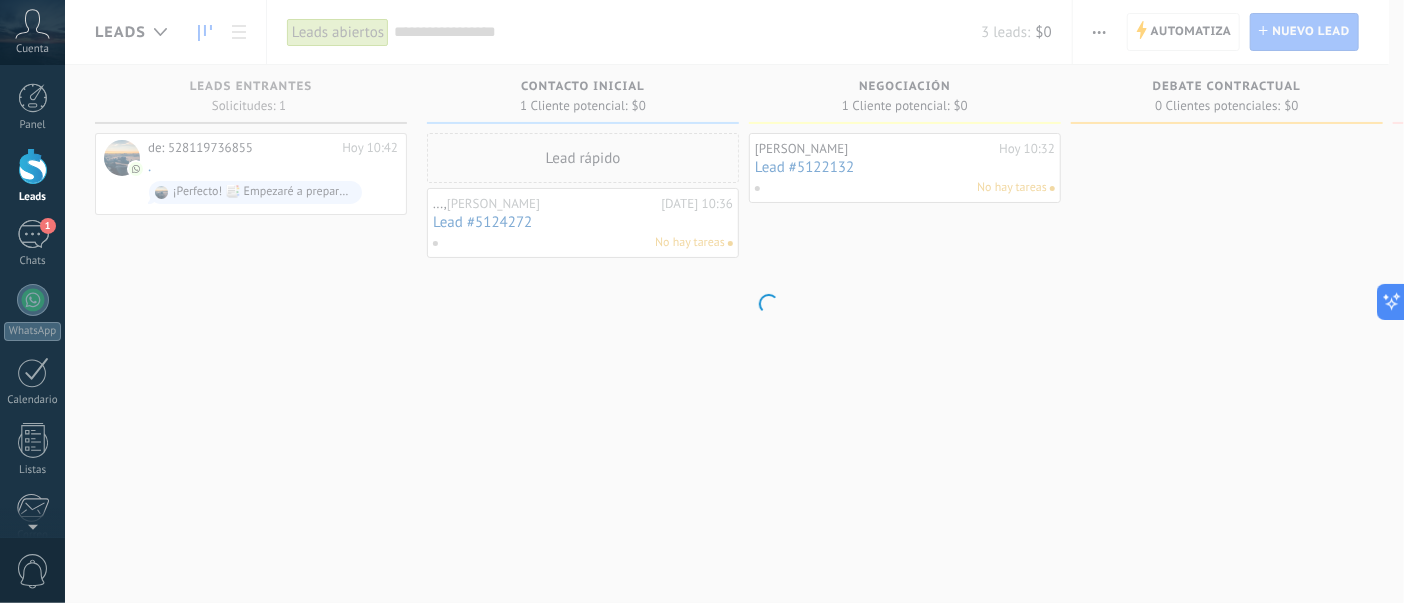 scroll, scrollTop: 0, scrollLeft: 0, axis: both 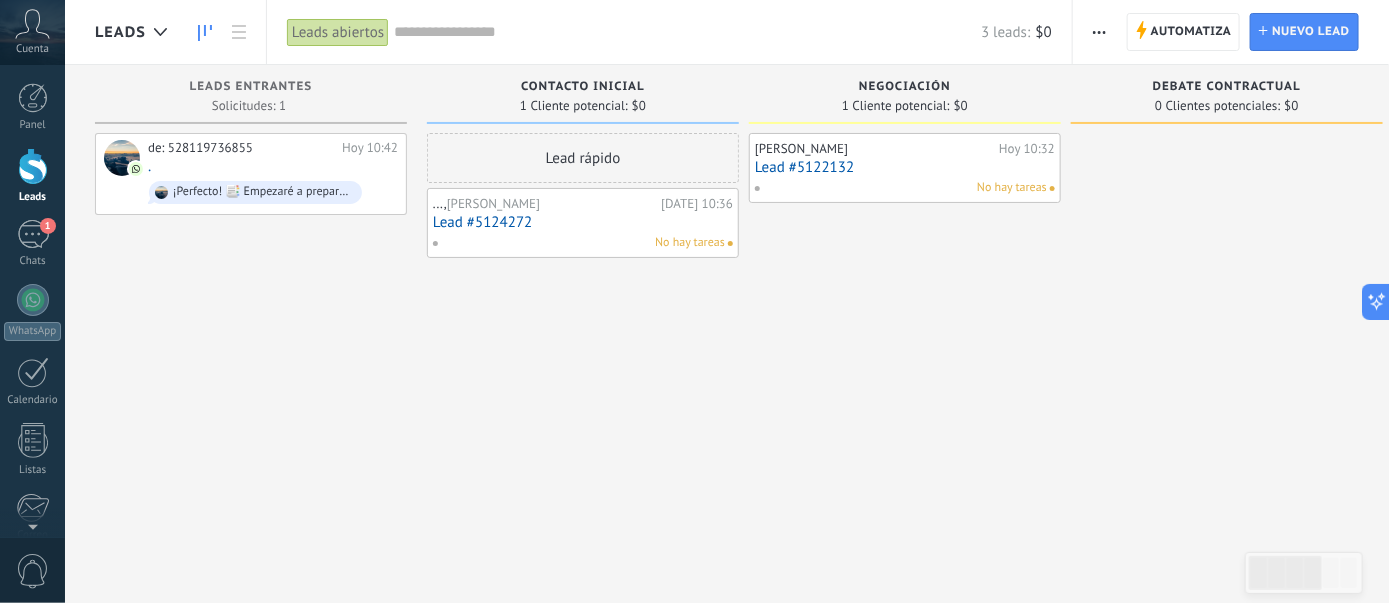 click on "Lead #5124272" at bounding box center [583, 222] 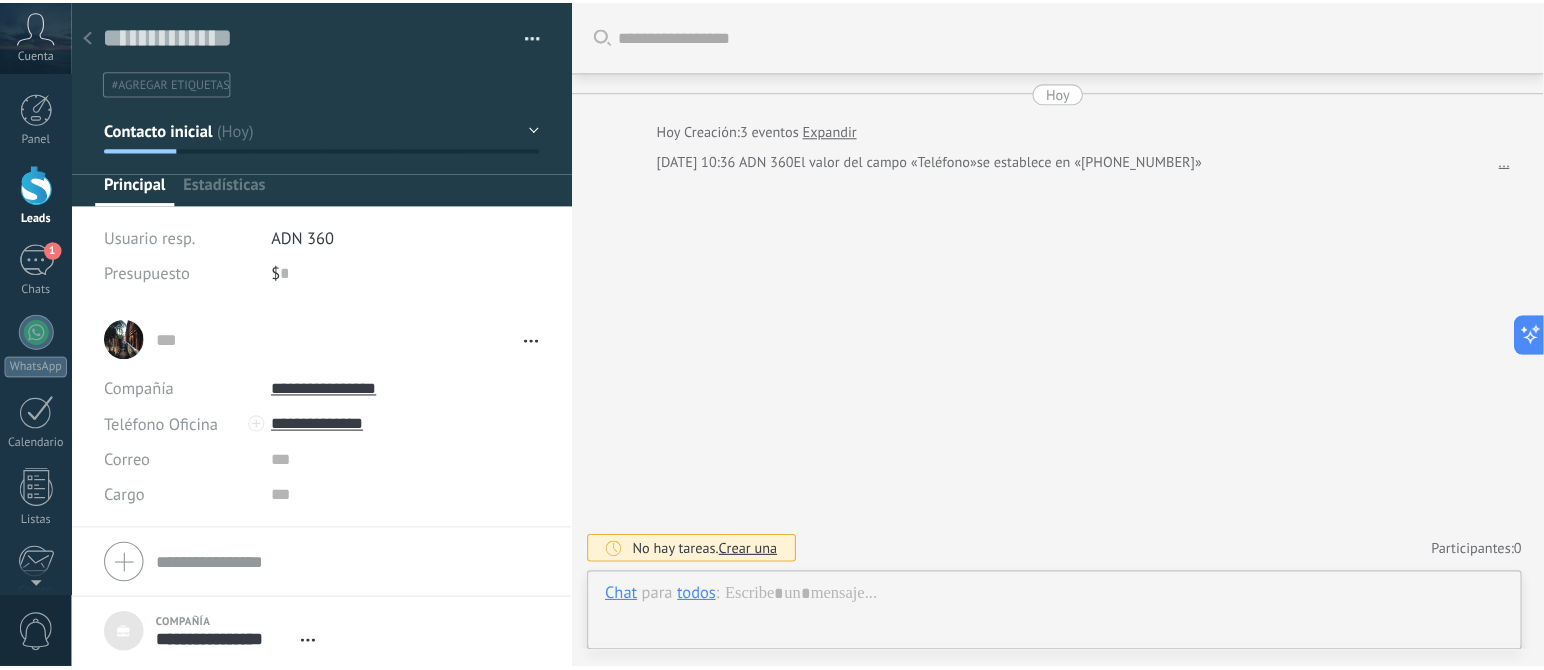scroll, scrollTop: 20, scrollLeft: 0, axis: vertical 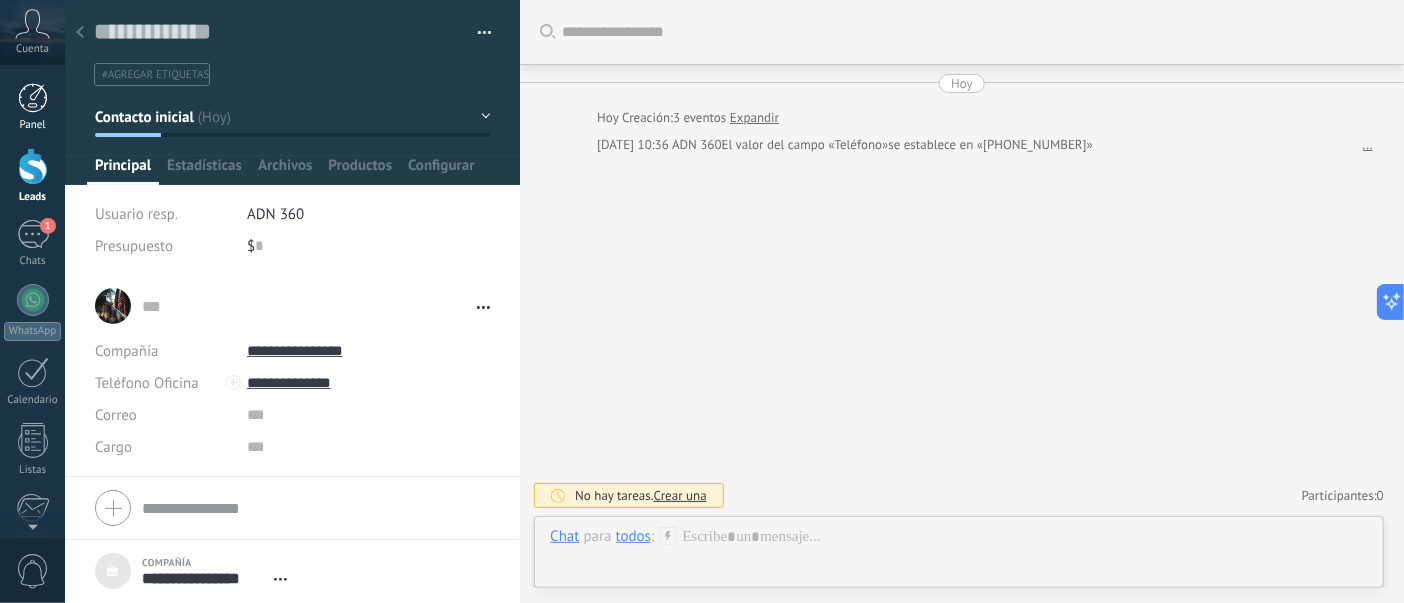click at bounding box center (33, 98) 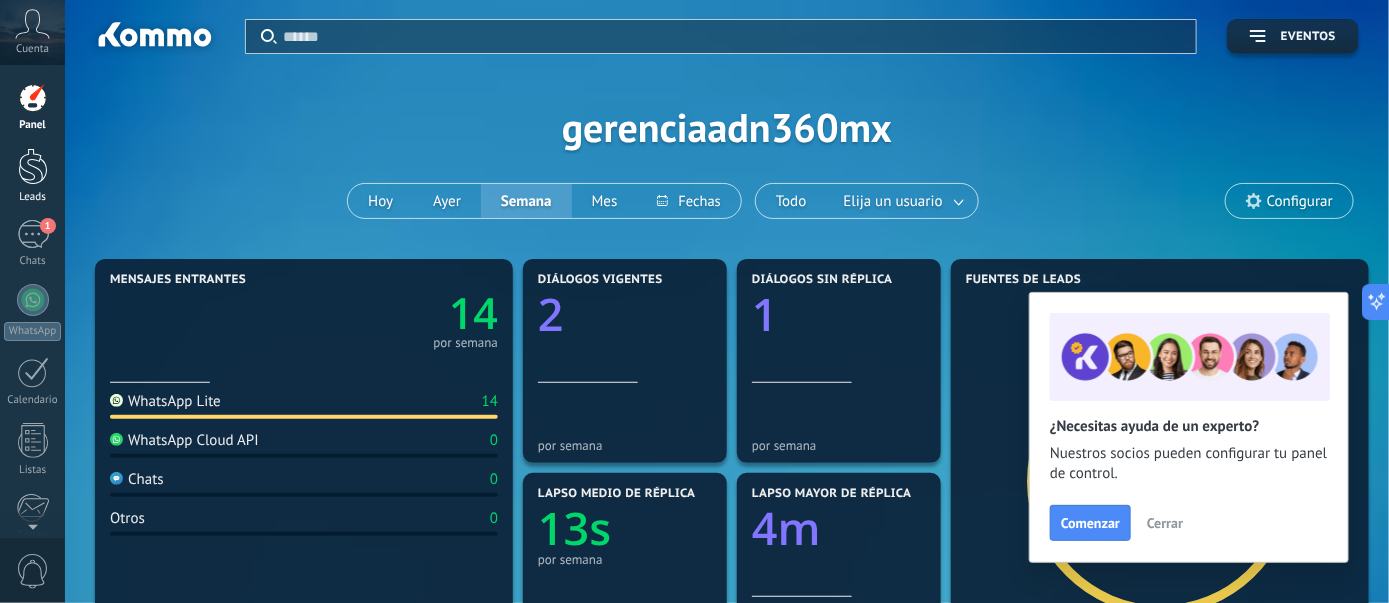 click at bounding box center (33, 166) 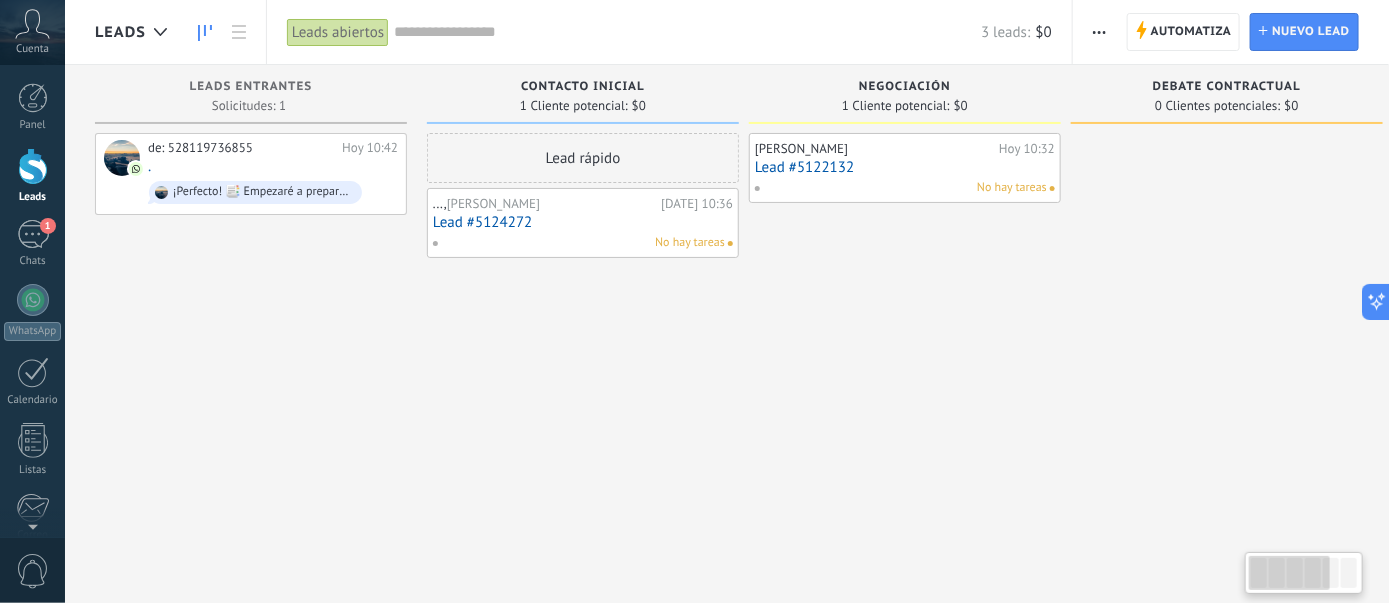 type on "***" 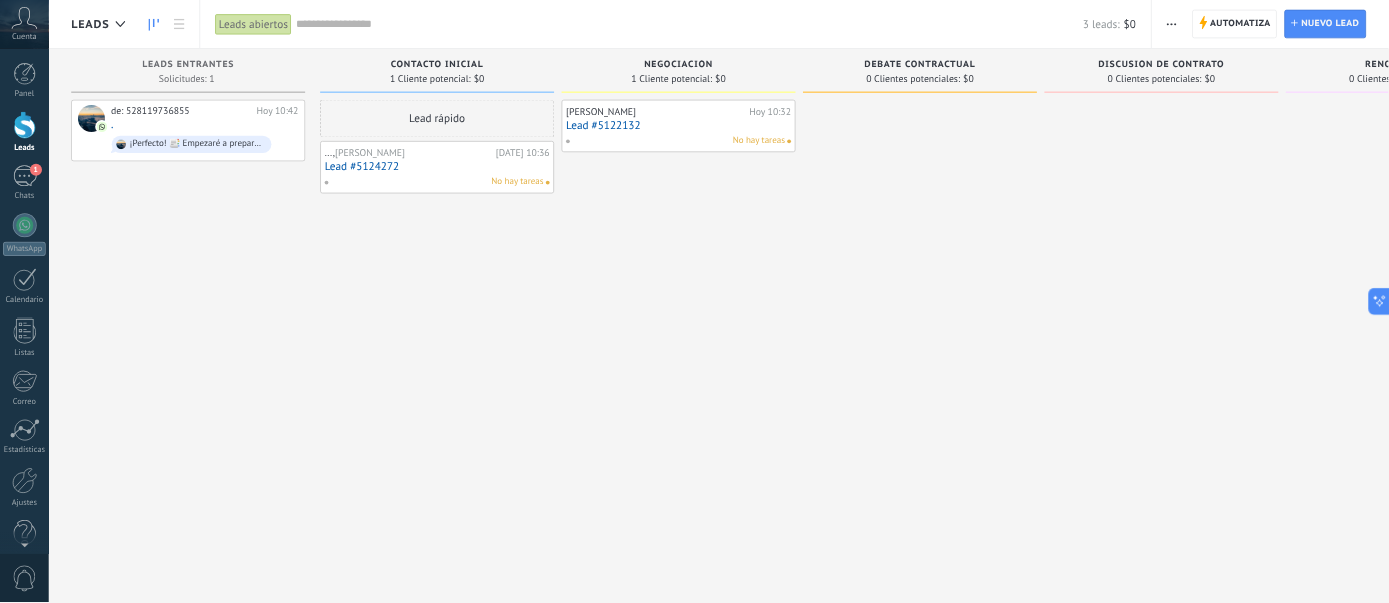 scroll, scrollTop: 19, scrollLeft: 0, axis: vertical 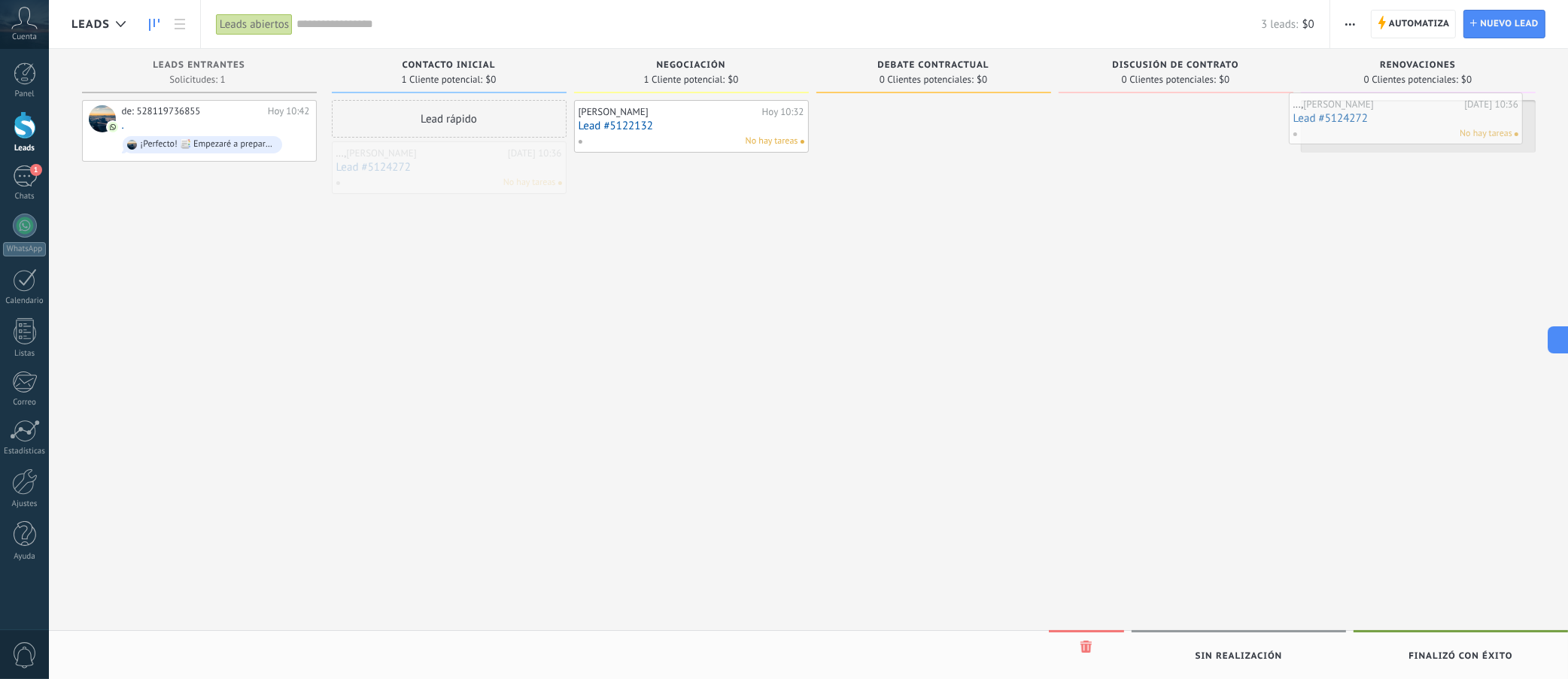 drag, startPoint x: 456, startPoint y: 174, endPoint x: 1413, endPoint y: 126, distance: 958.203 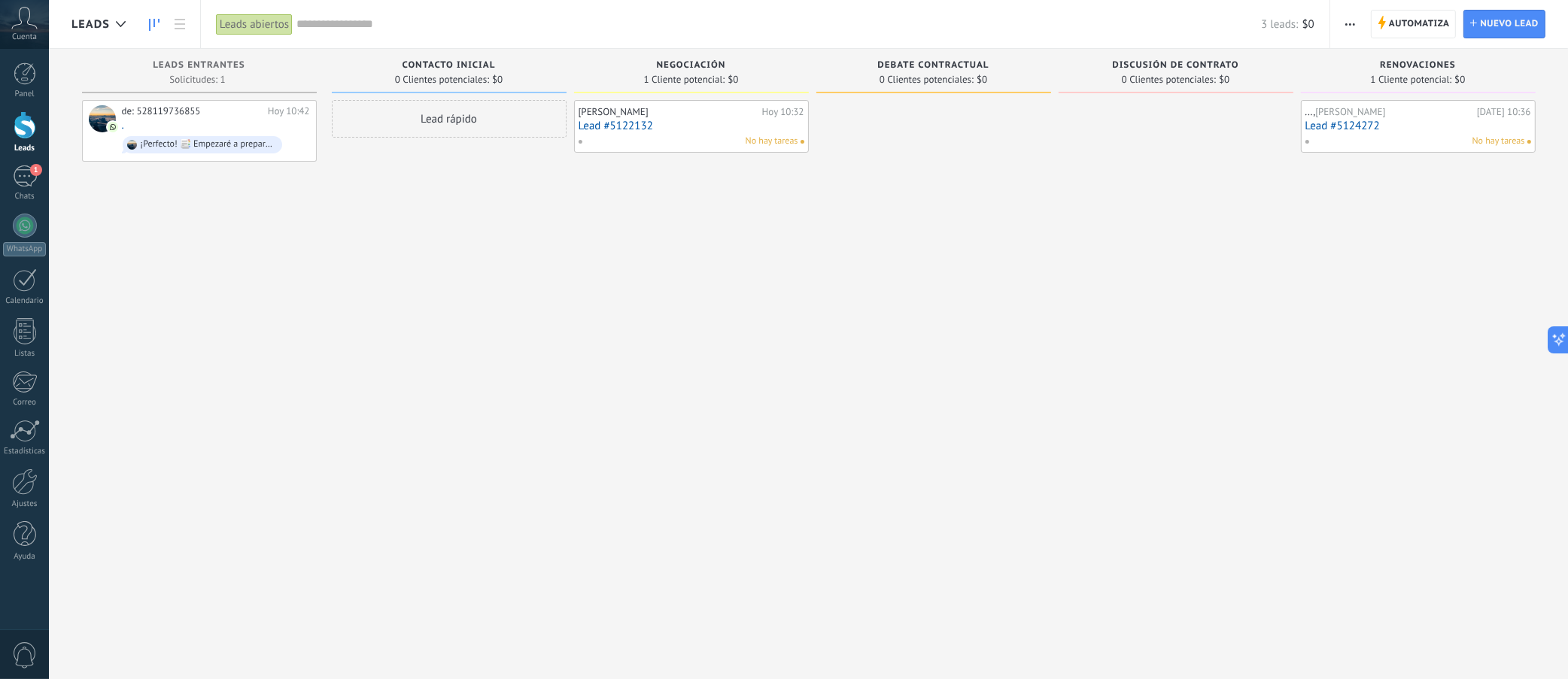 click on "Renovaciones" at bounding box center [1418, 66] 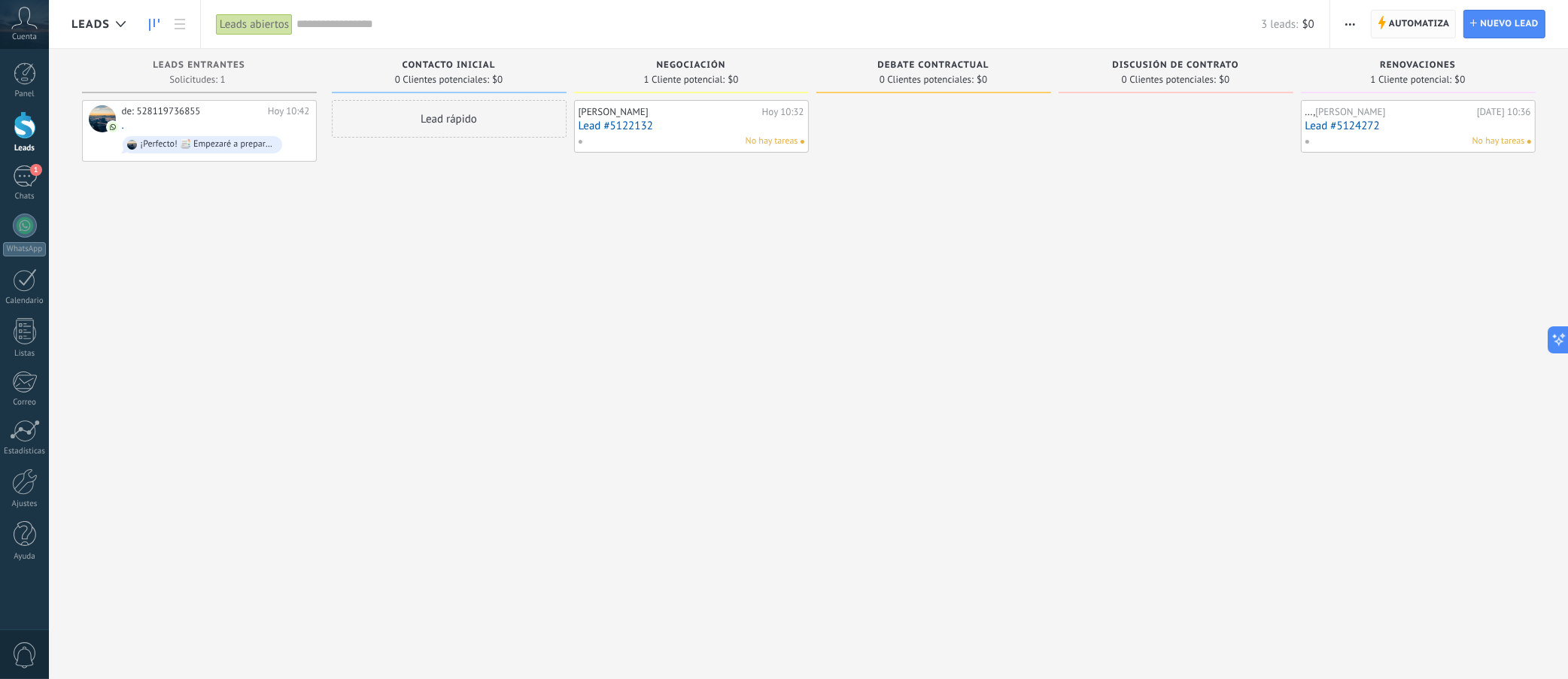 click on "Automatiza" at bounding box center [1419, 24] 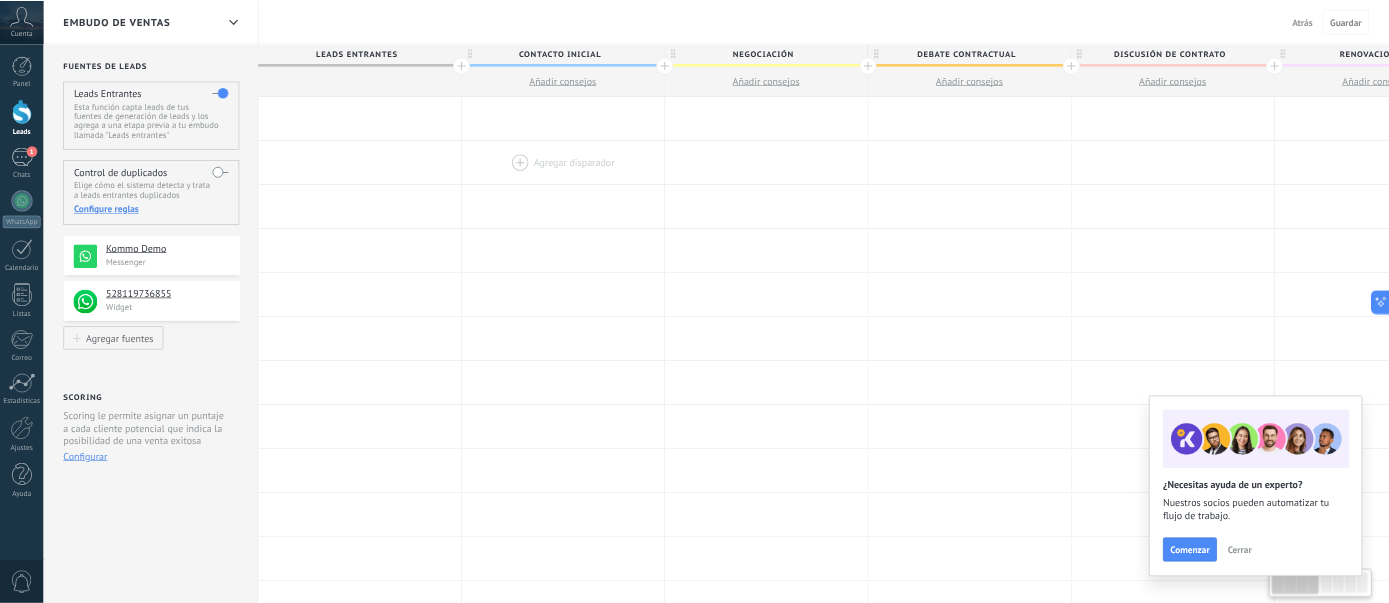 scroll, scrollTop: 19, scrollLeft: 0, axis: vertical 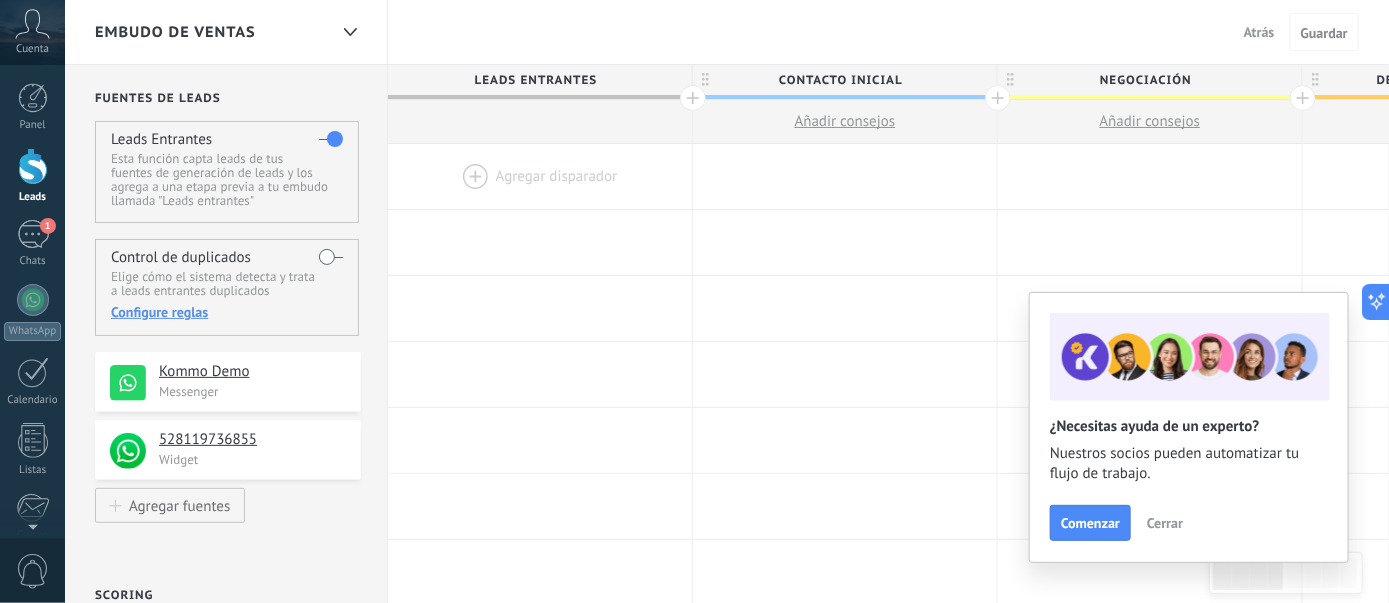 click on "Cerrar" at bounding box center (1165, 523) 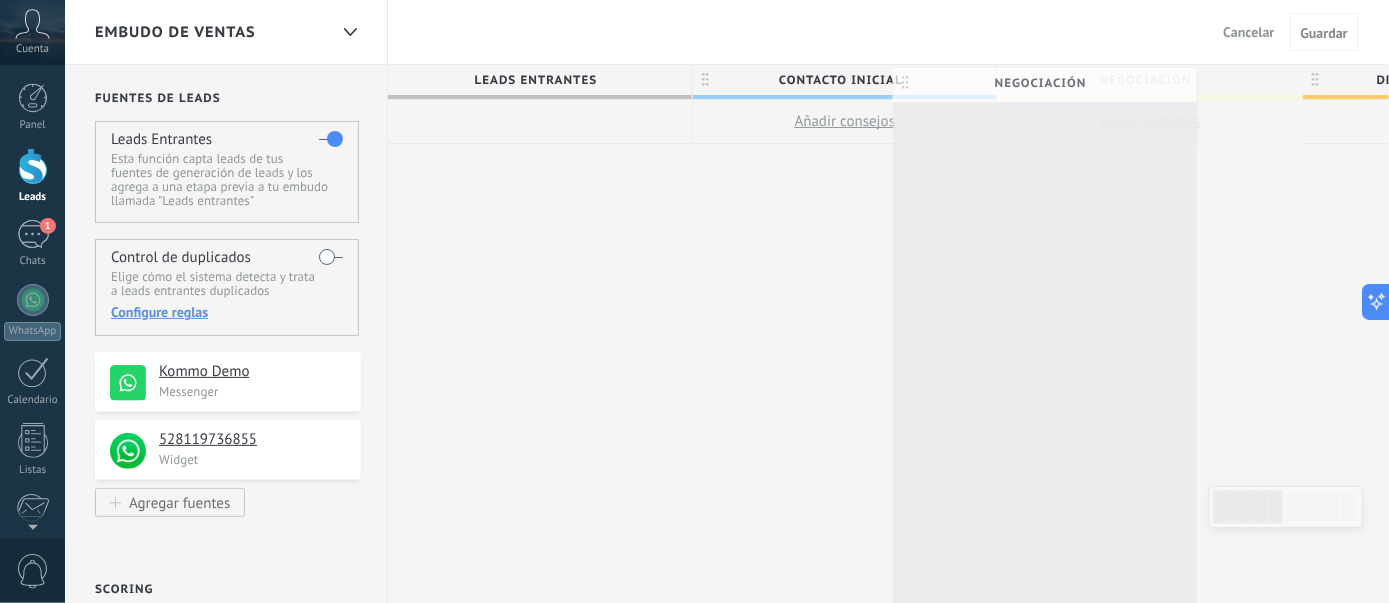 scroll, scrollTop: 0, scrollLeft: 0, axis: both 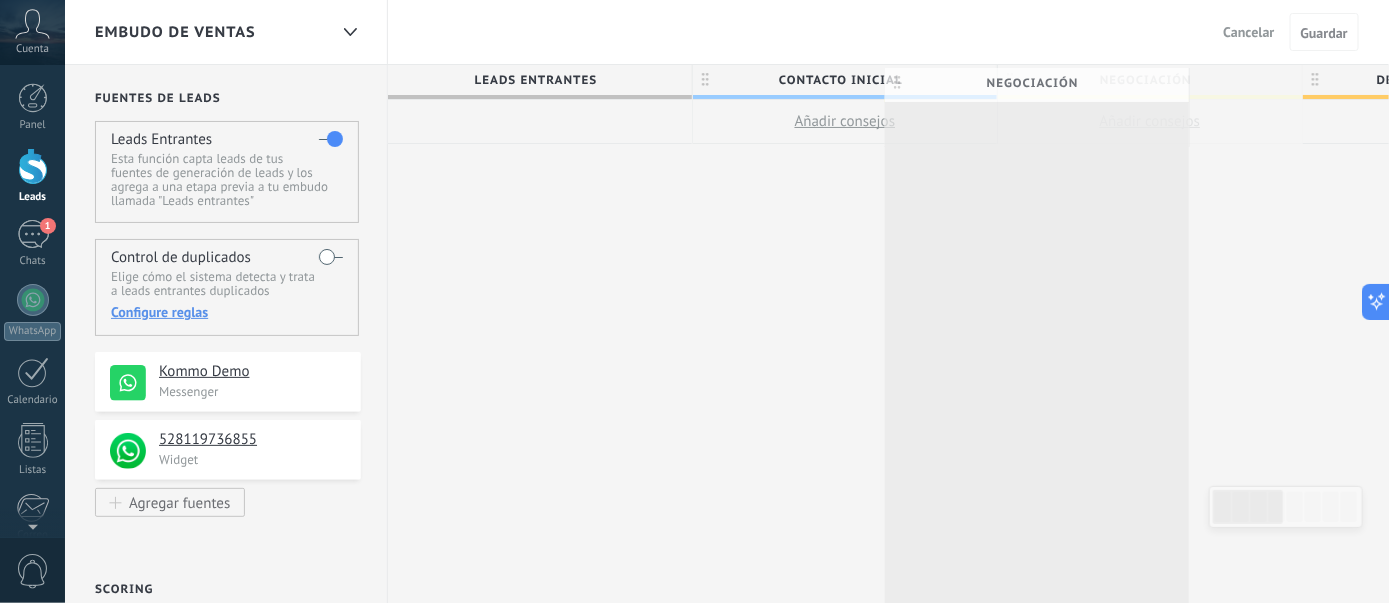 drag, startPoint x: 1104, startPoint y: 85, endPoint x: 1060, endPoint y: 119, distance: 55.605755 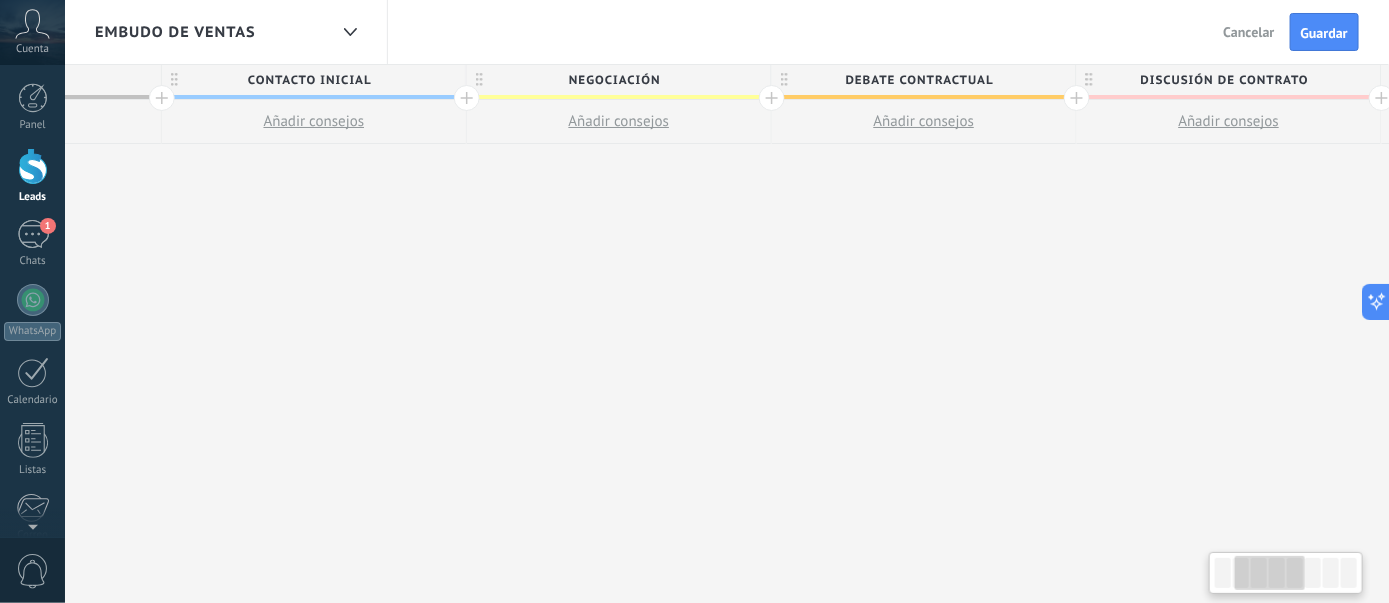 drag, startPoint x: 1216, startPoint y: 195, endPoint x: 914, endPoint y: 195, distance: 302 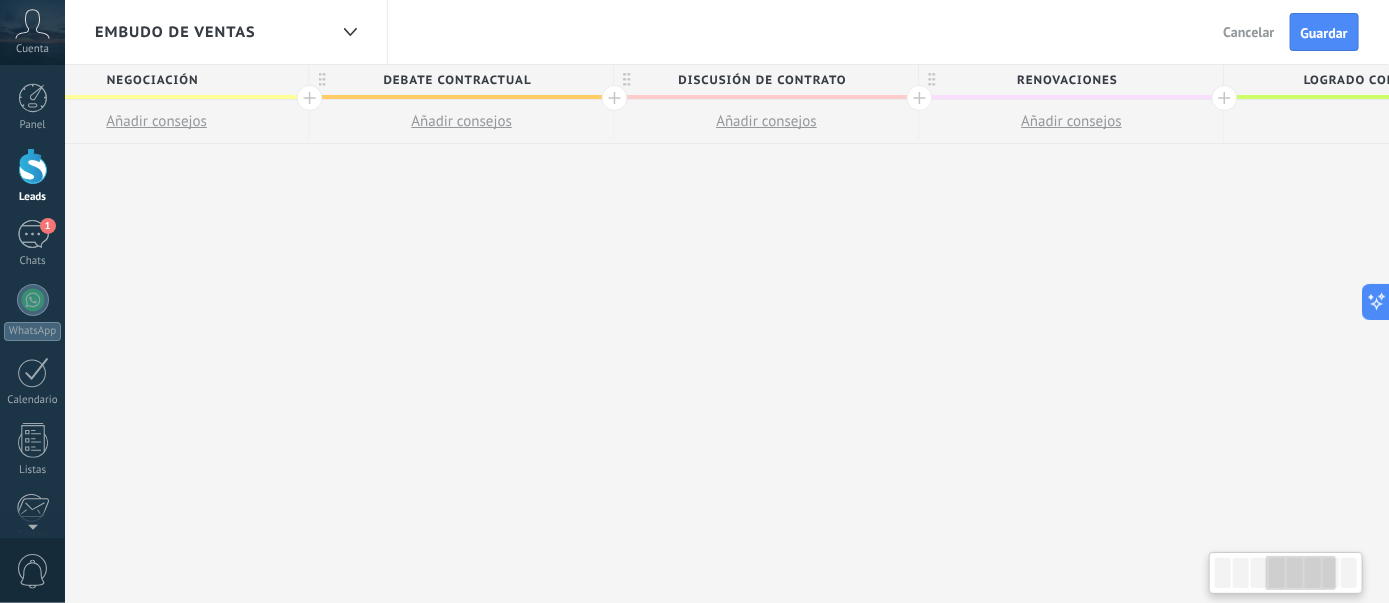drag, startPoint x: 1155, startPoint y: 193, endPoint x: 736, endPoint y: 193, distance: 419 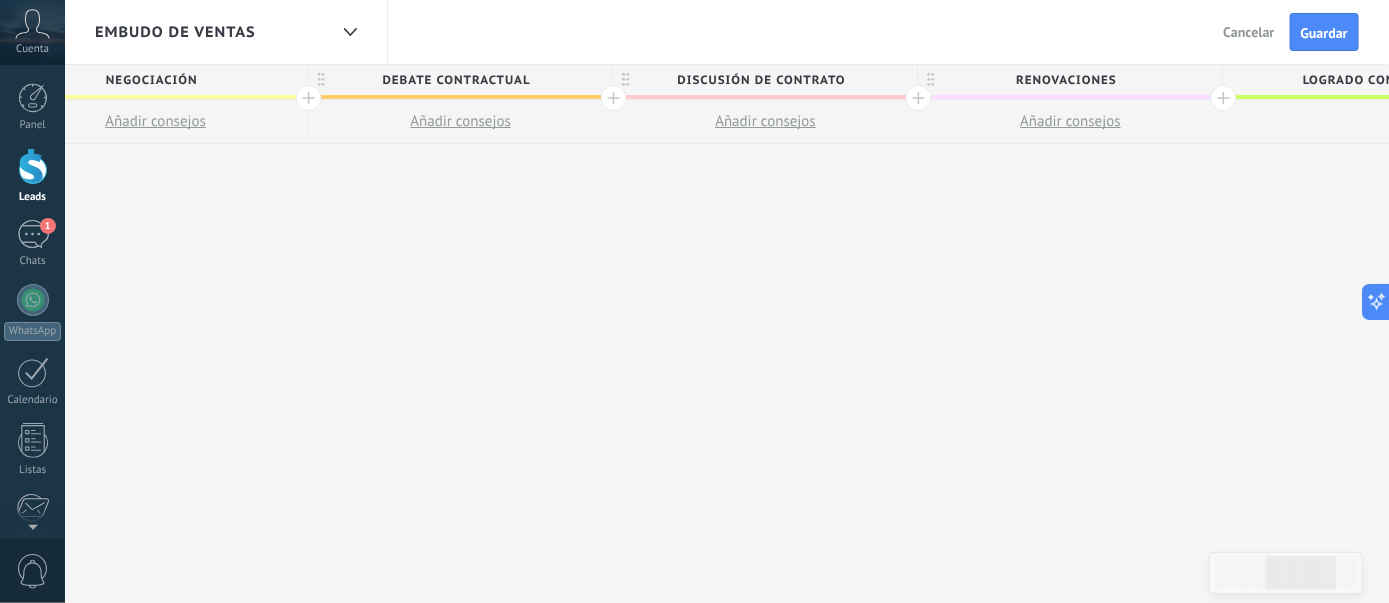 click on "**********" at bounding box center [614, 334] 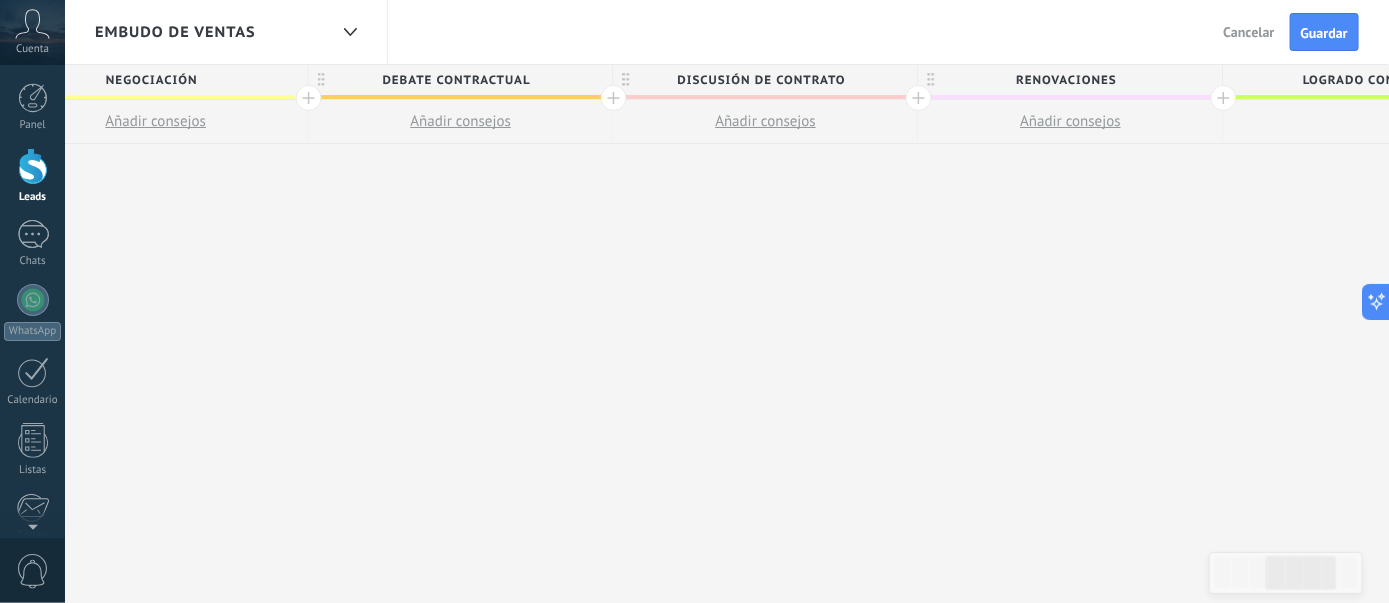 click on "**********" at bounding box center [614, 334] 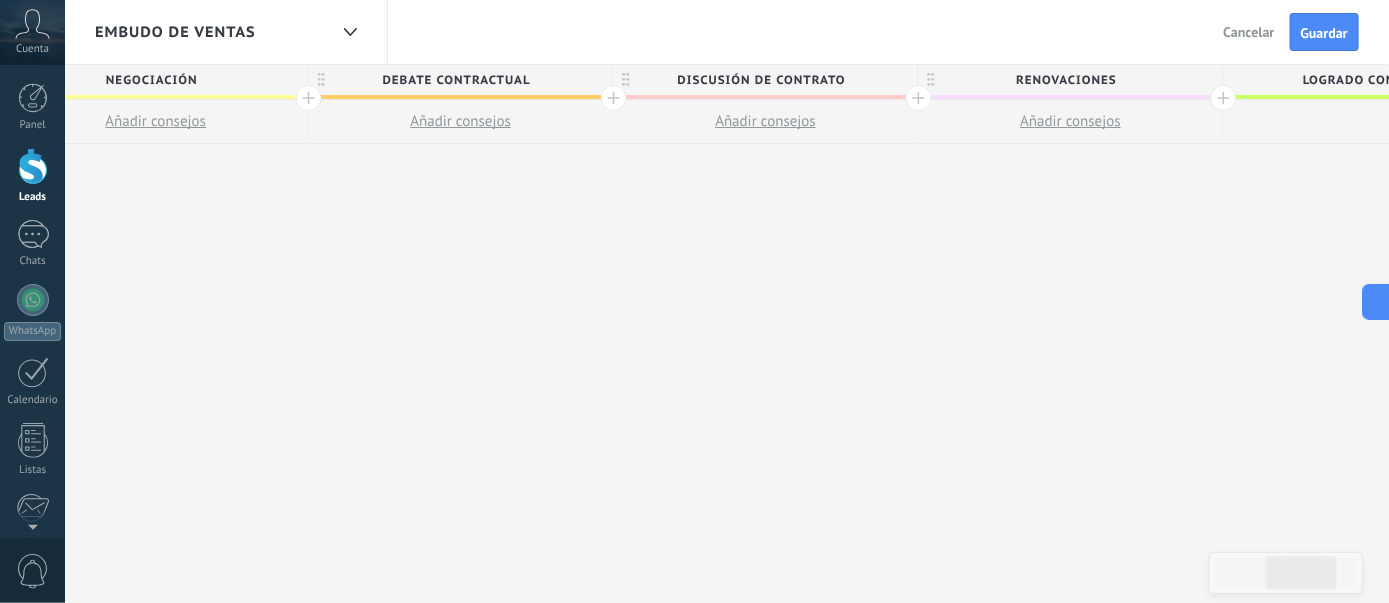 click on "**********" at bounding box center [614, 334] 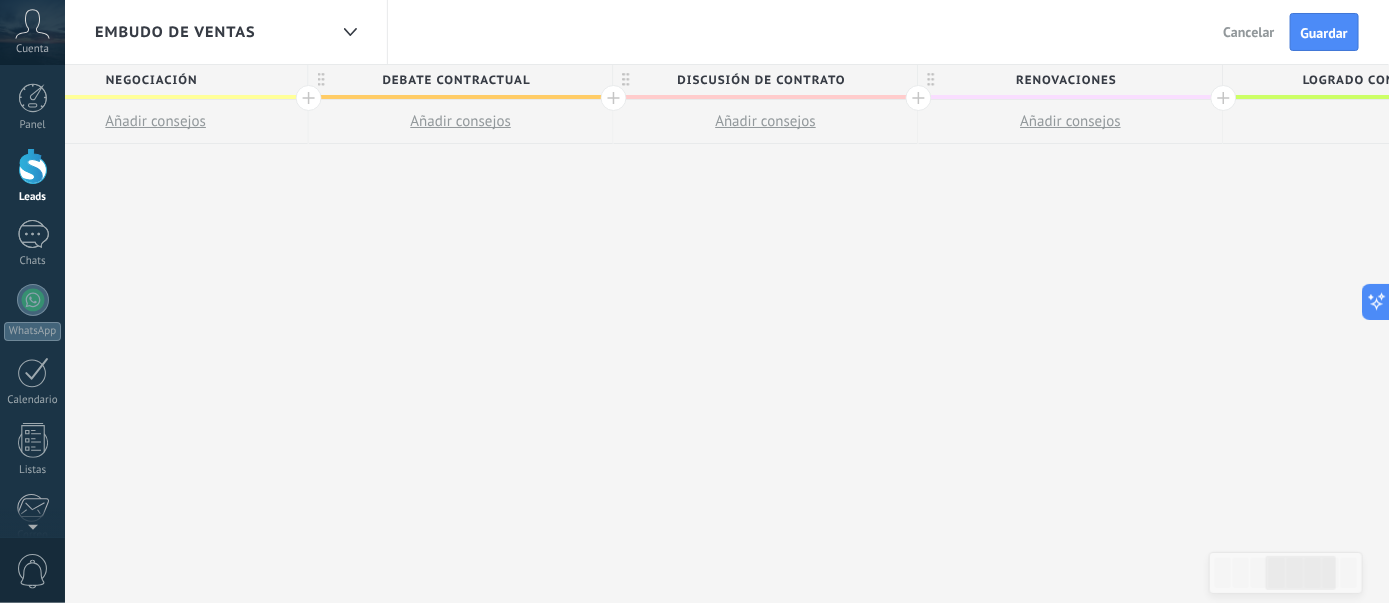 click on "**********" at bounding box center [614, 334] 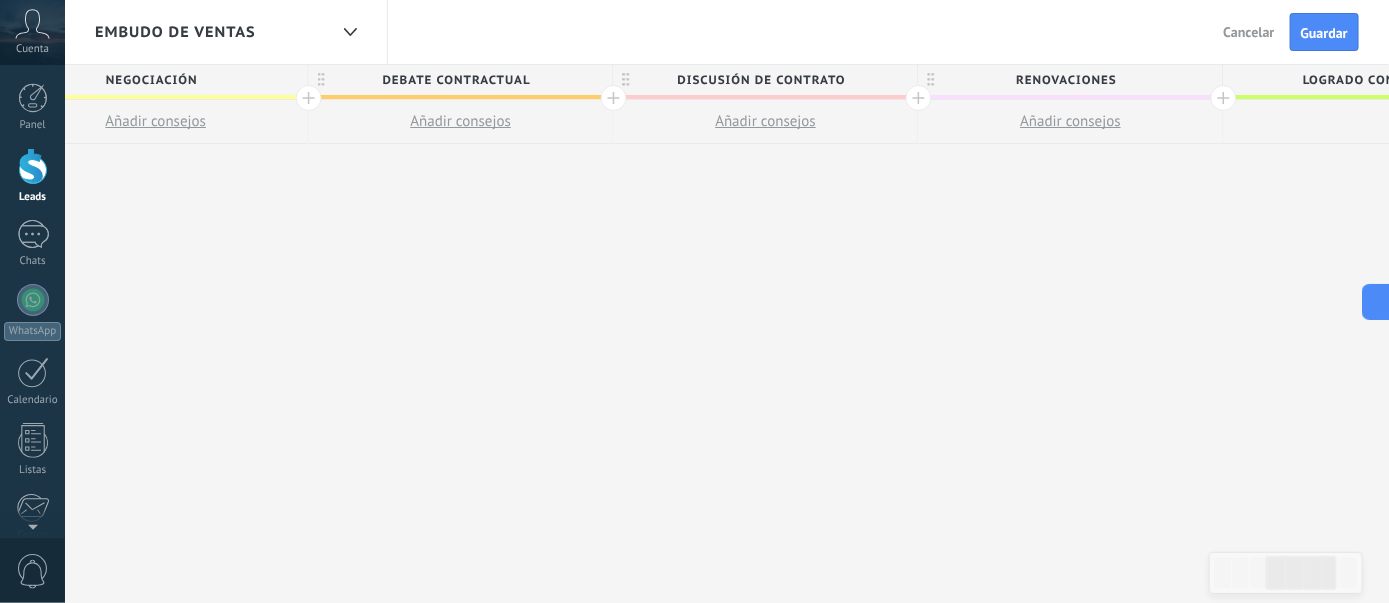 click on "**********" at bounding box center [614, 334] 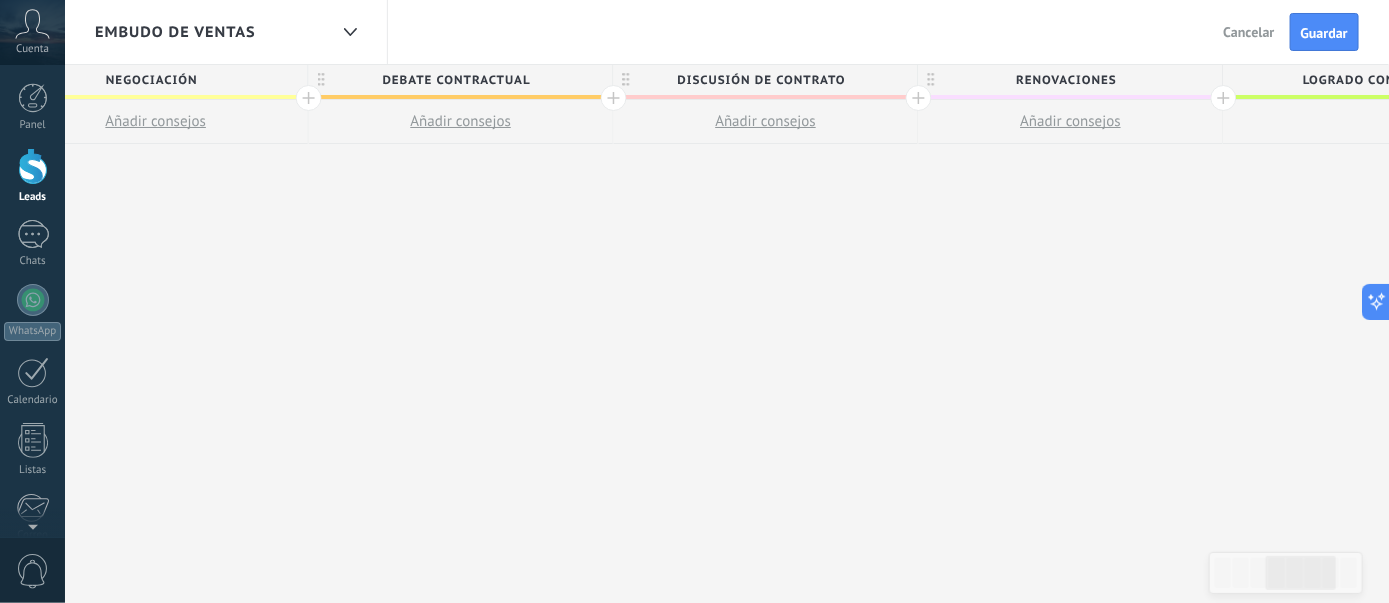 click on "**********" at bounding box center (614, 334) 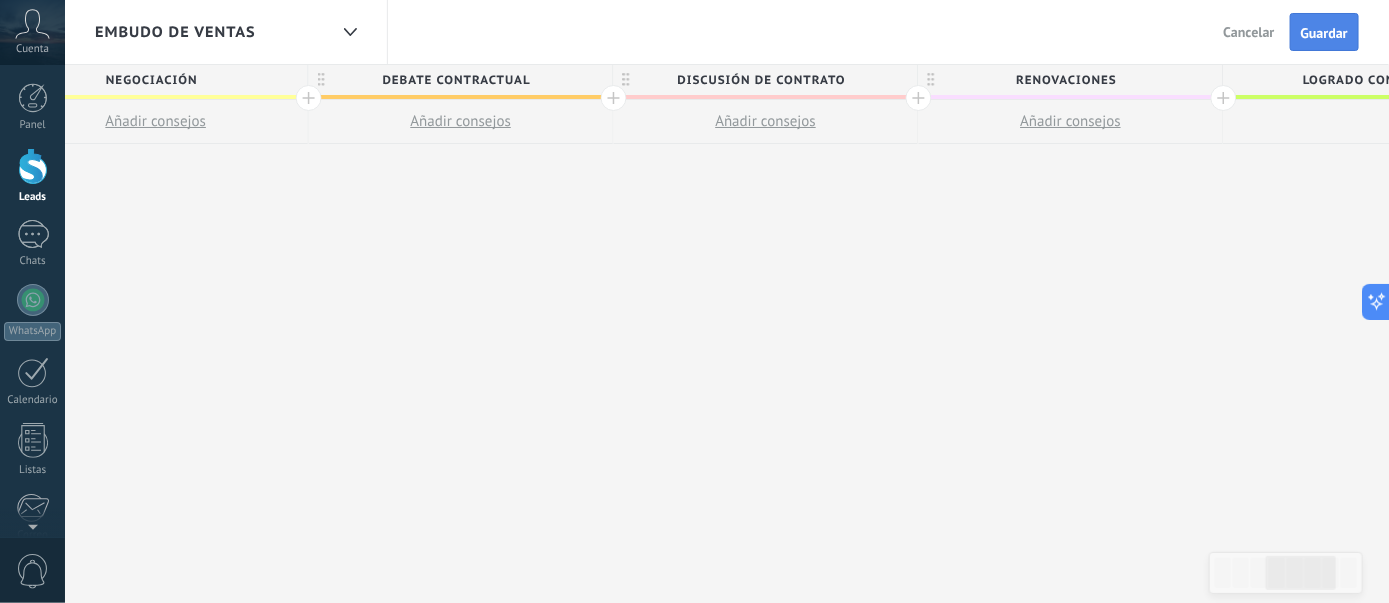 click on "Guardar" at bounding box center (1324, 32) 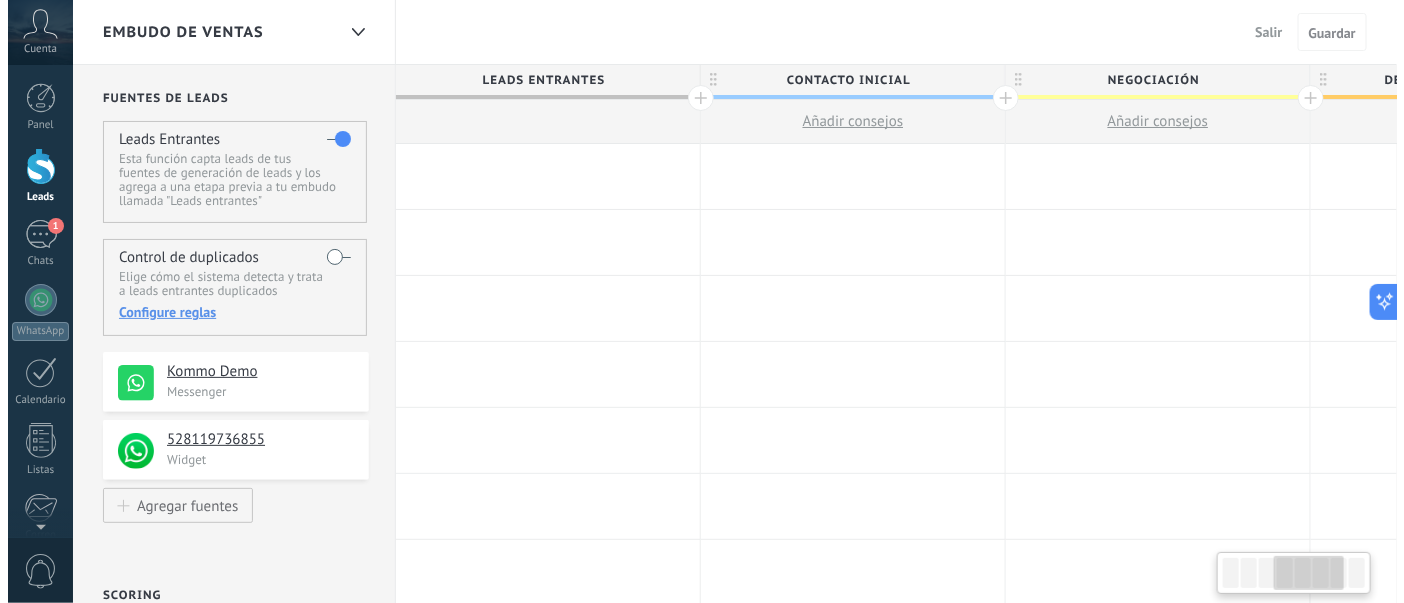 scroll, scrollTop: 0, scrollLeft: 994, axis: horizontal 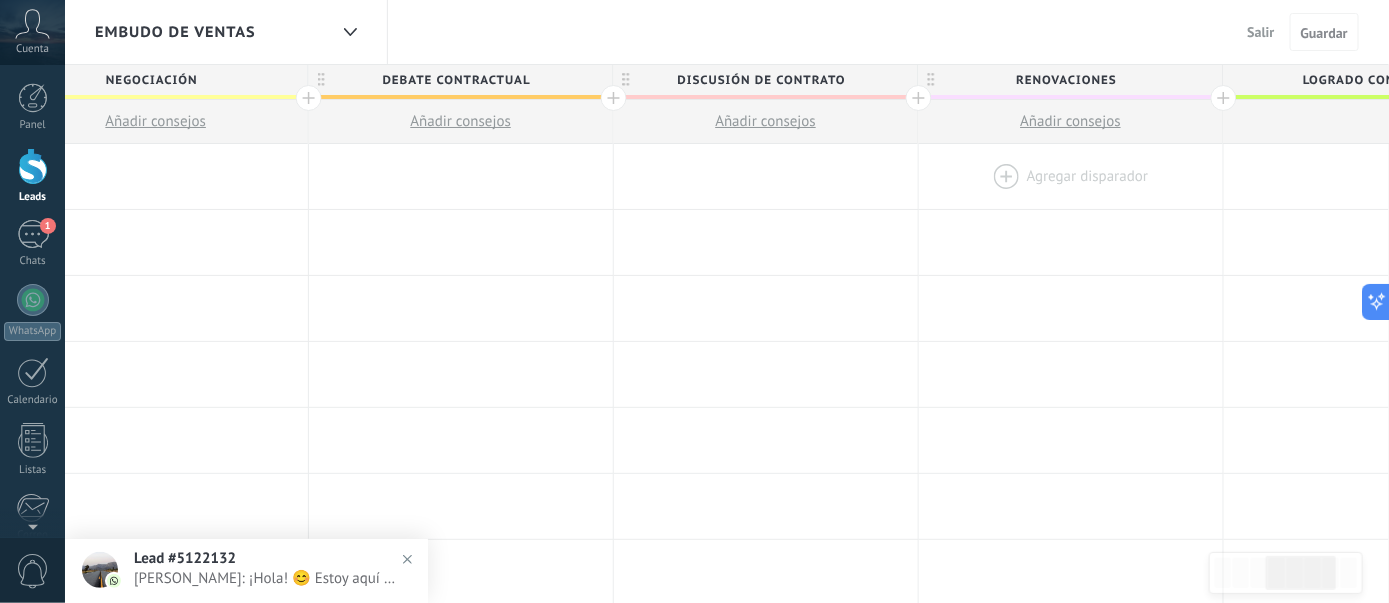 click at bounding box center (1071, 176) 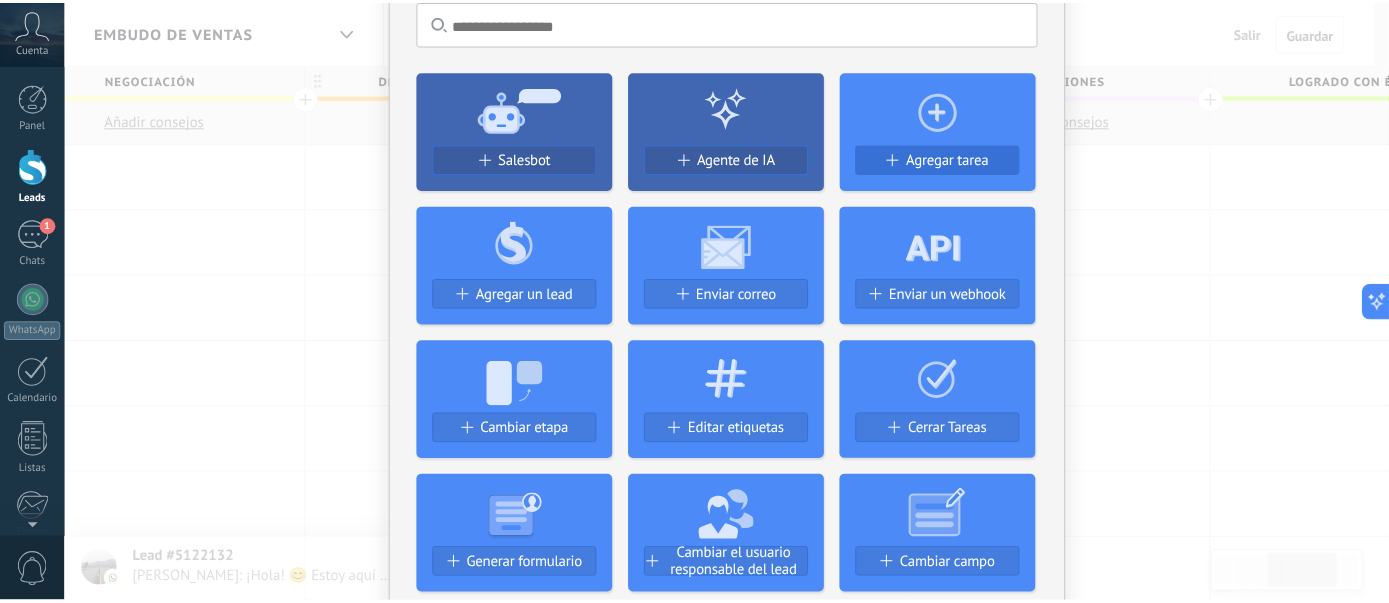 scroll, scrollTop: 0, scrollLeft: 0, axis: both 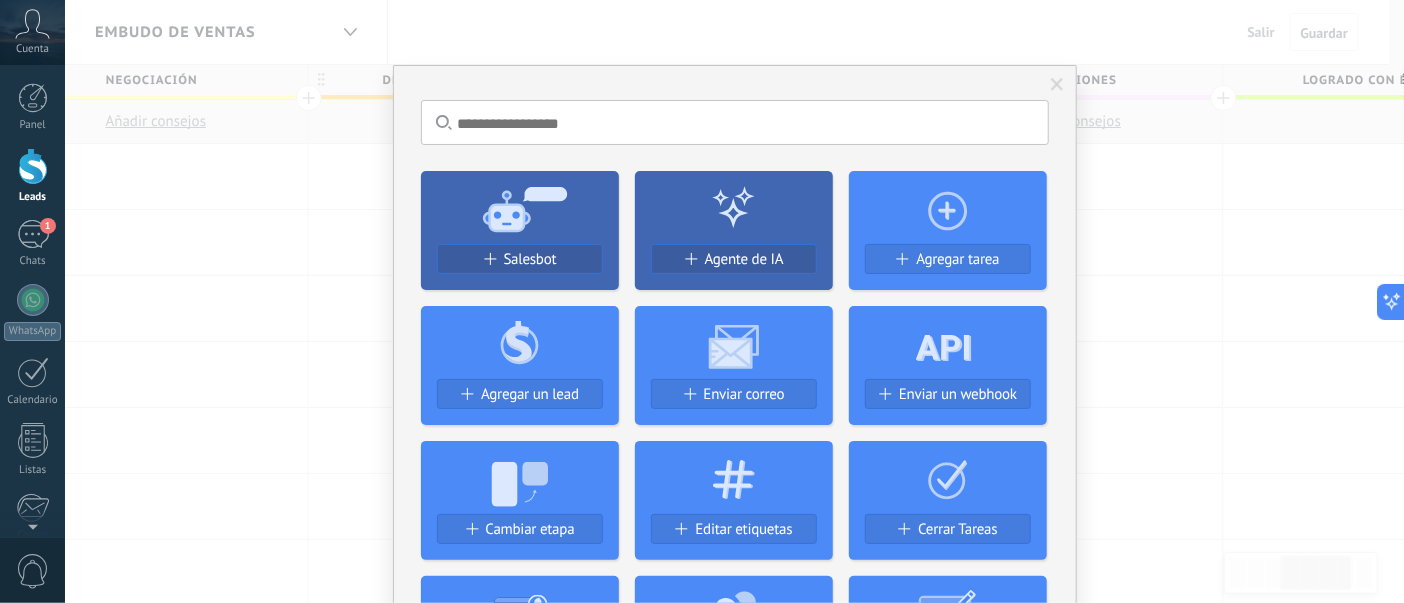 click 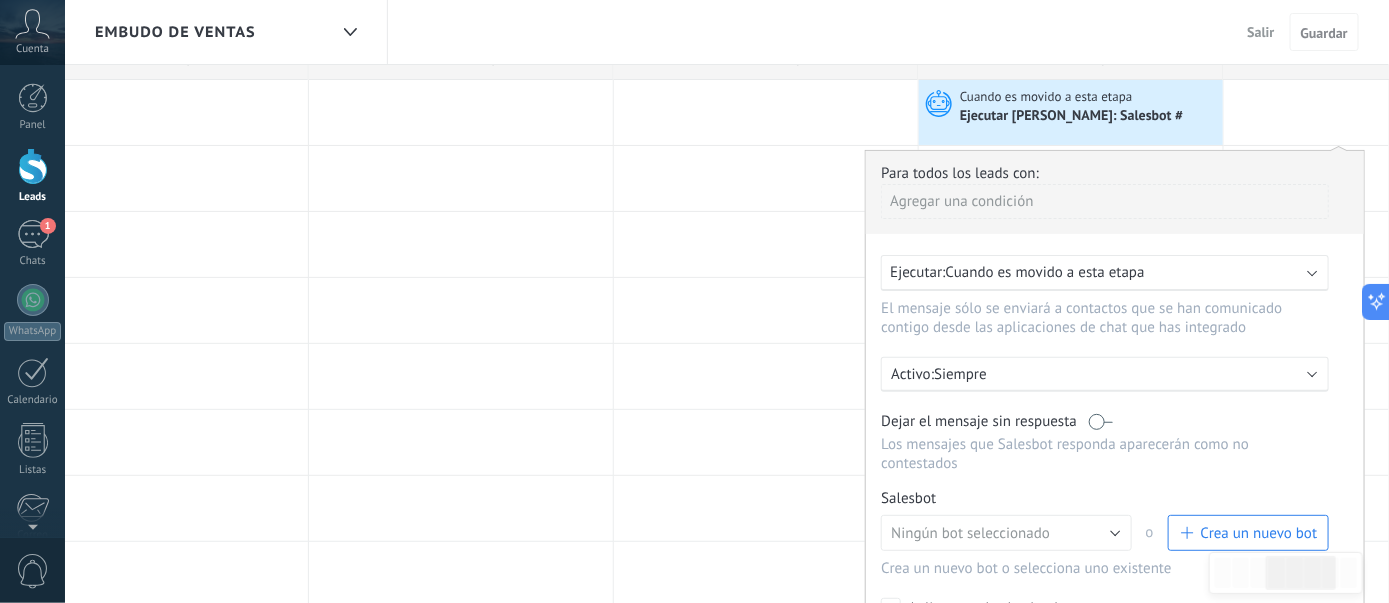 scroll, scrollTop: 100, scrollLeft: 0, axis: vertical 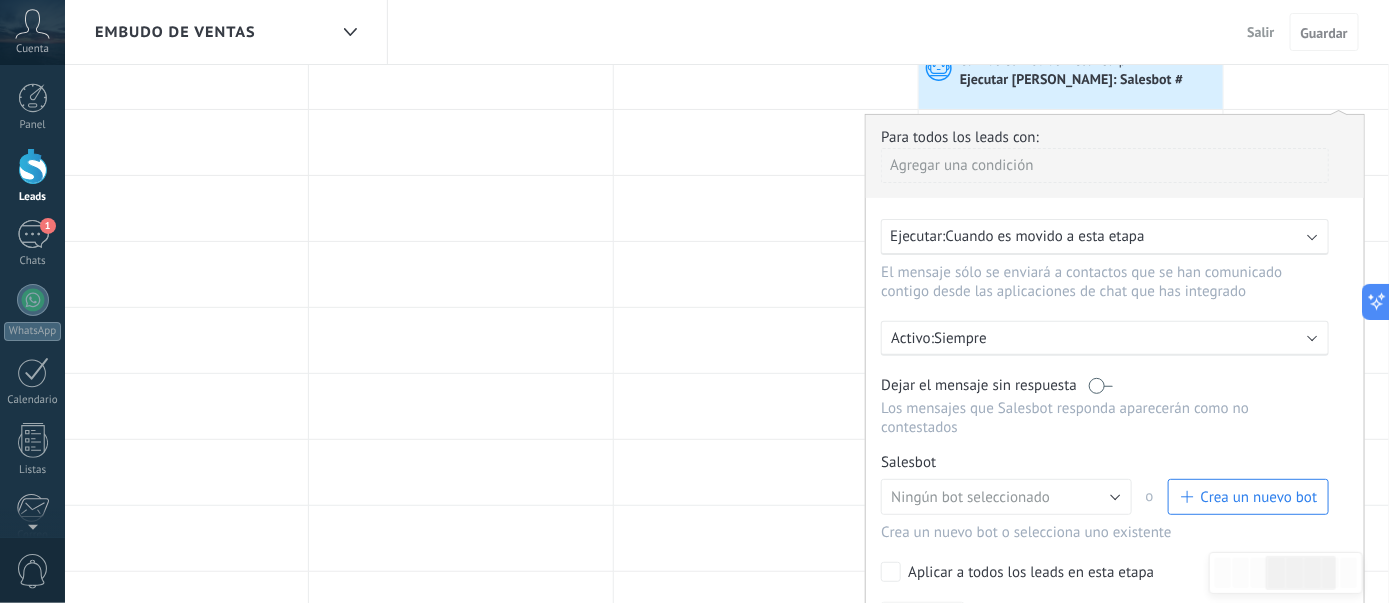 click on "Cuando es movido a esta etapa" at bounding box center (1045, 236) 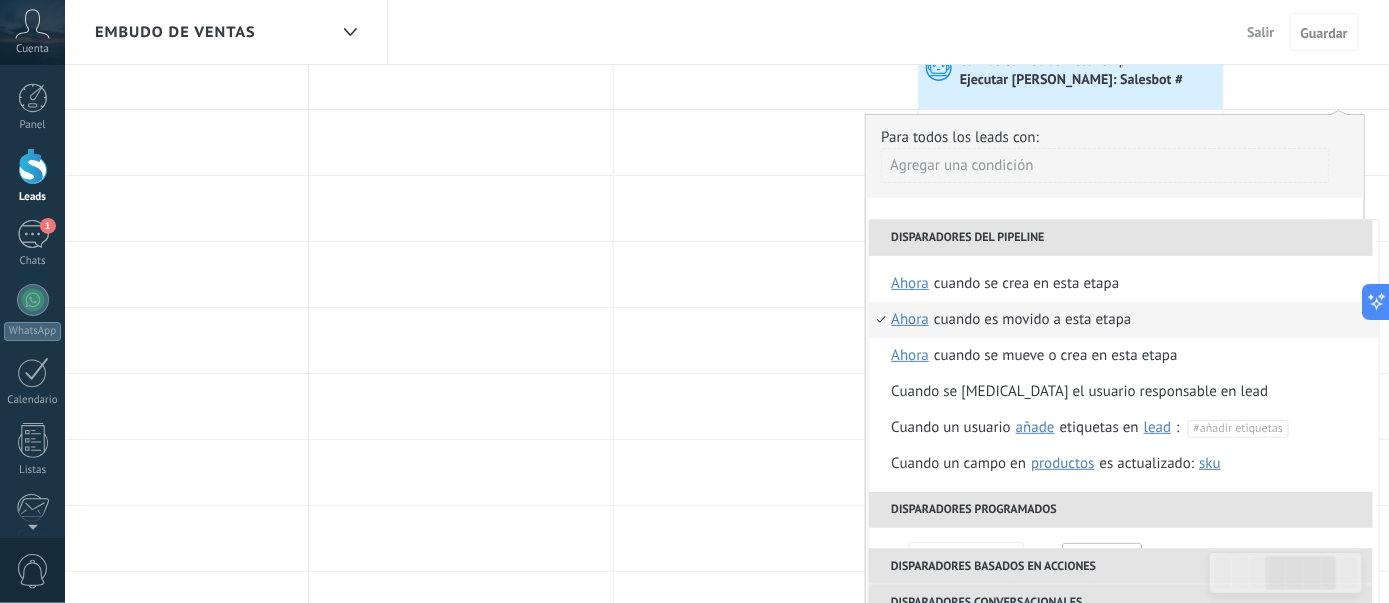 click on "Agregar una condición" at bounding box center (1105, 165) 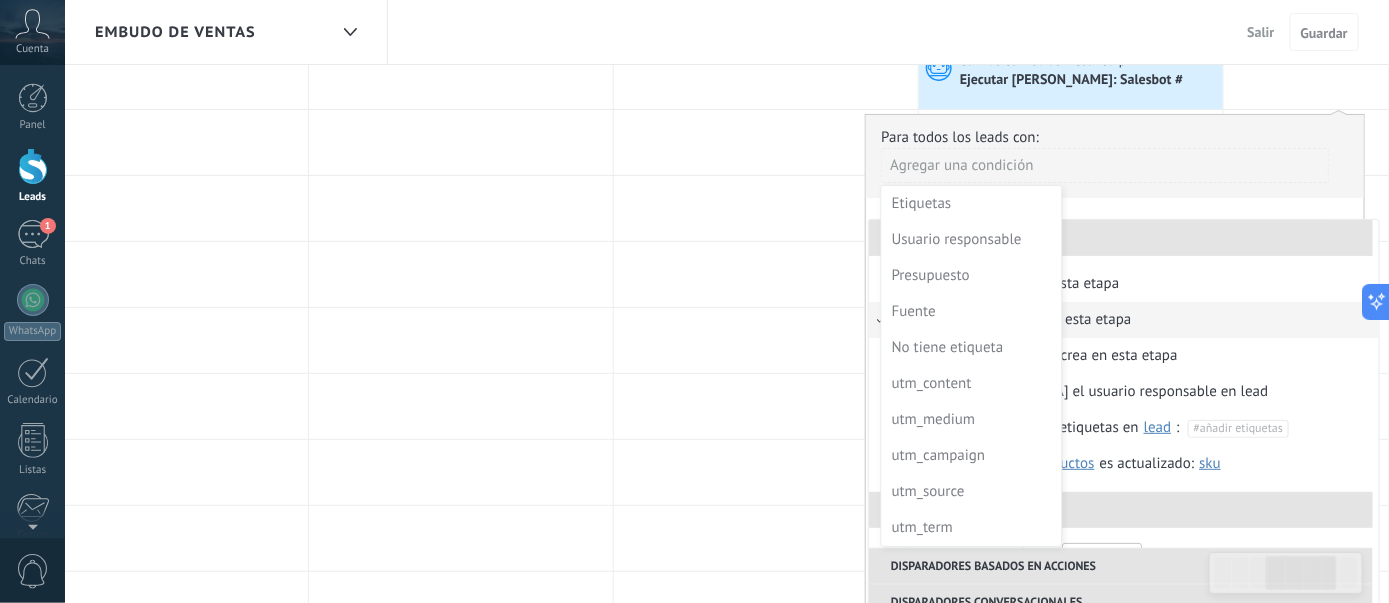 click at bounding box center (1115, 385) 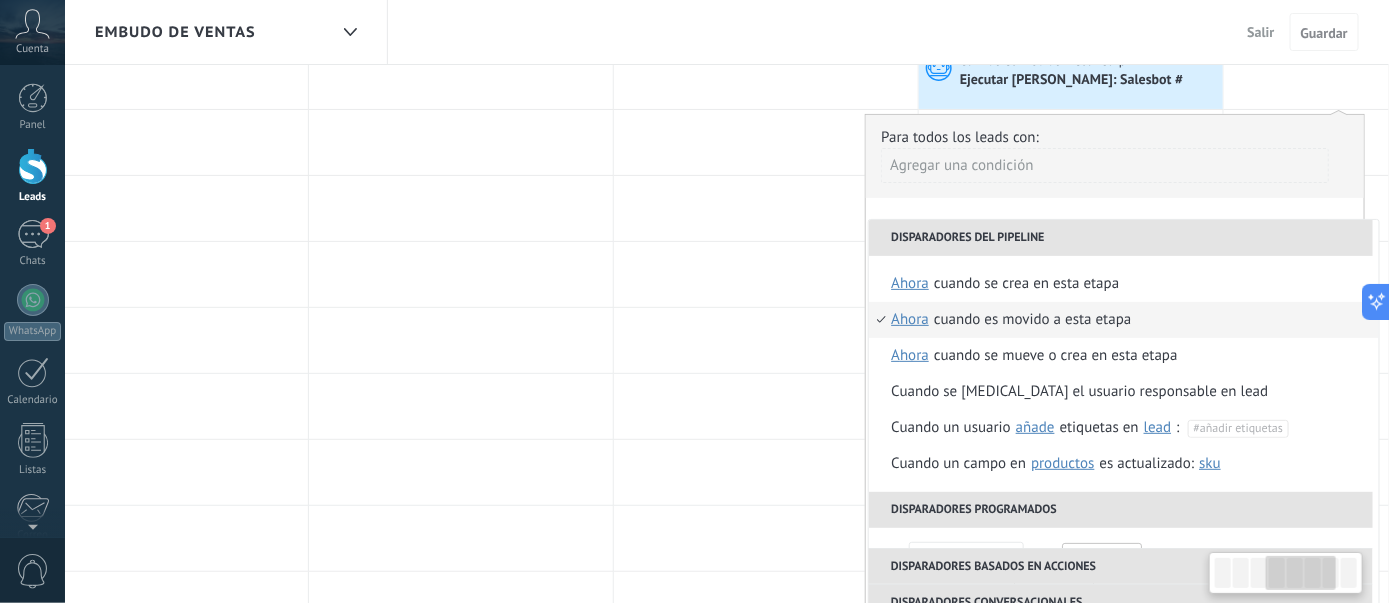 scroll, scrollTop: 0, scrollLeft: 993, axis: horizontal 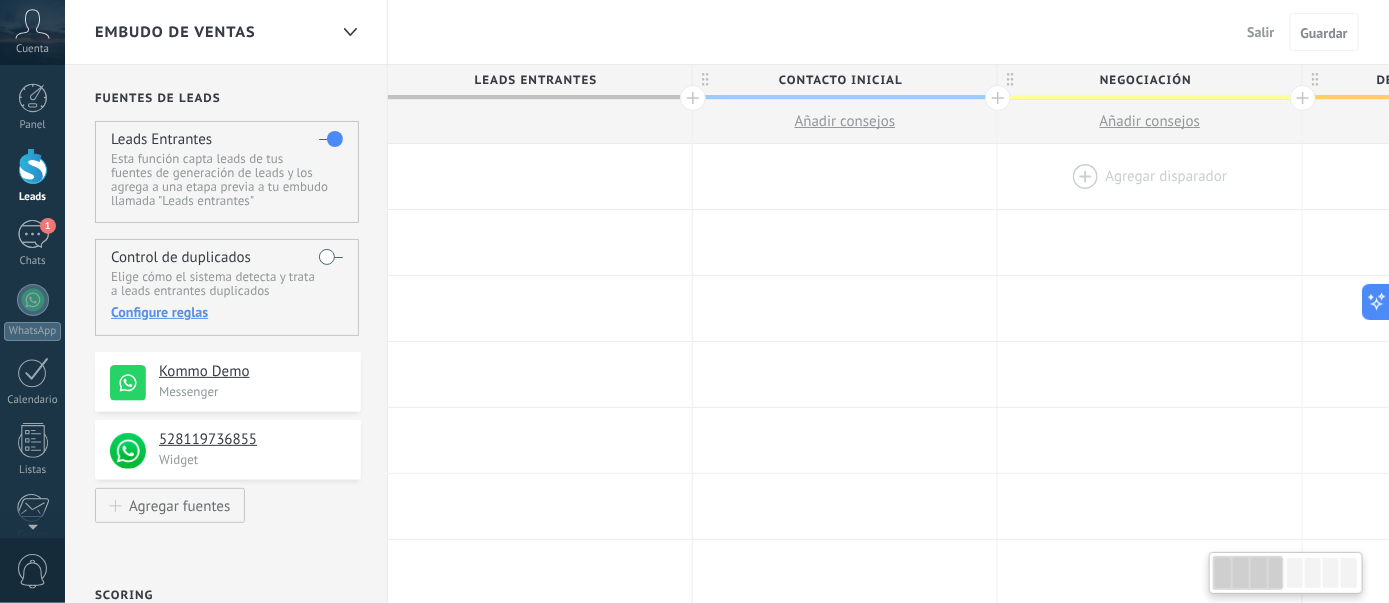drag, startPoint x: 289, startPoint y: 165, endPoint x: 1265, endPoint y: 172, distance: 976.0251 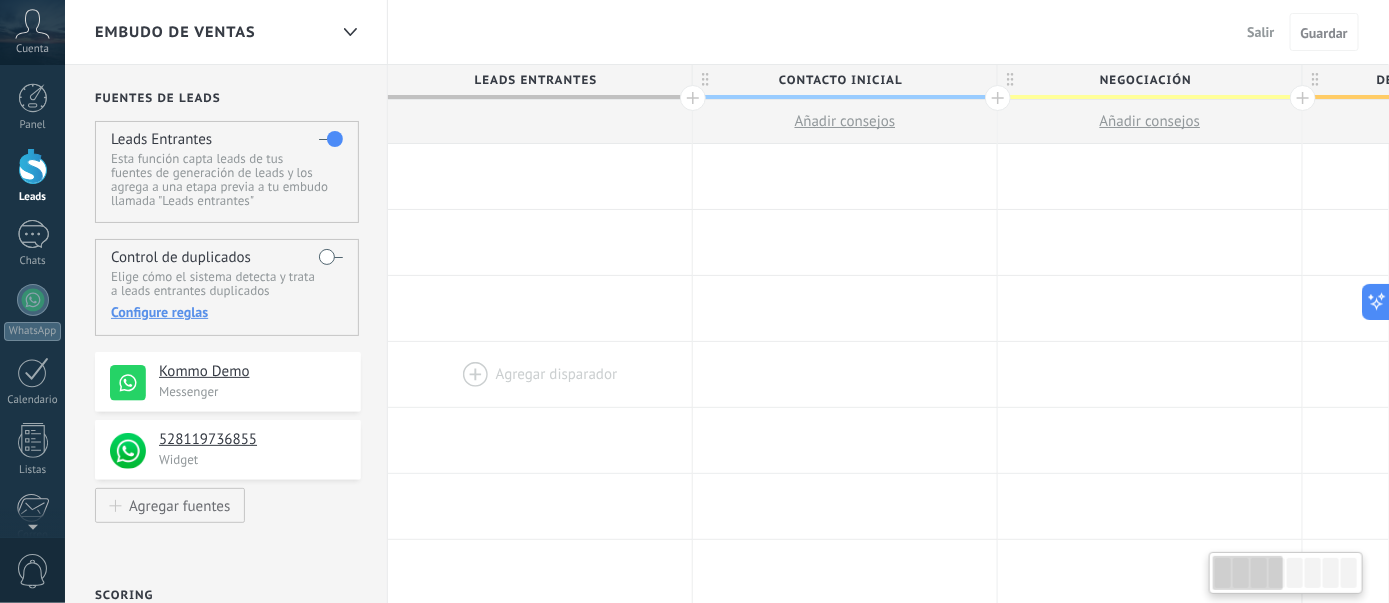 scroll, scrollTop: 0, scrollLeft: 1, axis: horizontal 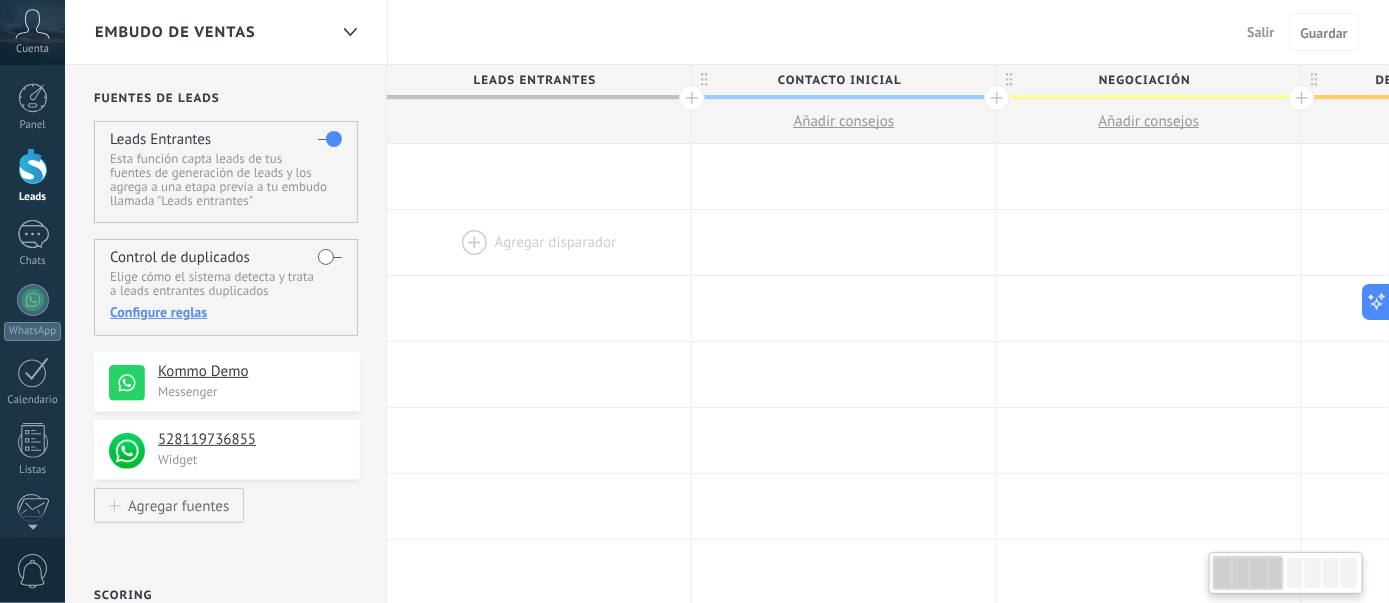 drag, startPoint x: 537, startPoint y: 450, endPoint x: 623, endPoint y: 244, distance: 223.23082 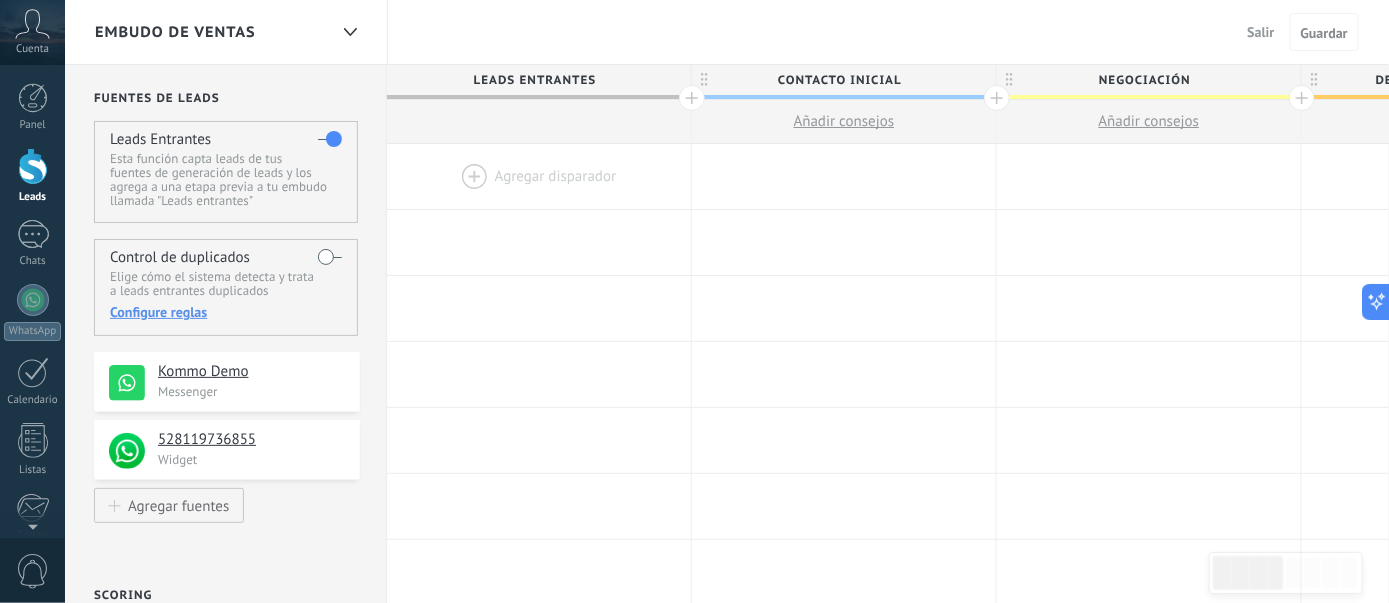 scroll, scrollTop: 0, scrollLeft: 0, axis: both 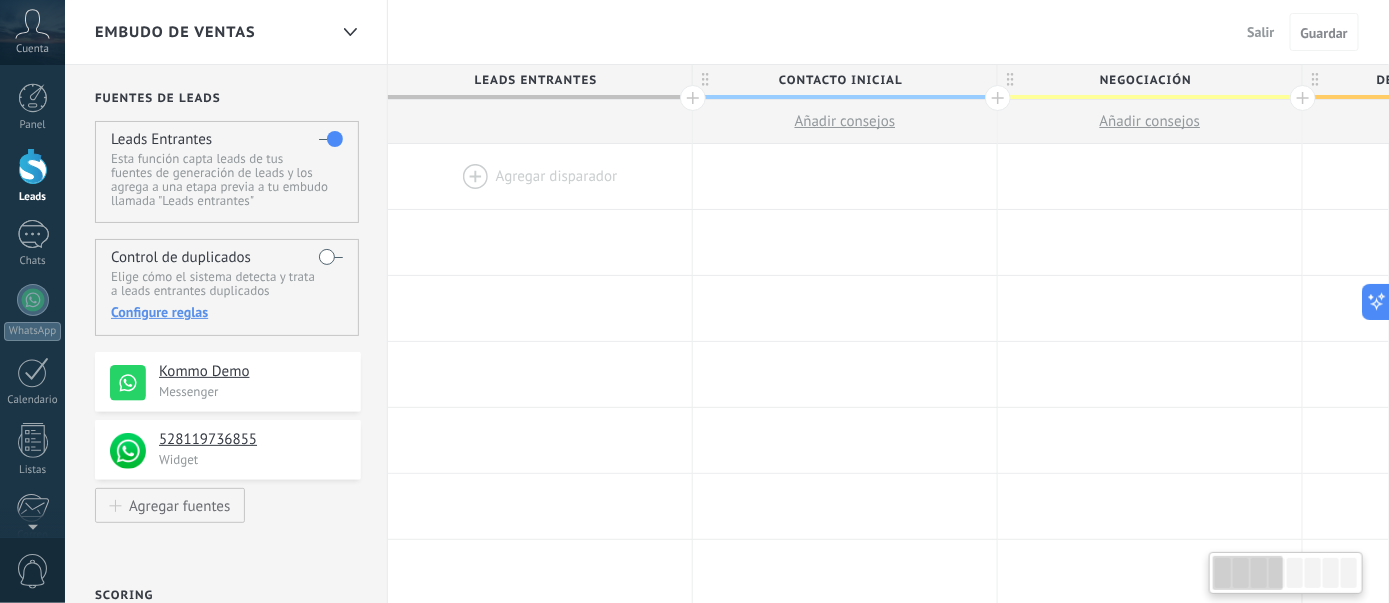 drag, startPoint x: 629, startPoint y: 226, endPoint x: 645, endPoint y: 164, distance: 64.03124 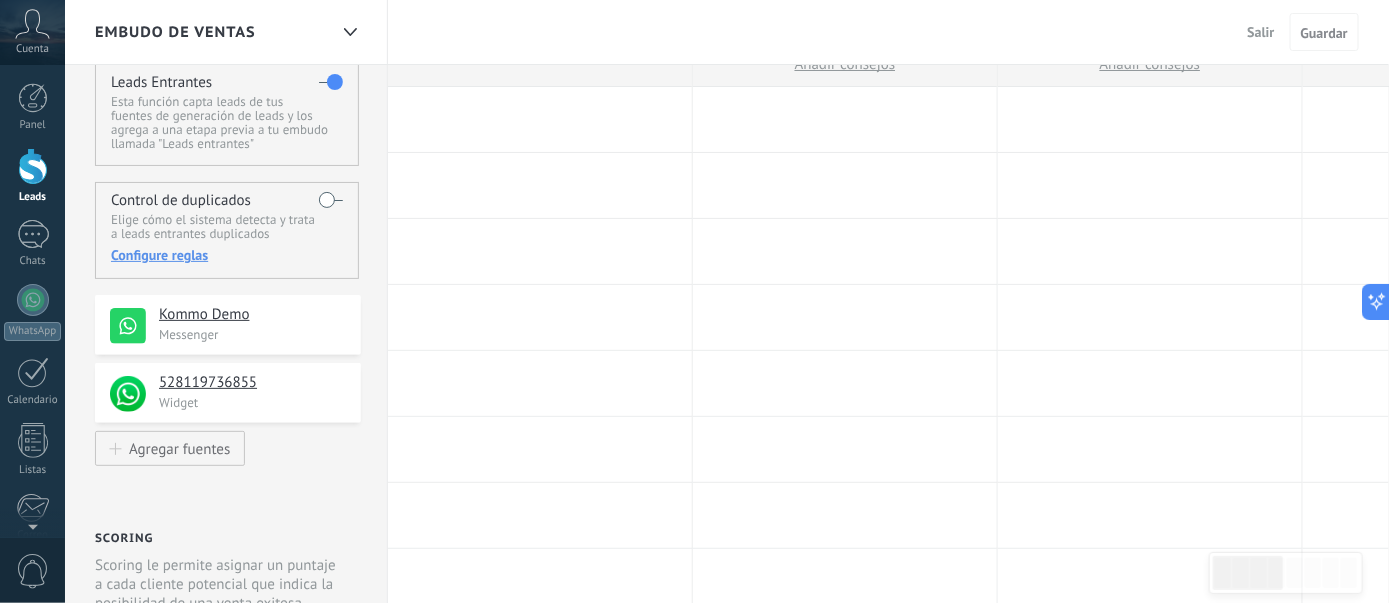 scroll, scrollTop: 0, scrollLeft: 0, axis: both 